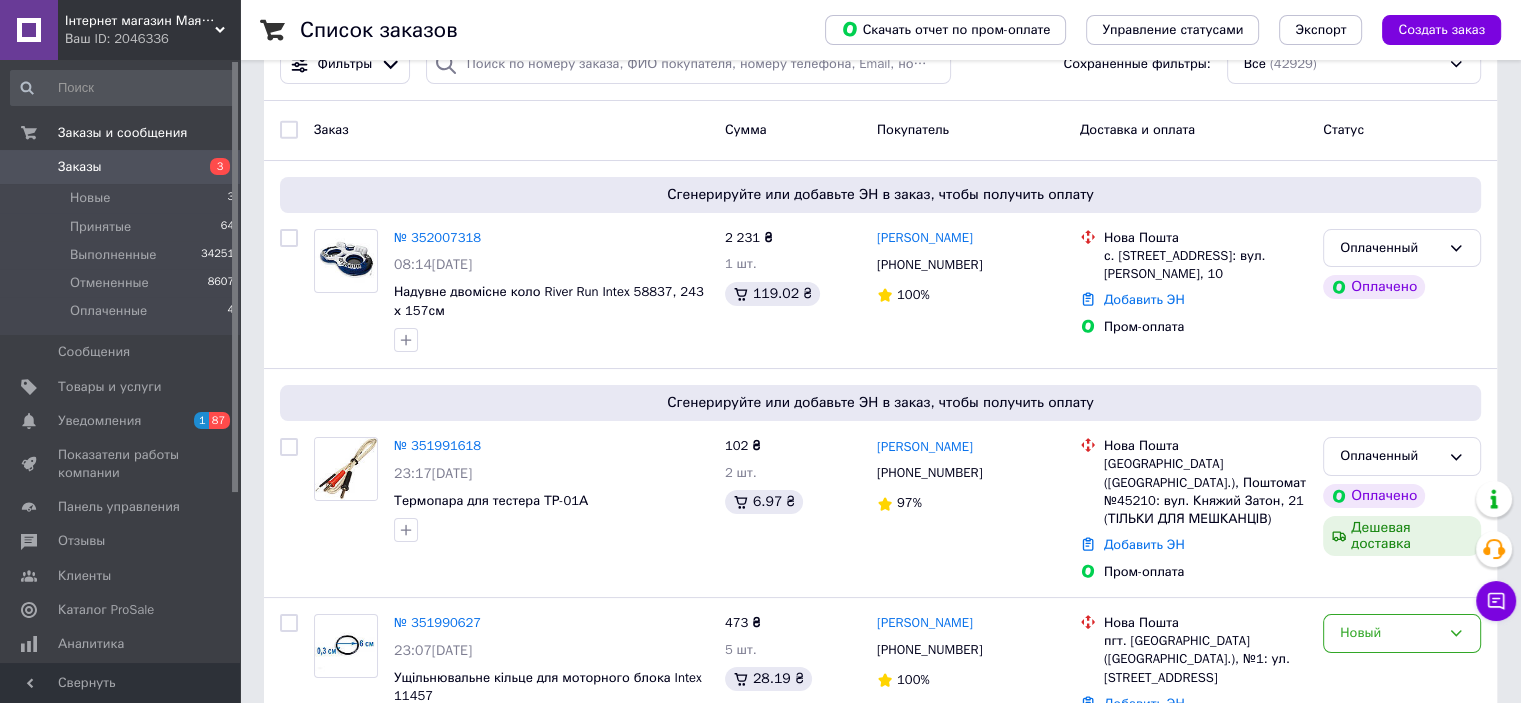 scroll, scrollTop: 100, scrollLeft: 0, axis: vertical 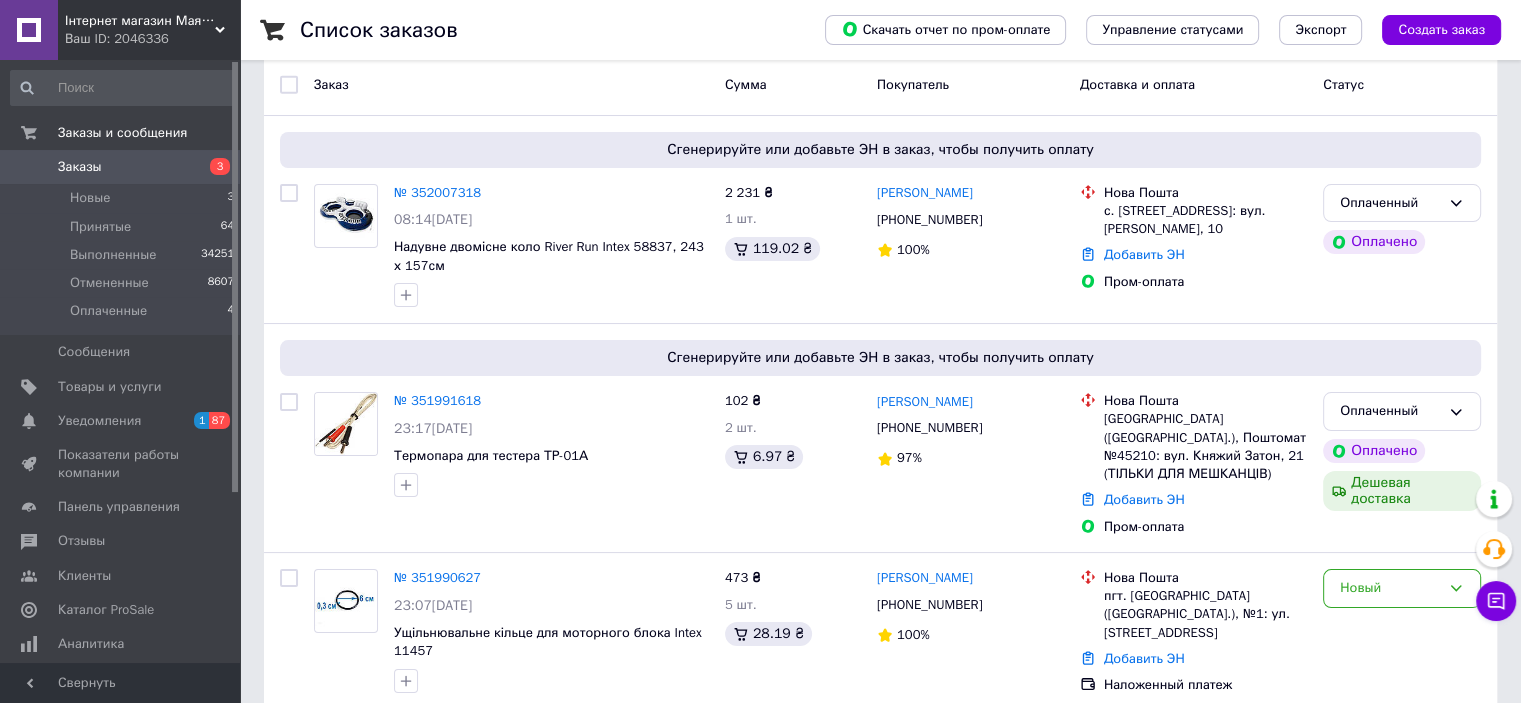 click on "Ваш ID: 2046336" at bounding box center (152, 39) 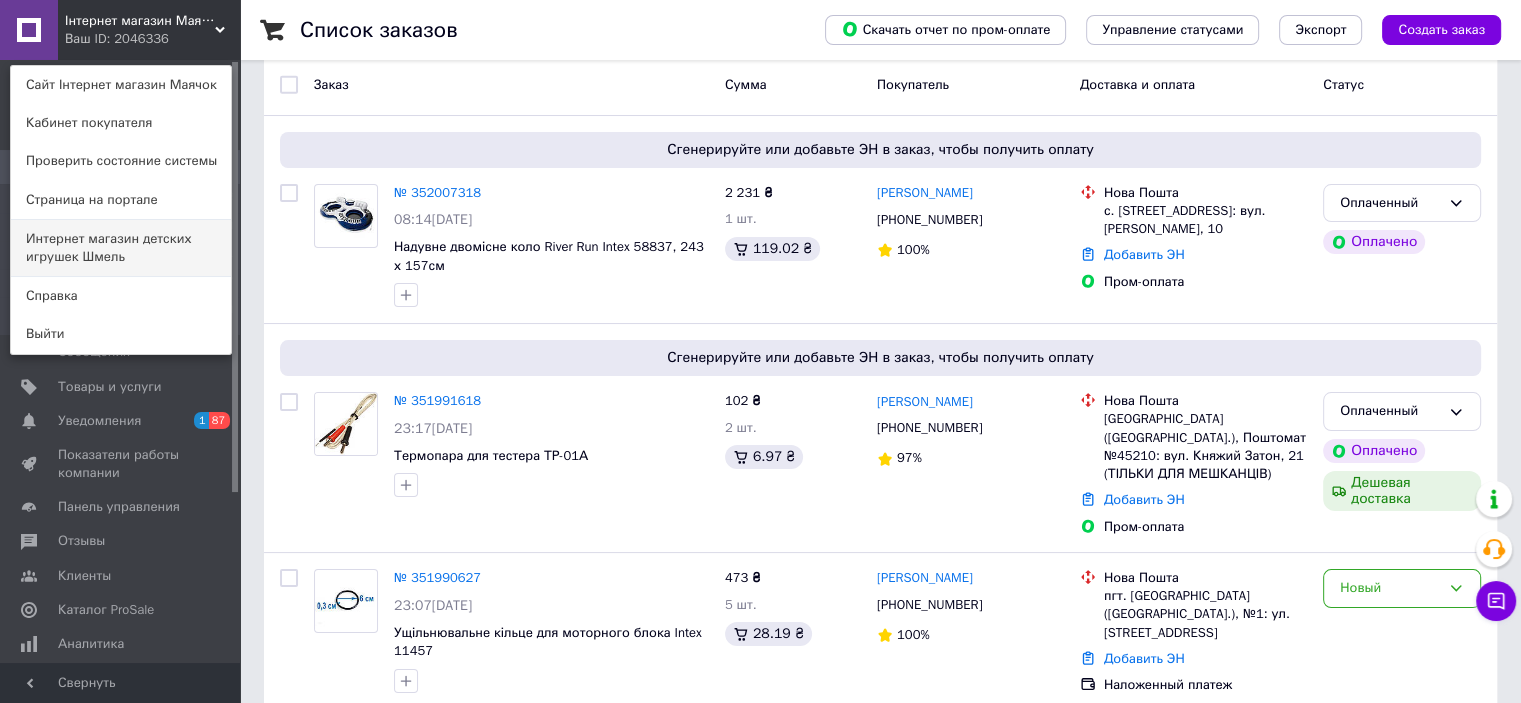 click on "Интернет магазин детских игрушек Шмель" at bounding box center [121, 248] 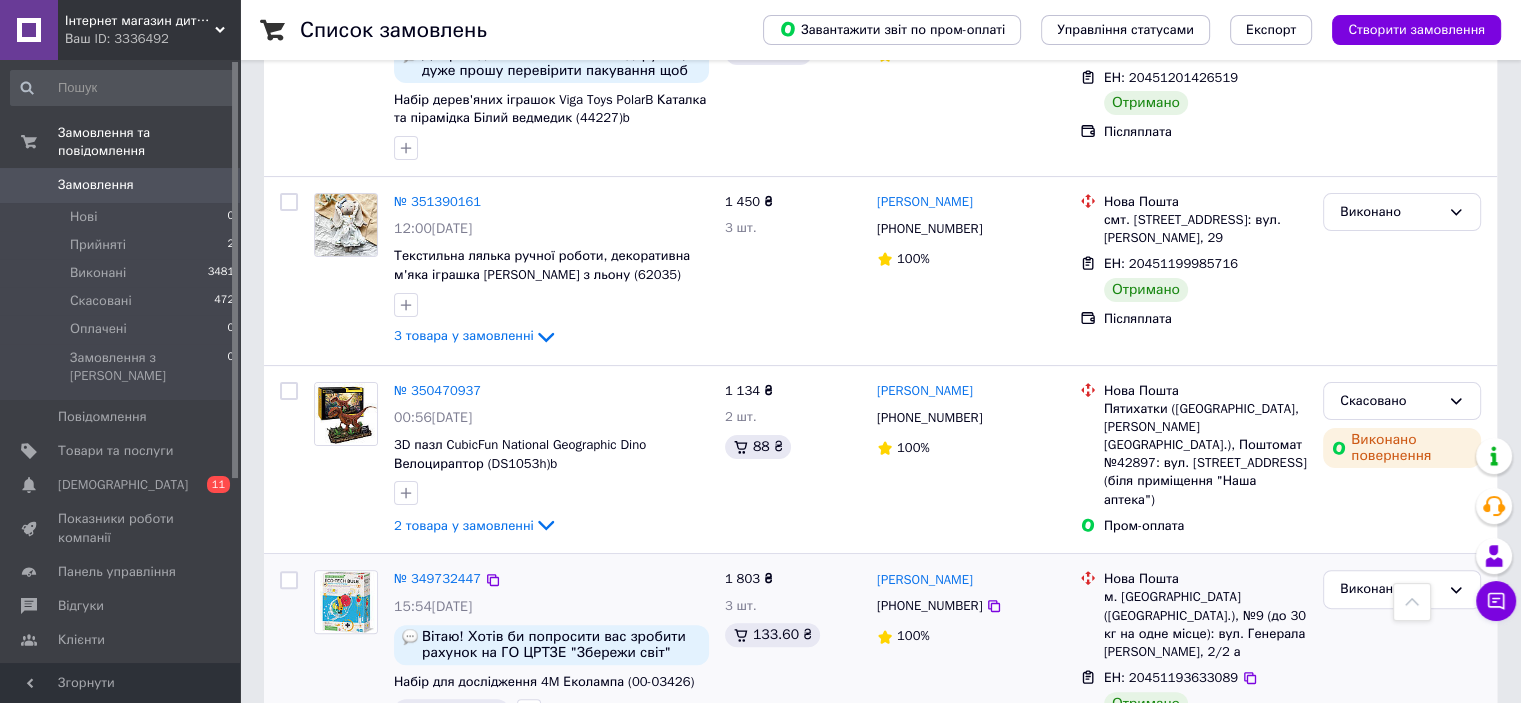 scroll, scrollTop: 400, scrollLeft: 0, axis: vertical 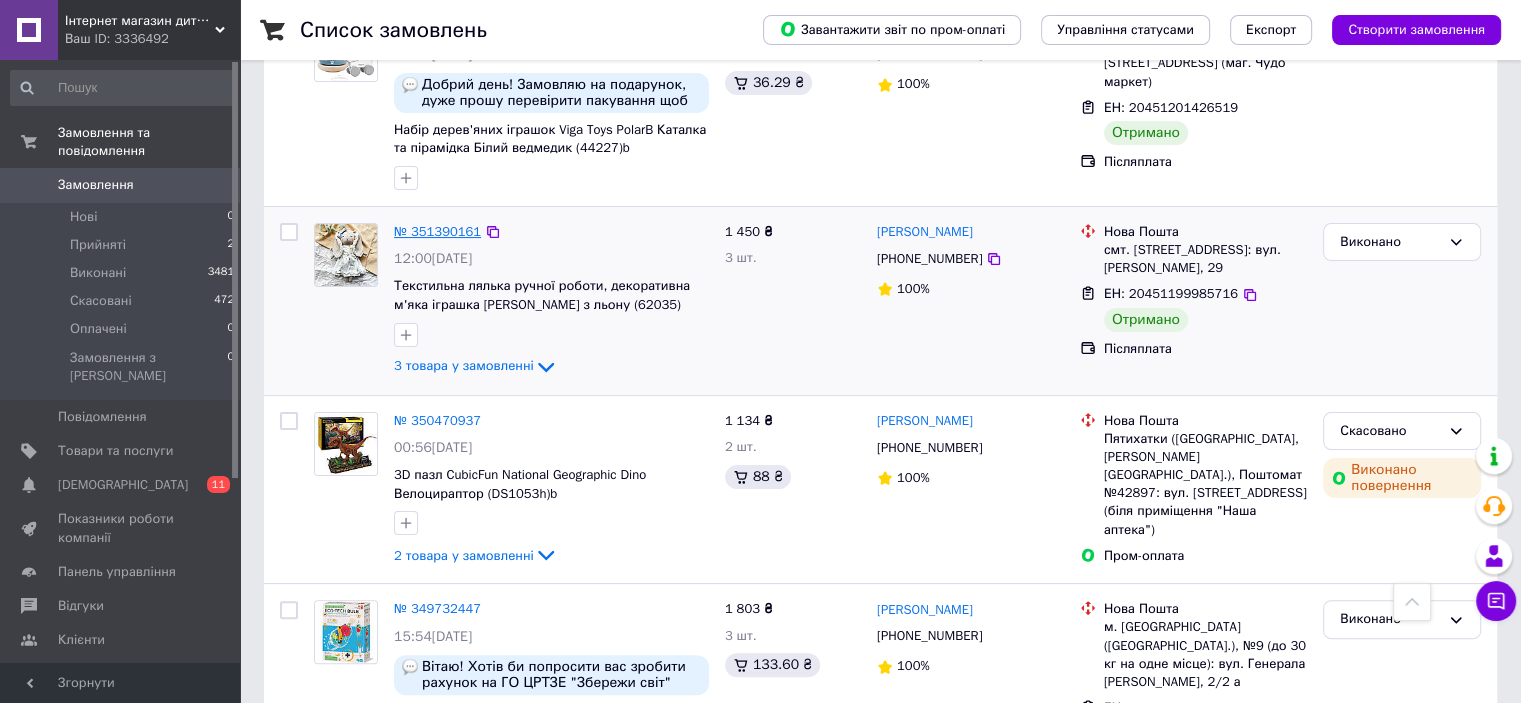 click on "№ 351390161" at bounding box center (437, 231) 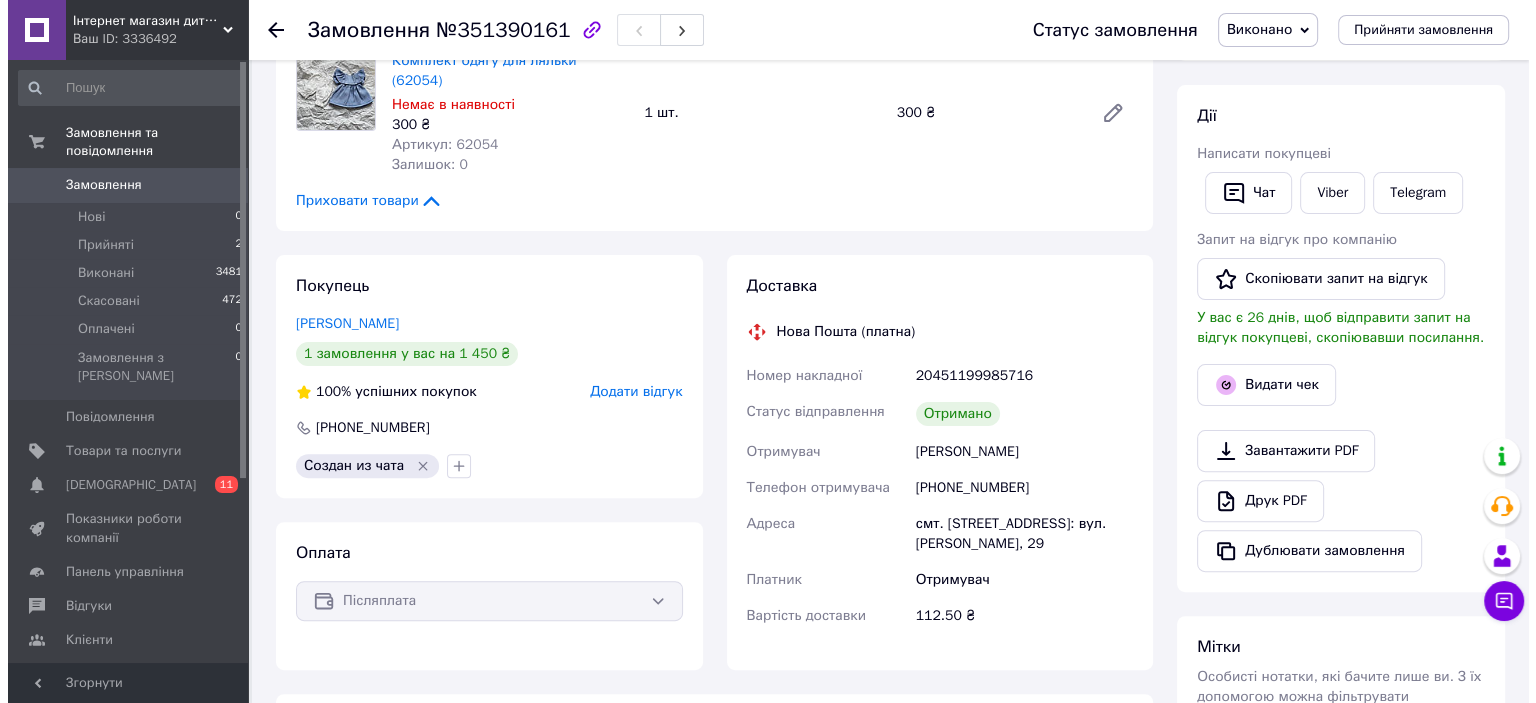 scroll, scrollTop: 600, scrollLeft: 0, axis: vertical 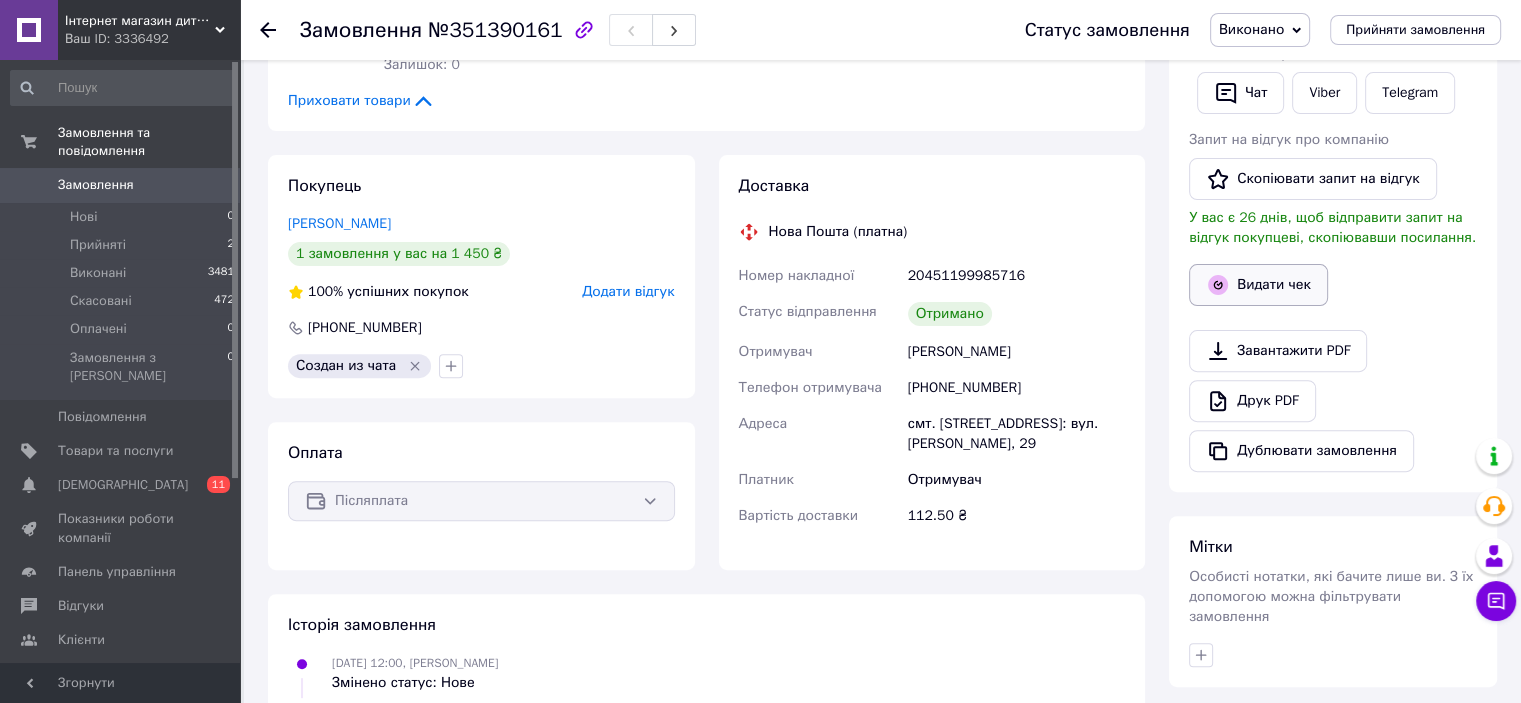 click 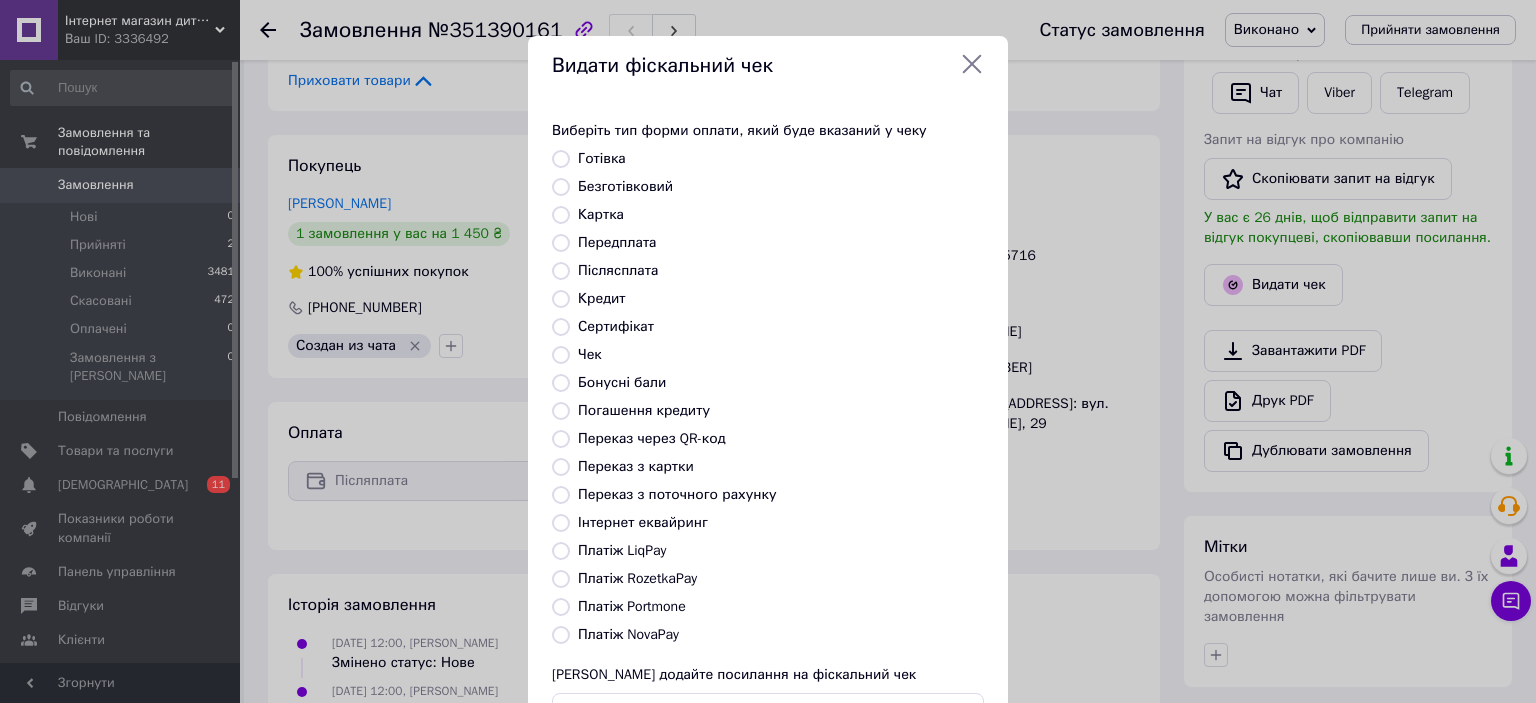 click on "Післясплата" at bounding box center [618, 270] 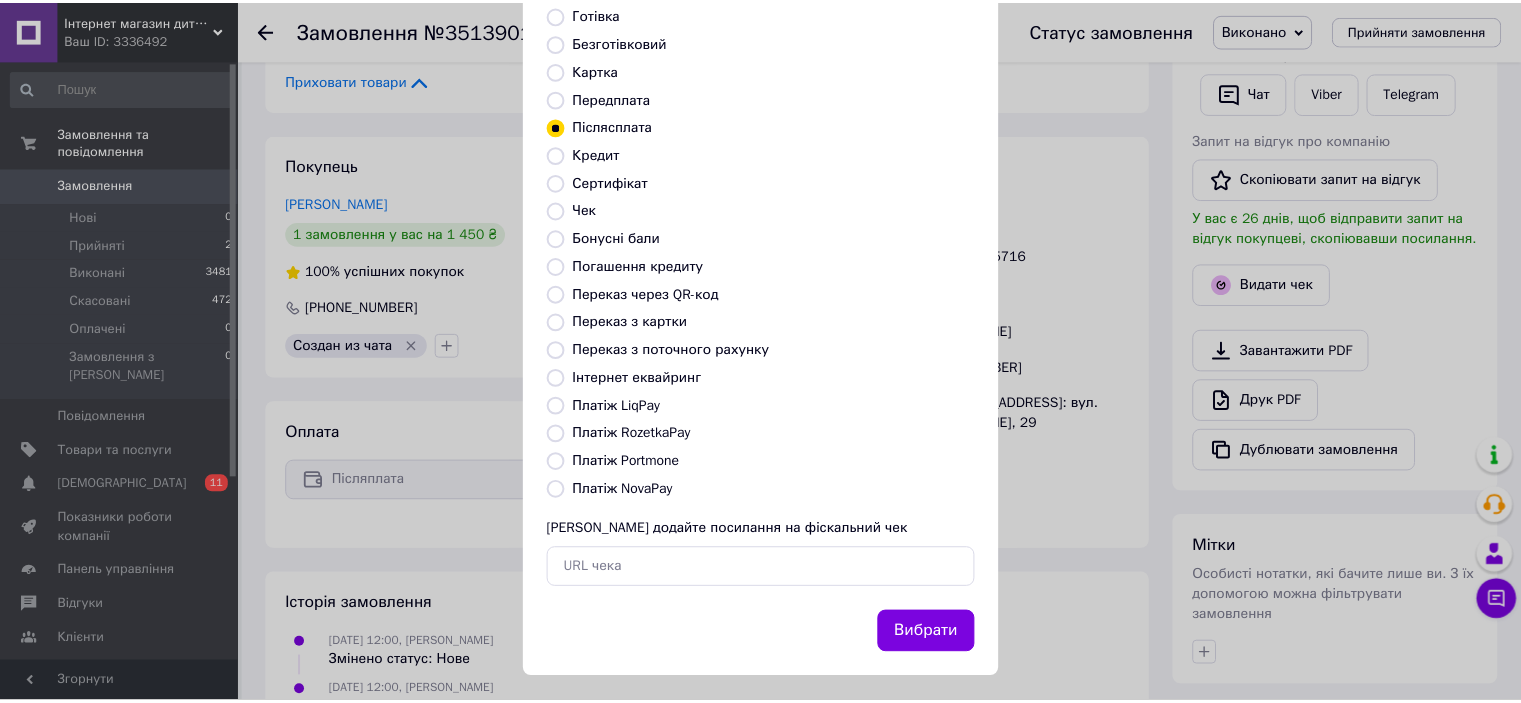 scroll, scrollTop: 155, scrollLeft: 0, axis: vertical 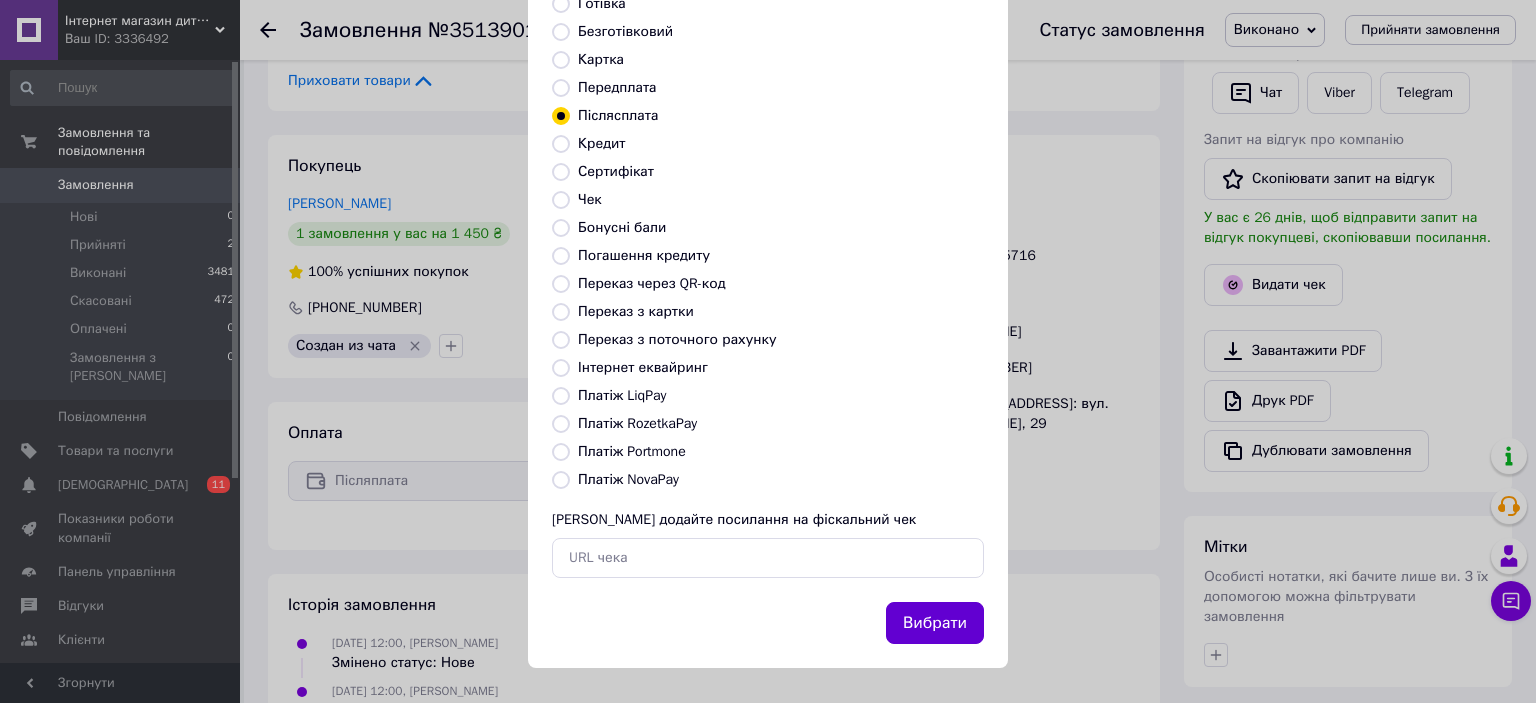 click on "Вибрати" at bounding box center [935, 623] 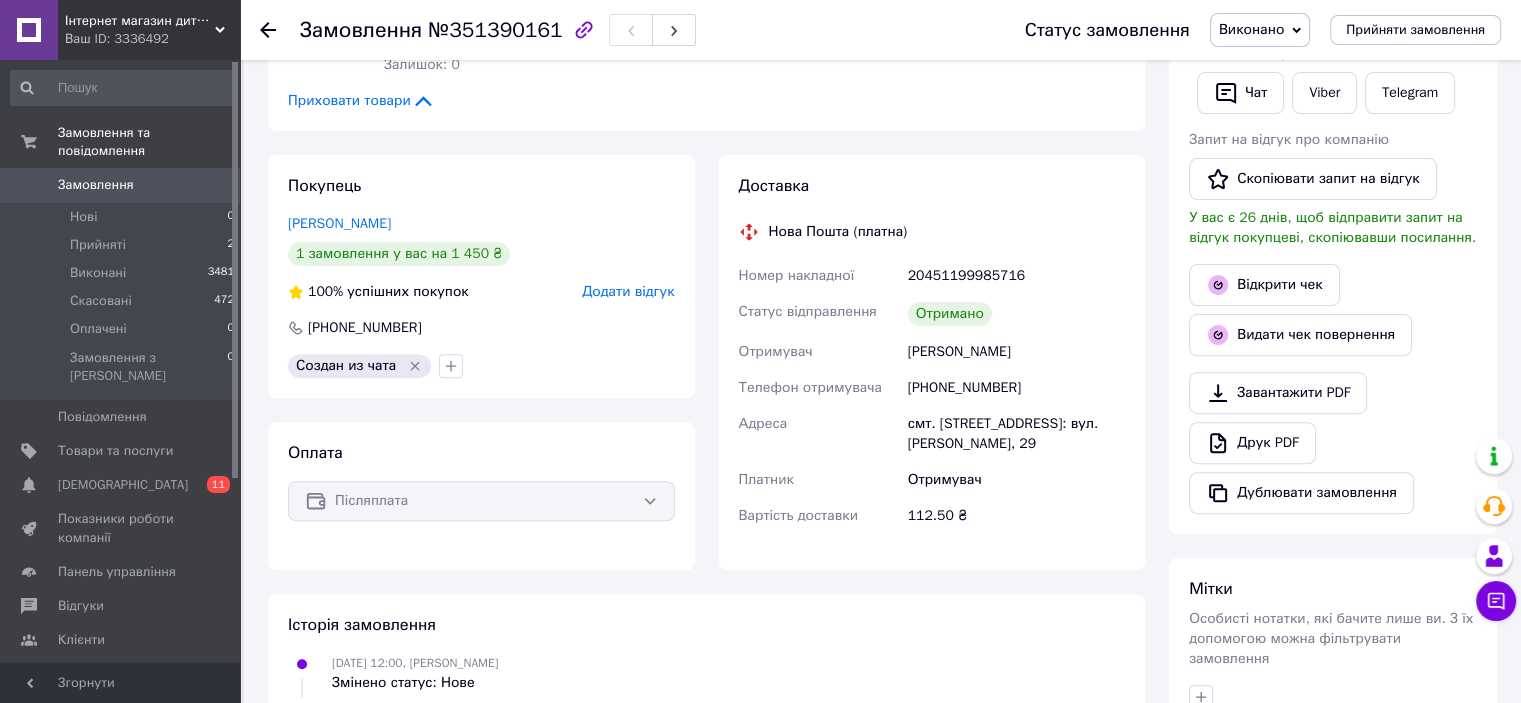 click 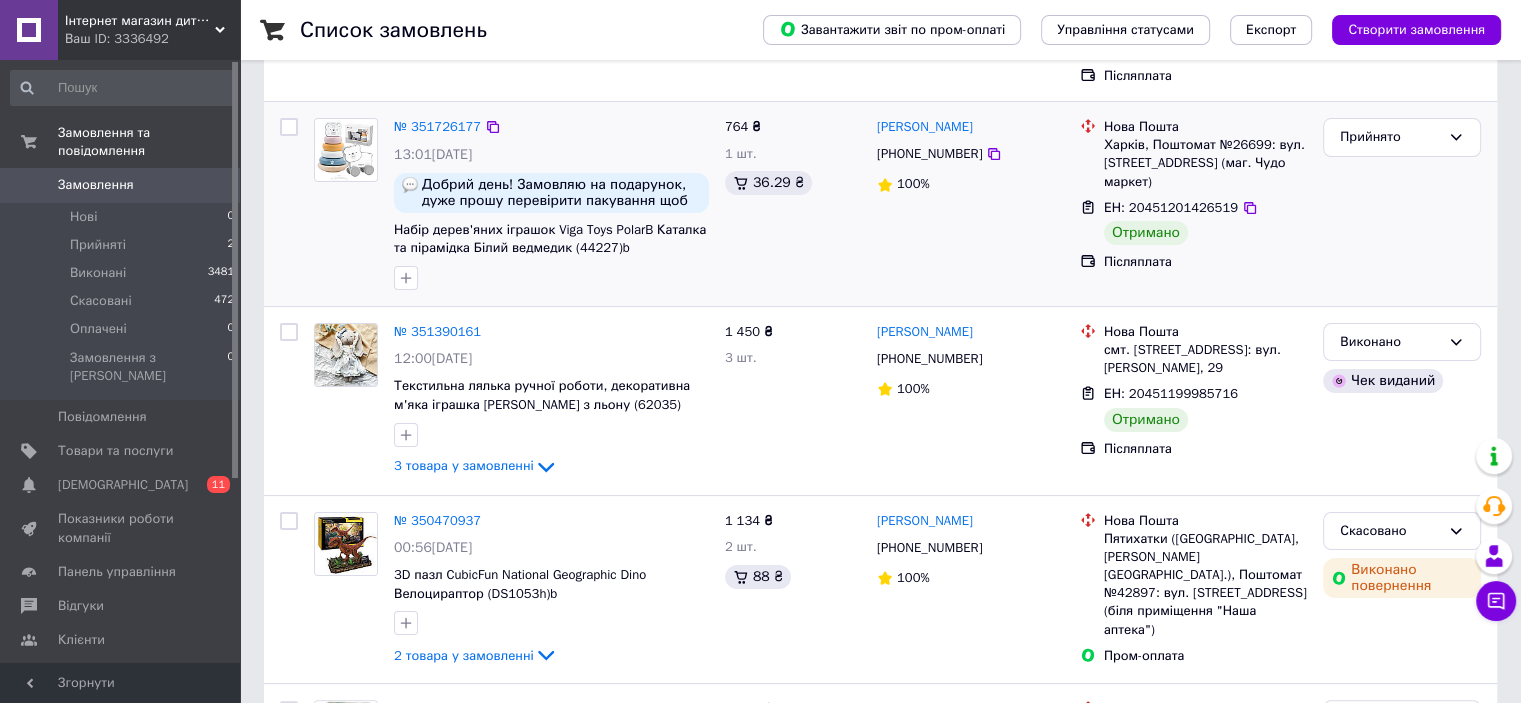 scroll, scrollTop: 200, scrollLeft: 0, axis: vertical 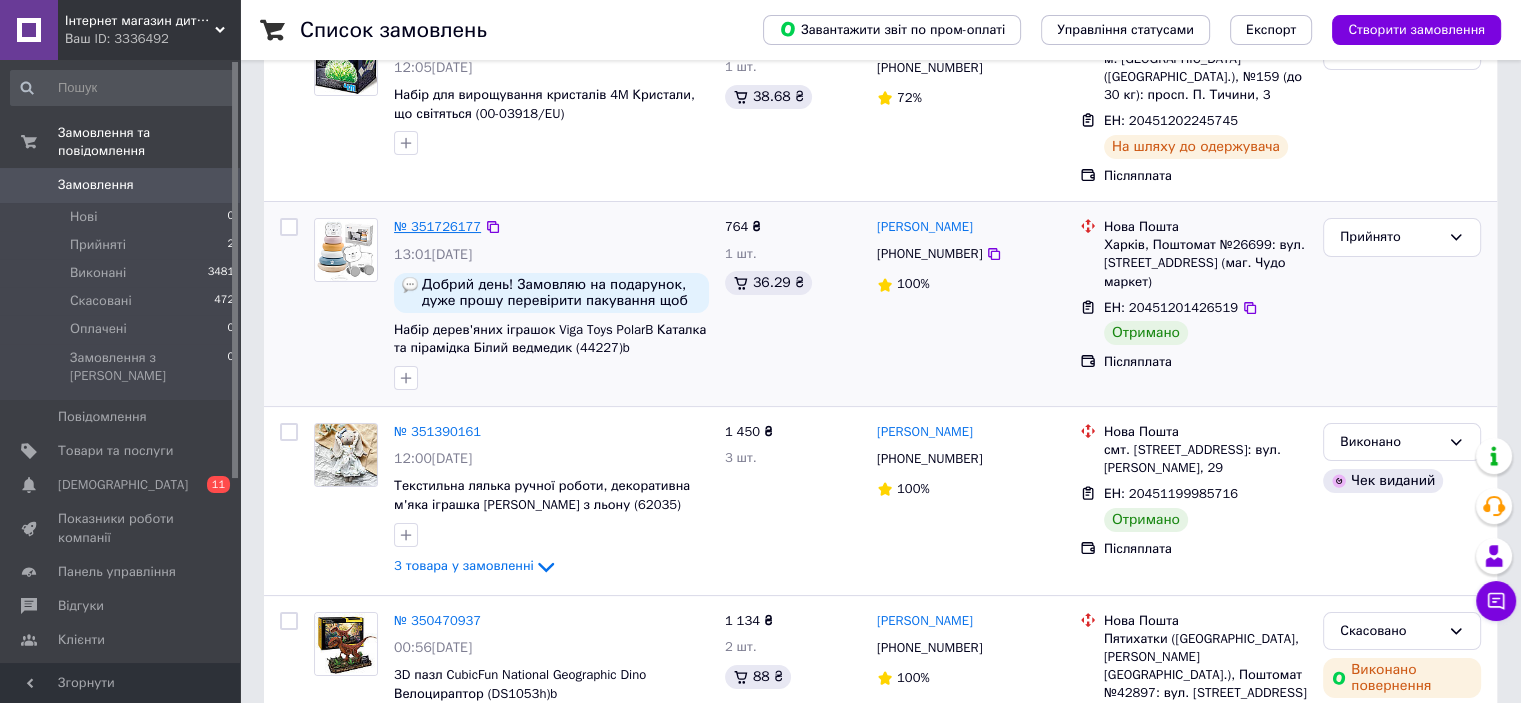 click on "№ 351726177" at bounding box center (437, 226) 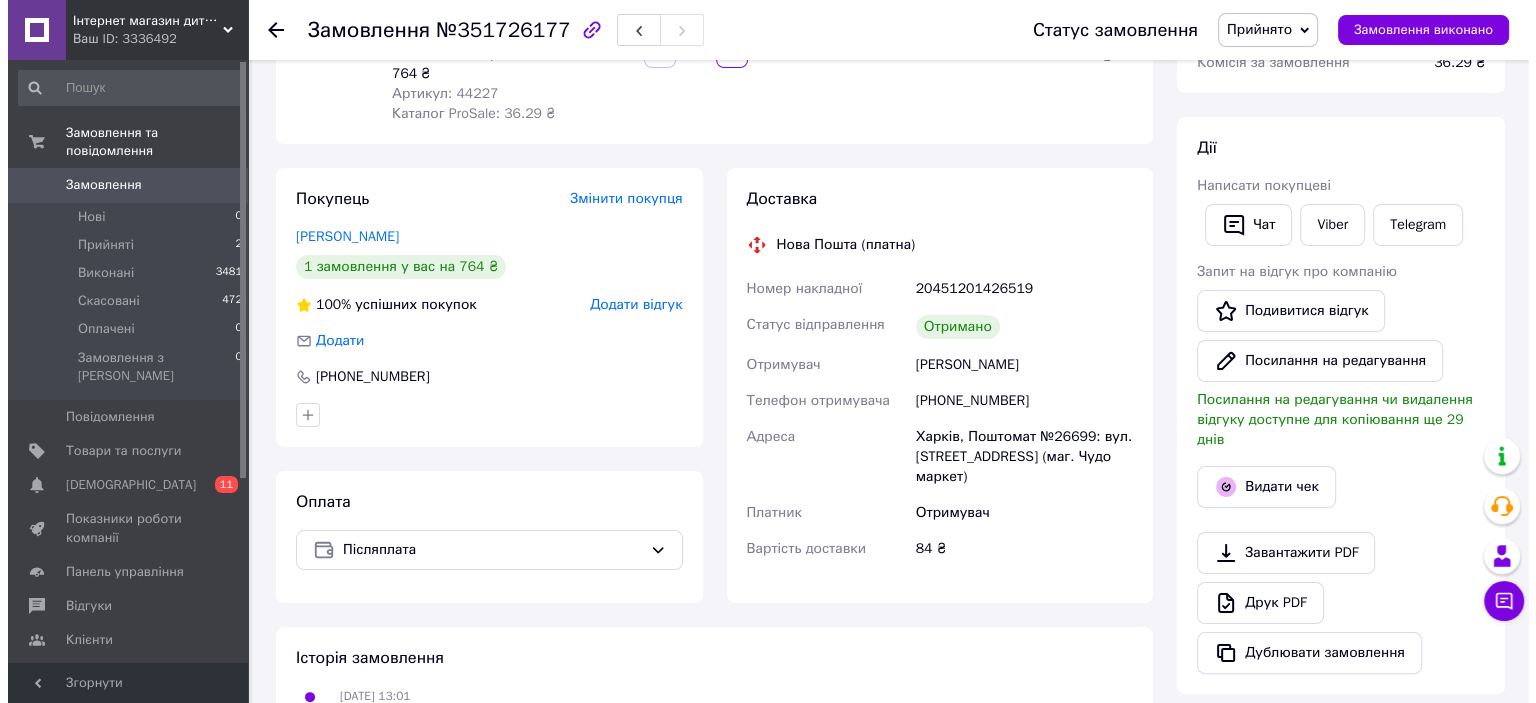 scroll, scrollTop: 400, scrollLeft: 0, axis: vertical 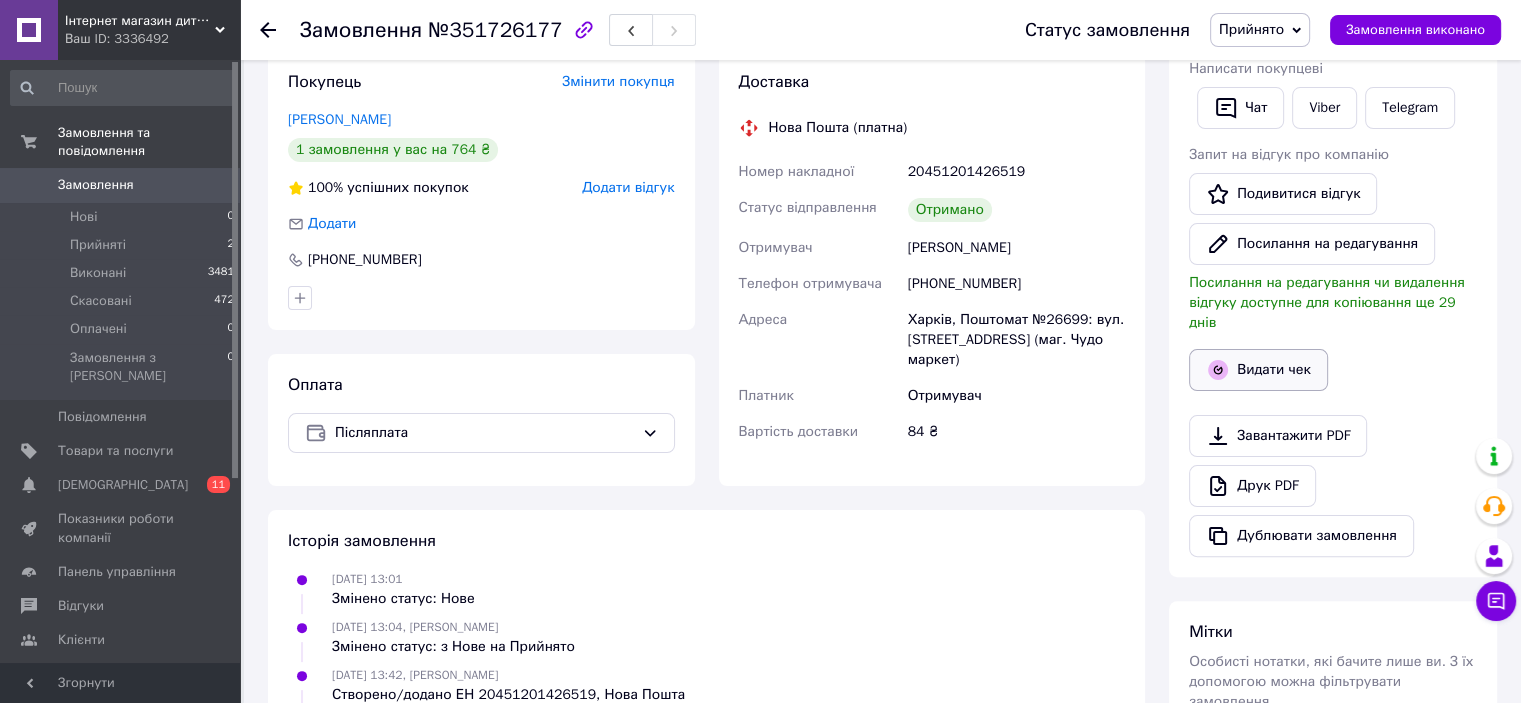 click on "Видати чек" at bounding box center (1258, 370) 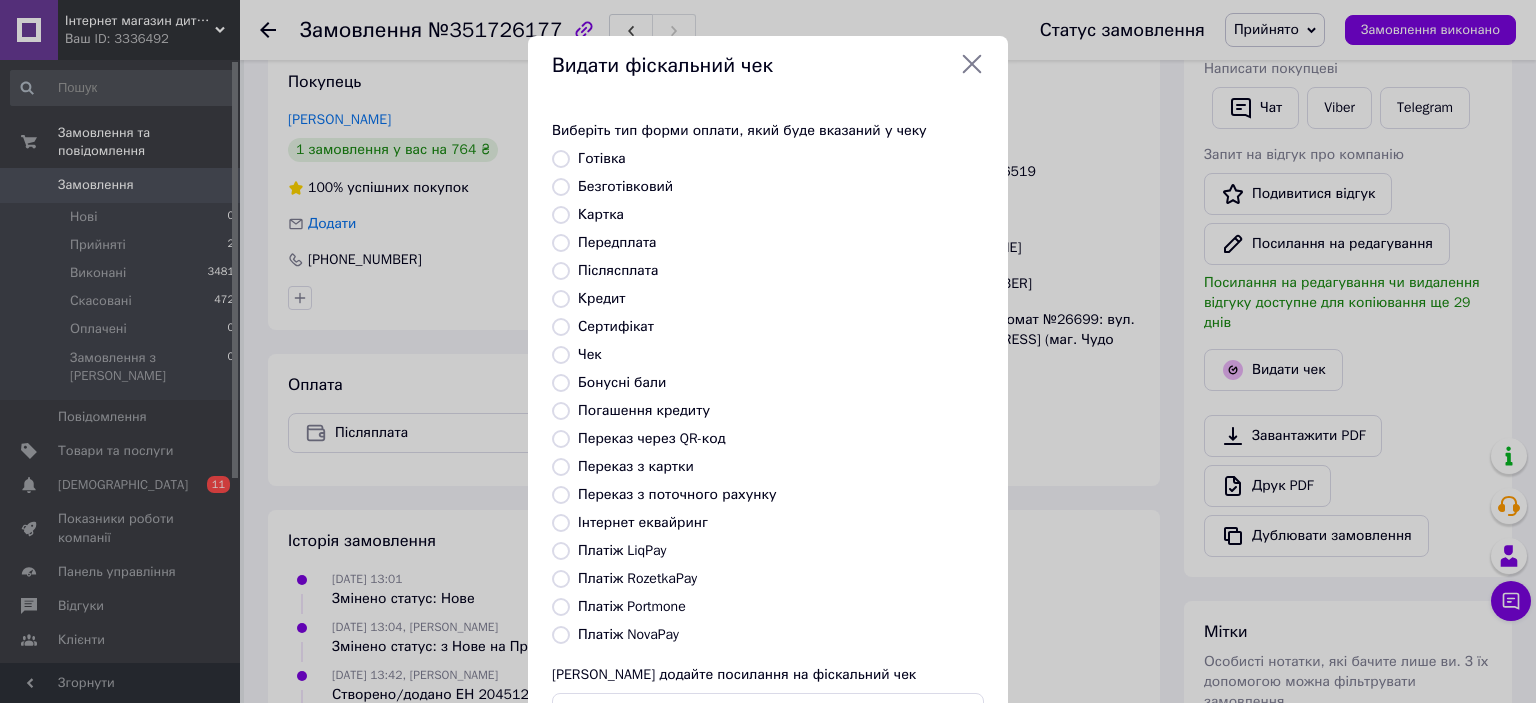 click on "Післясплата" at bounding box center (618, 270) 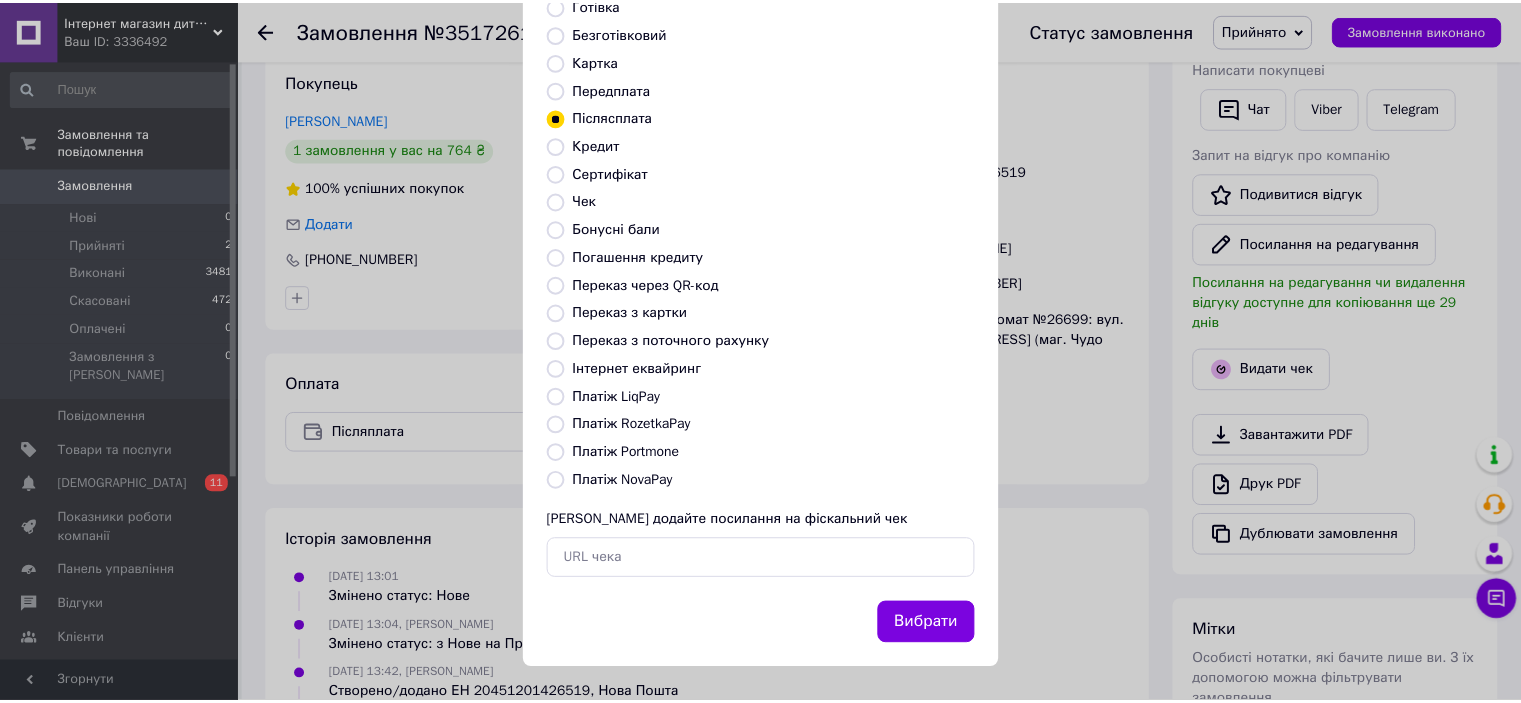 scroll, scrollTop: 155, scrollLeft: 0, axis: vertical 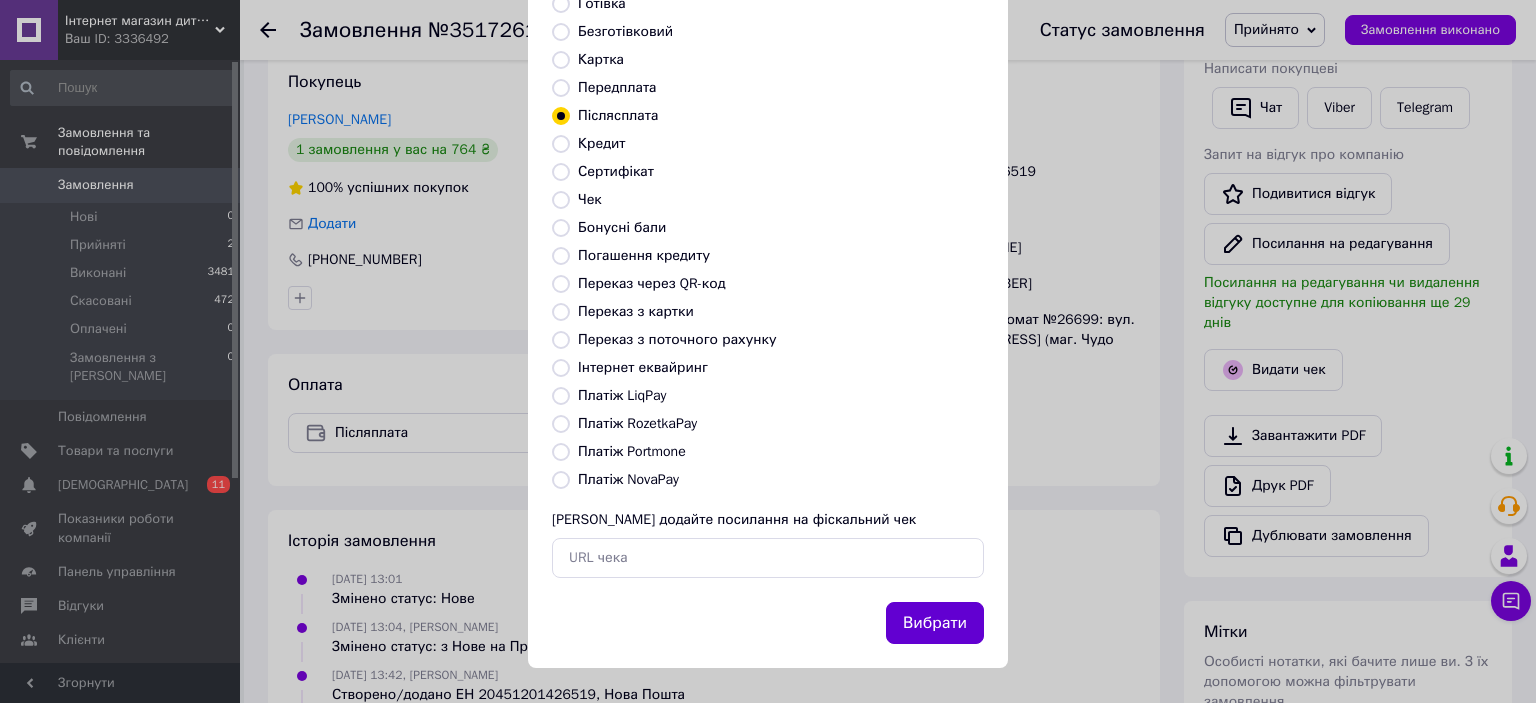 click on "Вибрати" at bounding box center (935, 623) 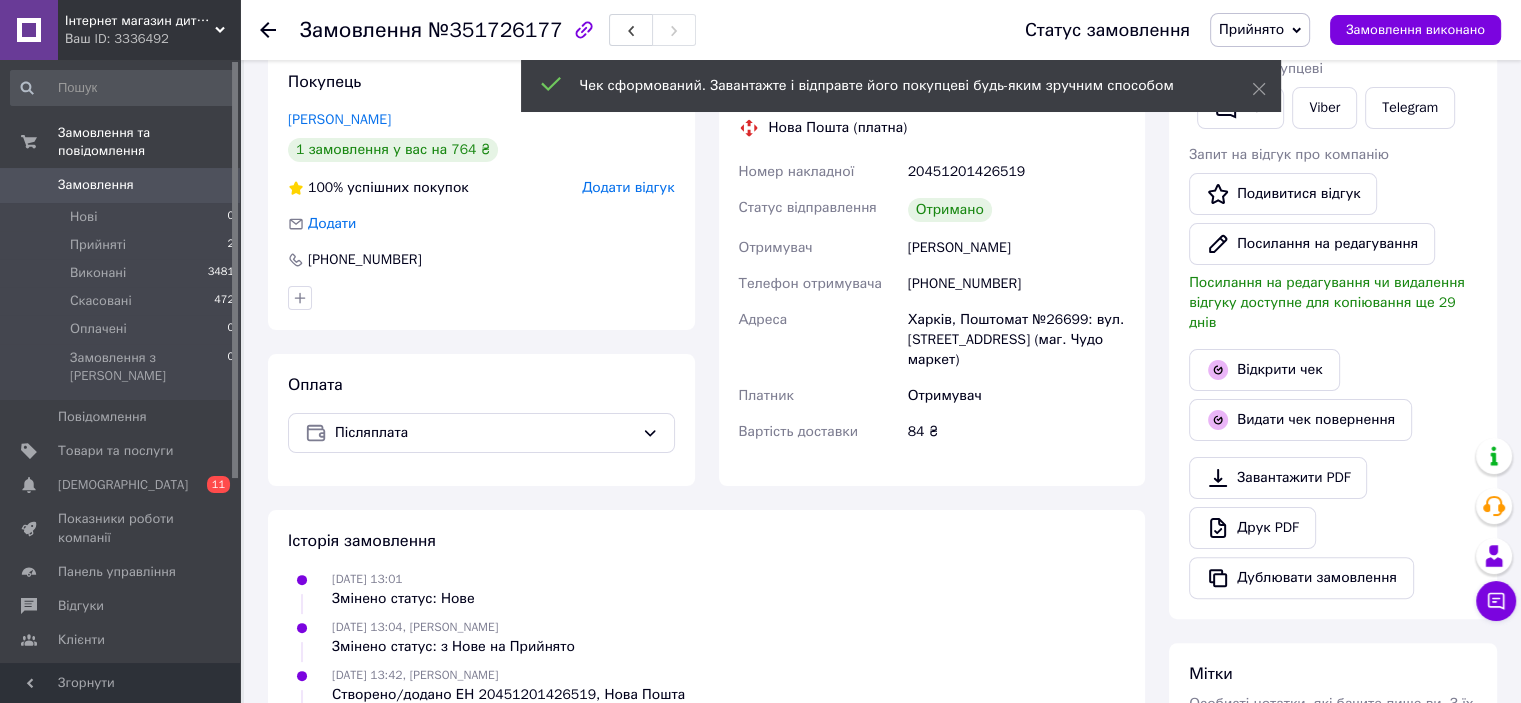 click 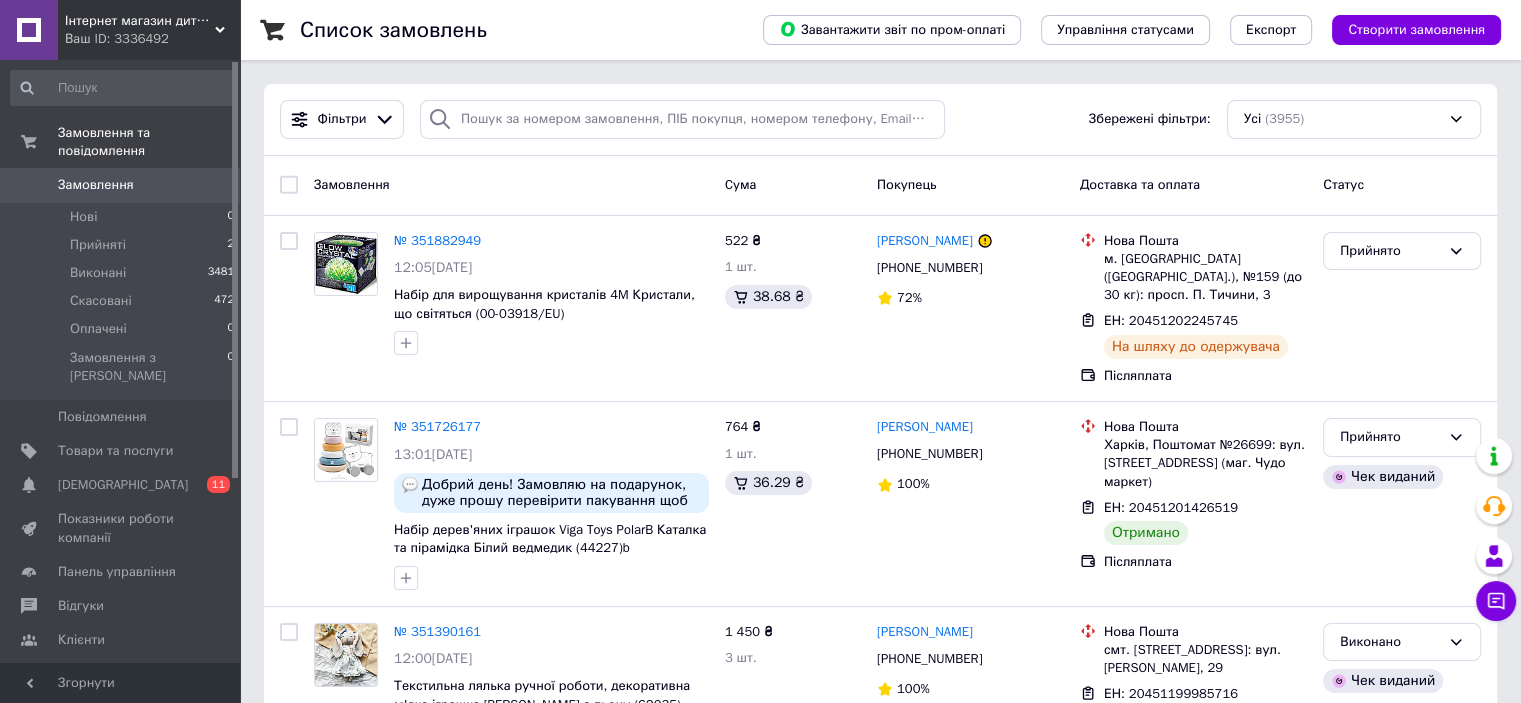 click on "Інтернет магазин дитячих іграшок Шмєль" at bounding box center (140, 21) 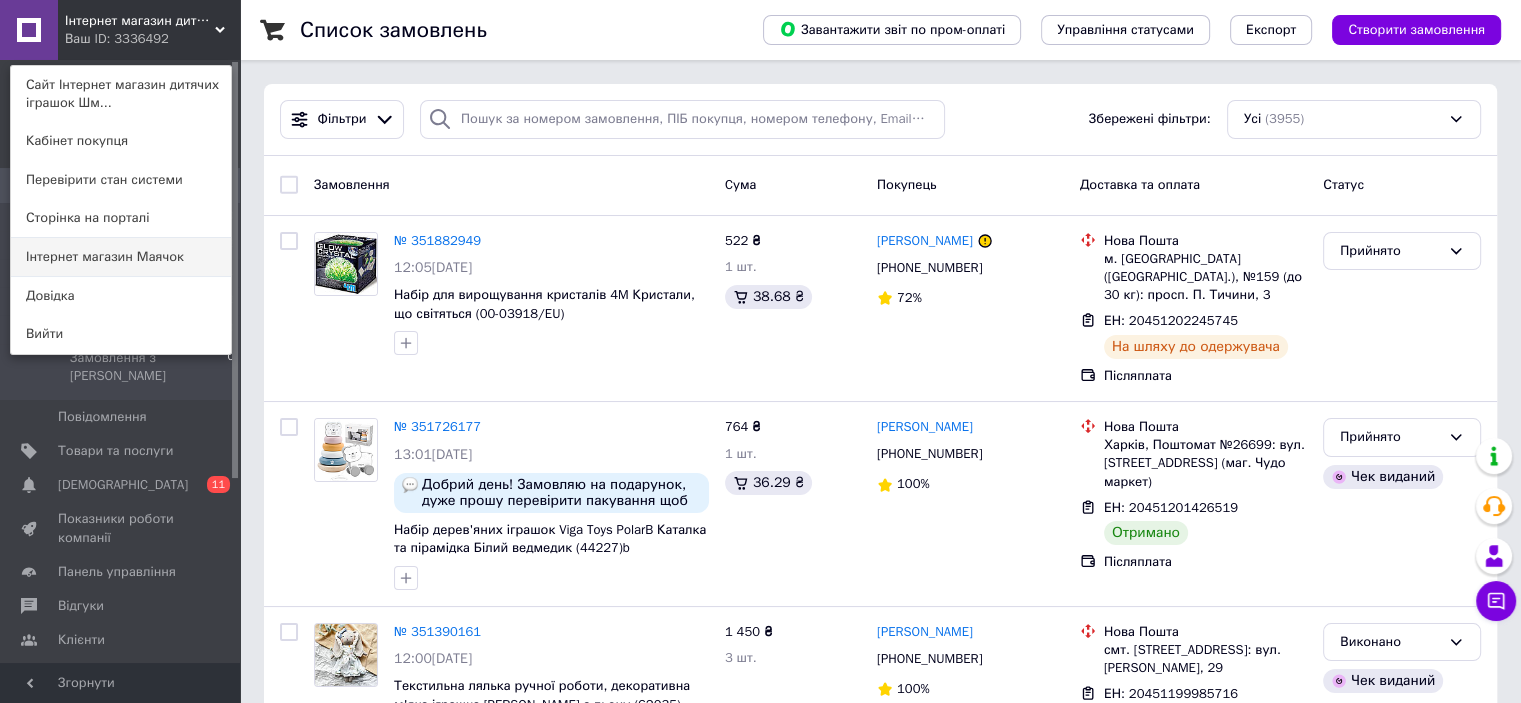 click on "Інтернет магазин Маячок" at bounding box center [121, 257] 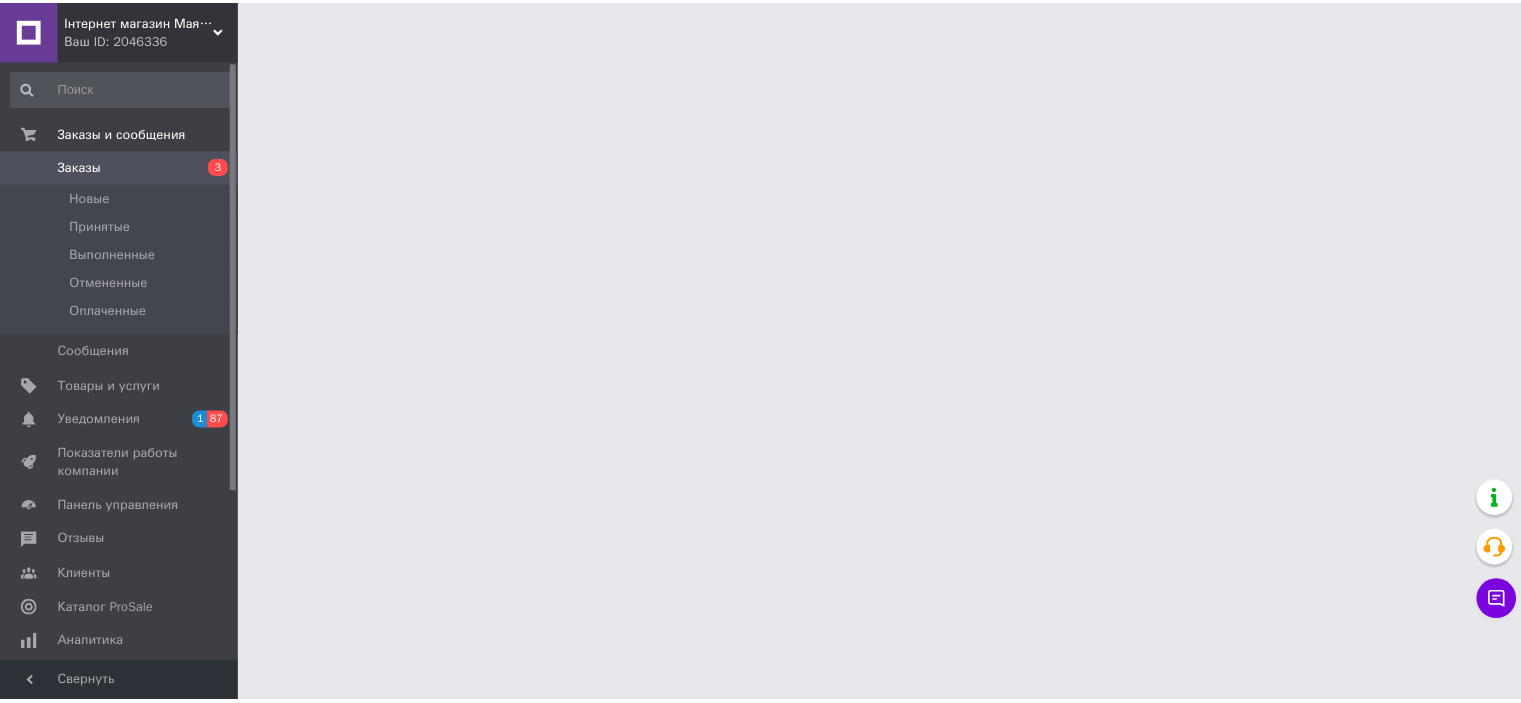 scroll, scrollTop: 0, scrollLeft: 0, axis: both 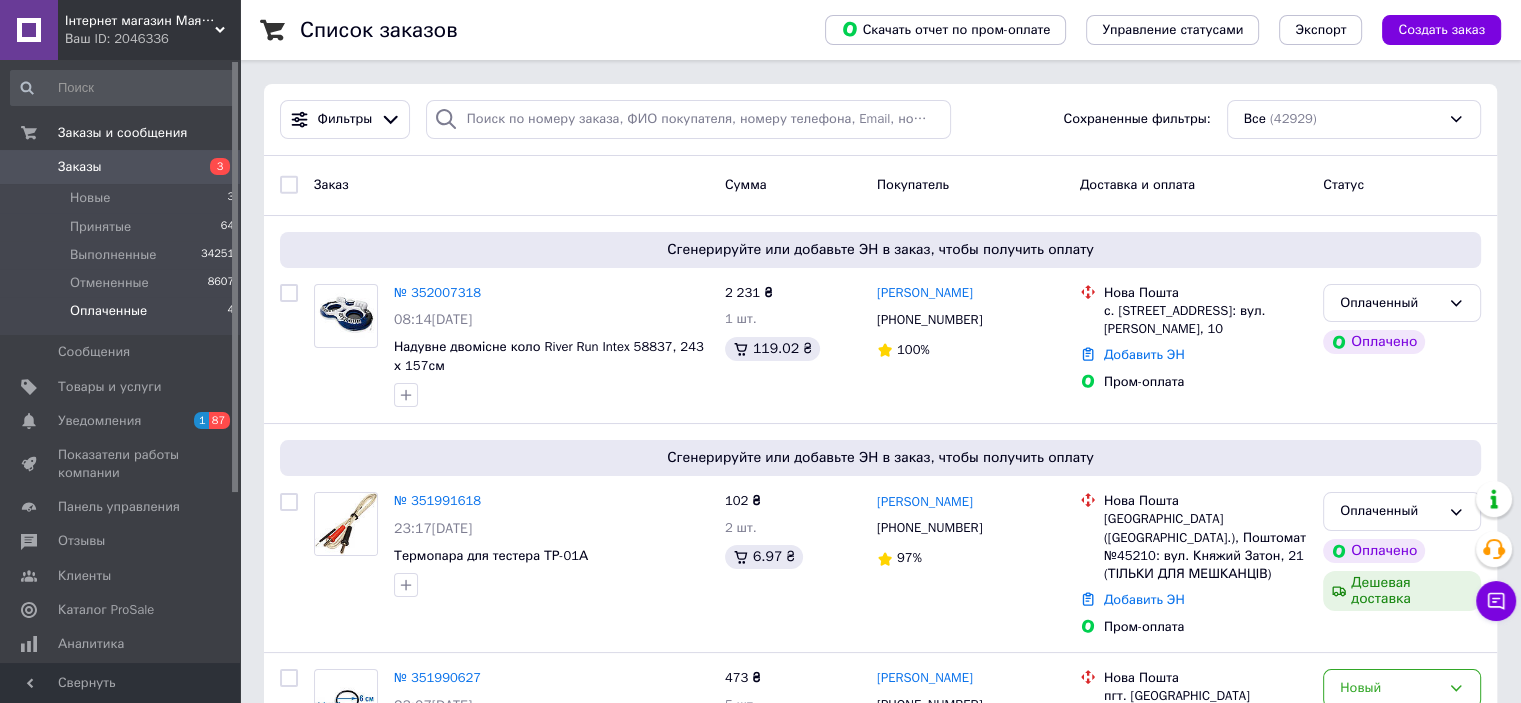 click on "Оплаченные 4" at bounding box center (123, 316) 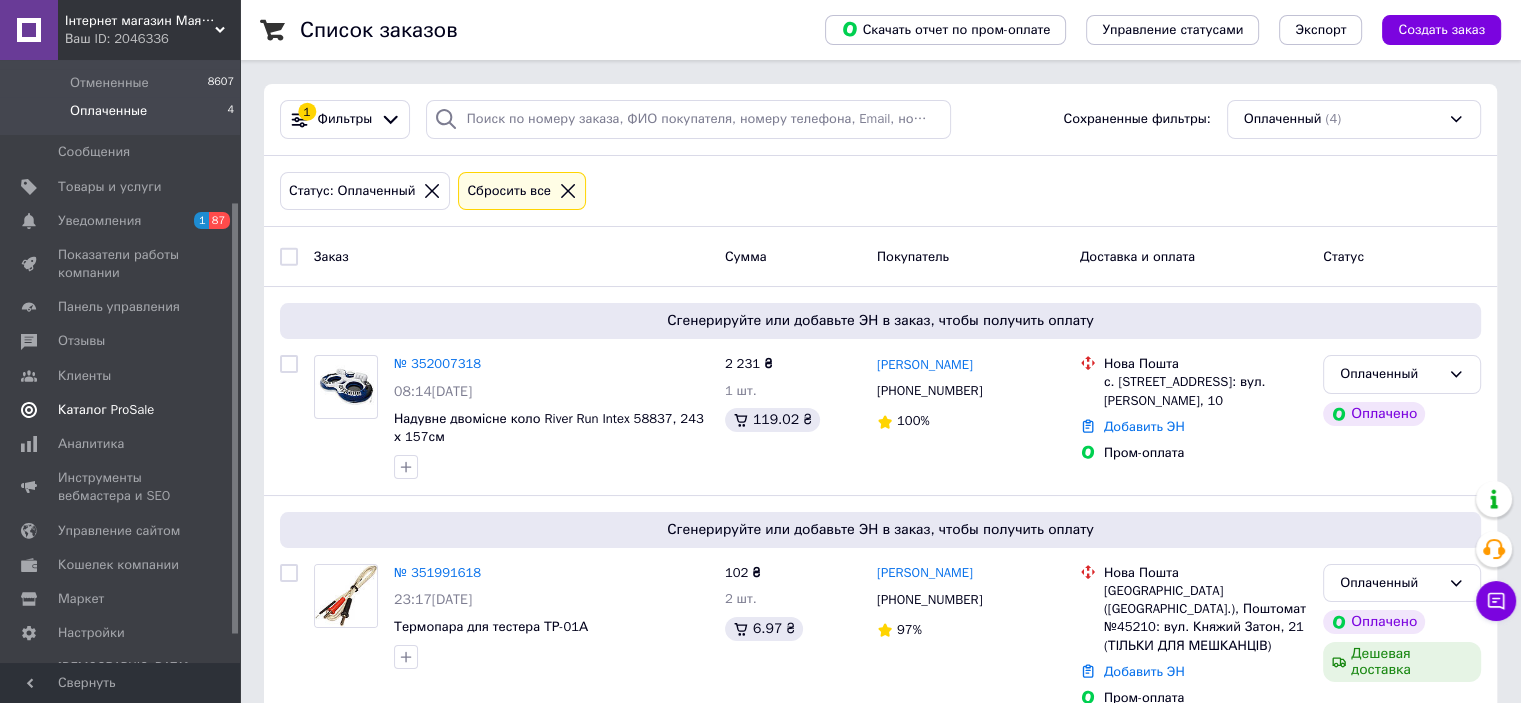 click on "Каталог ProSale" at bounding box center (106, 410) 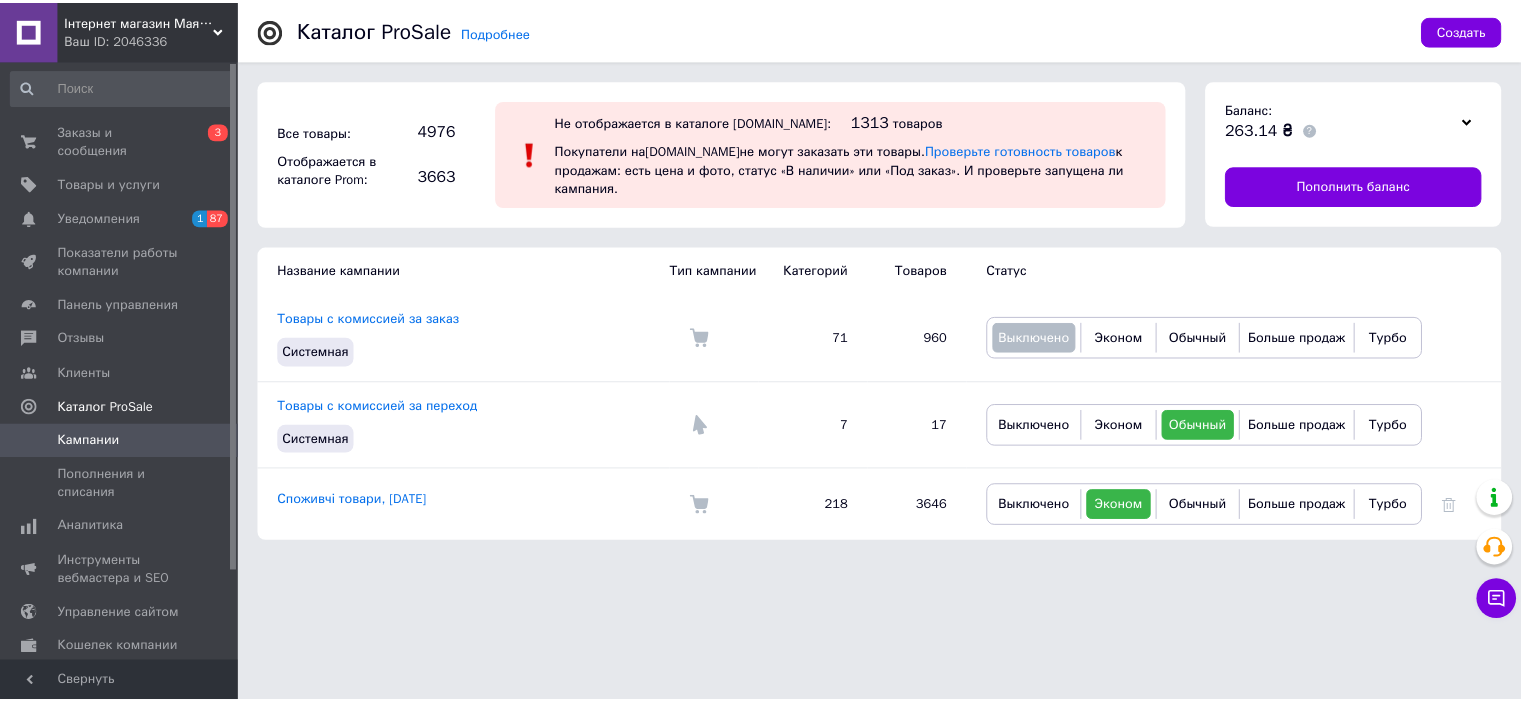 scroll, scrollTop: 0, scrollLeft: 0, axis: both 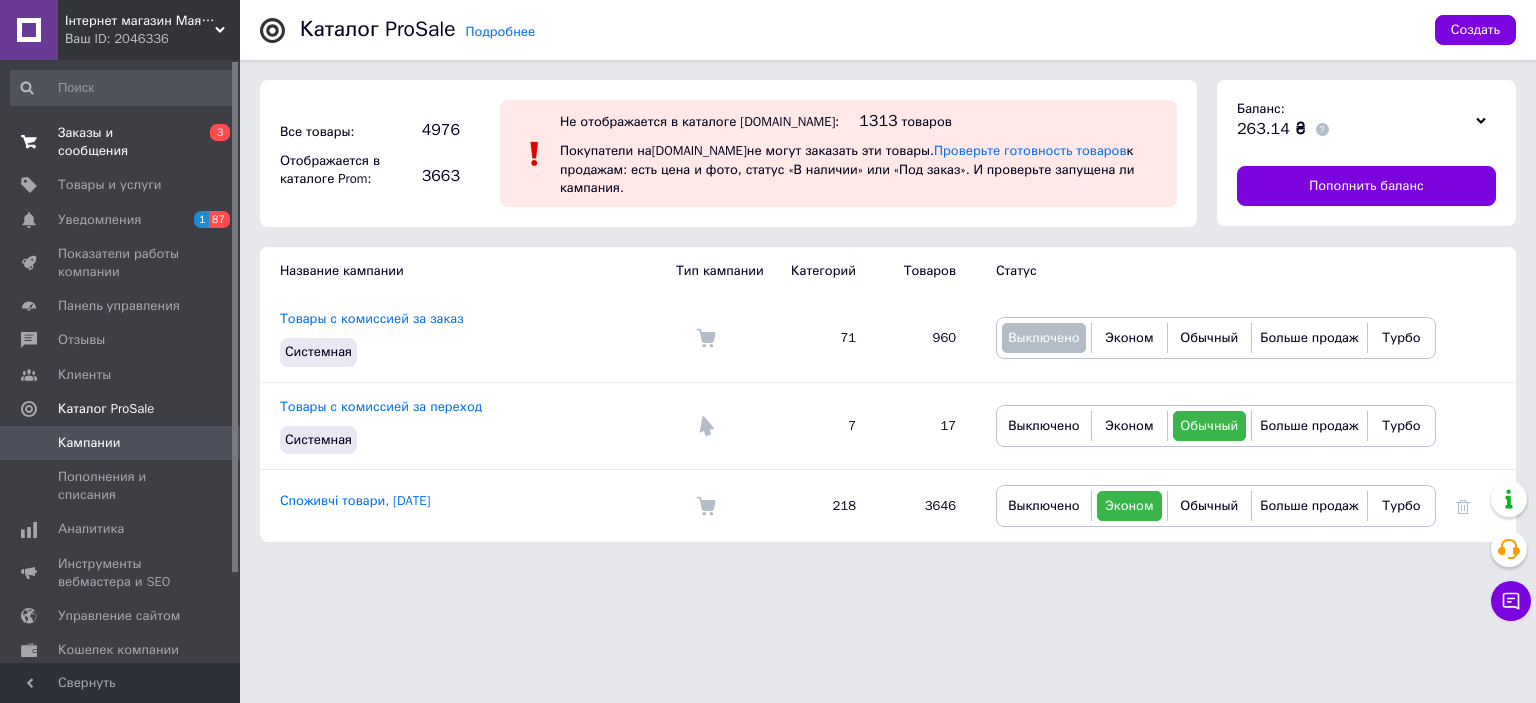 click on "Заказы и сообщения" at bounding box center (121, 142) 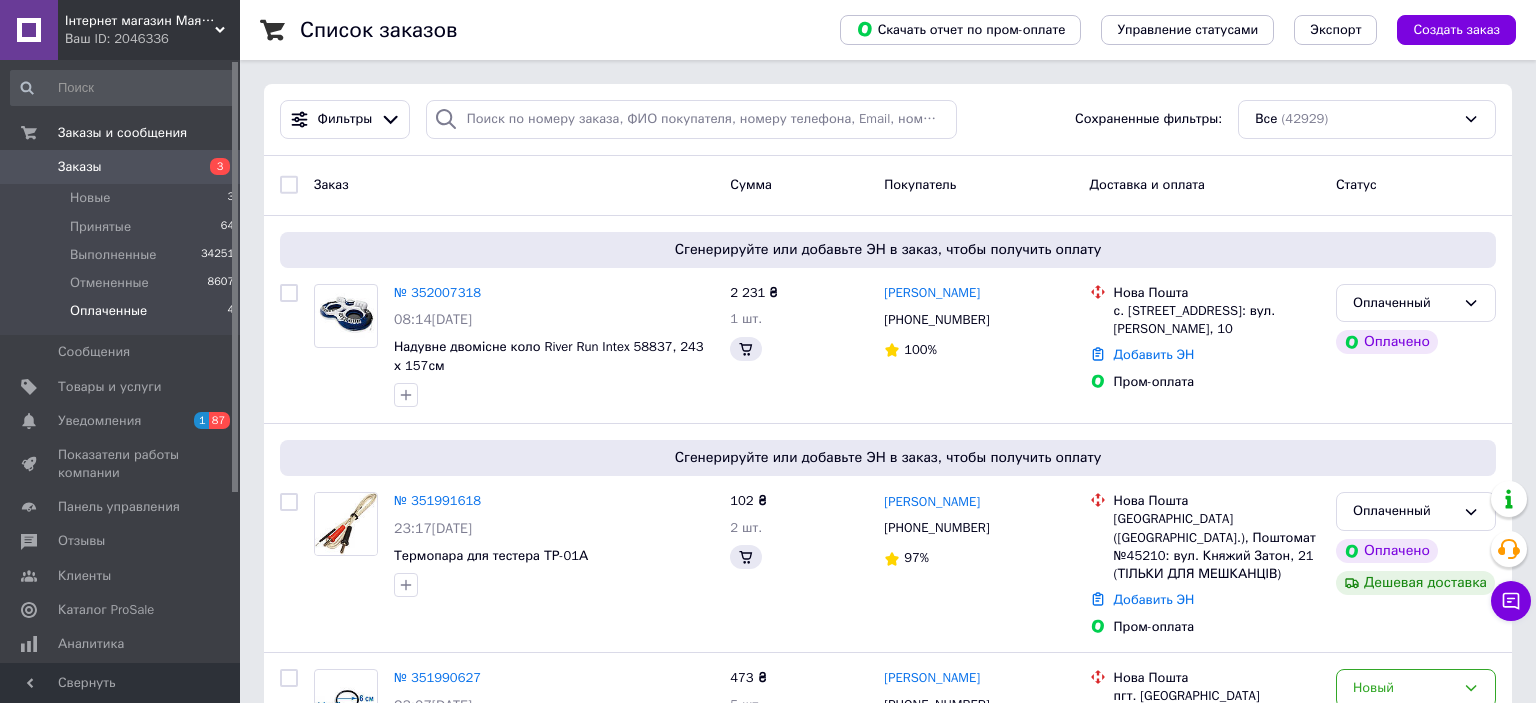click on "Оплаченные 4" at bounding box center [123, 316] 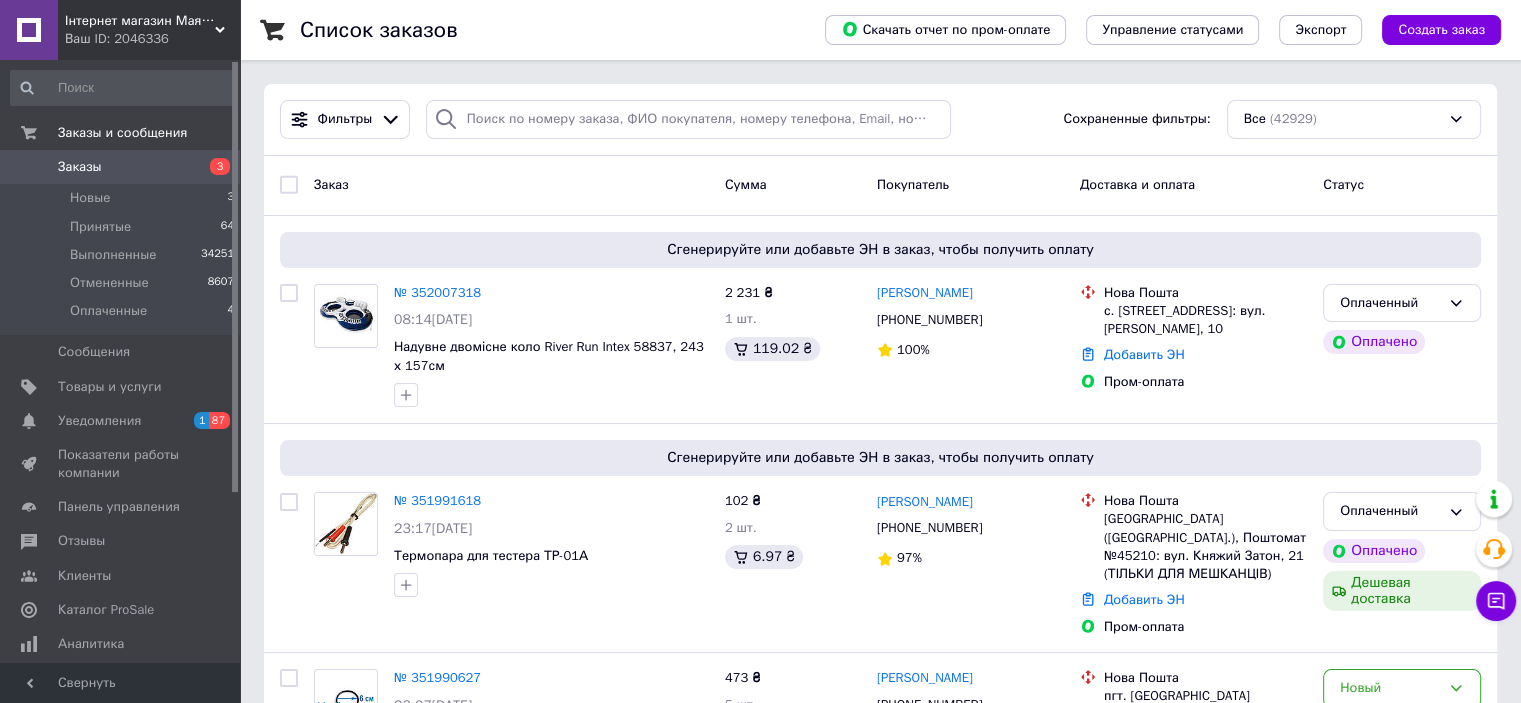 click on "№ 352007318" at bounding box center [437, 292] 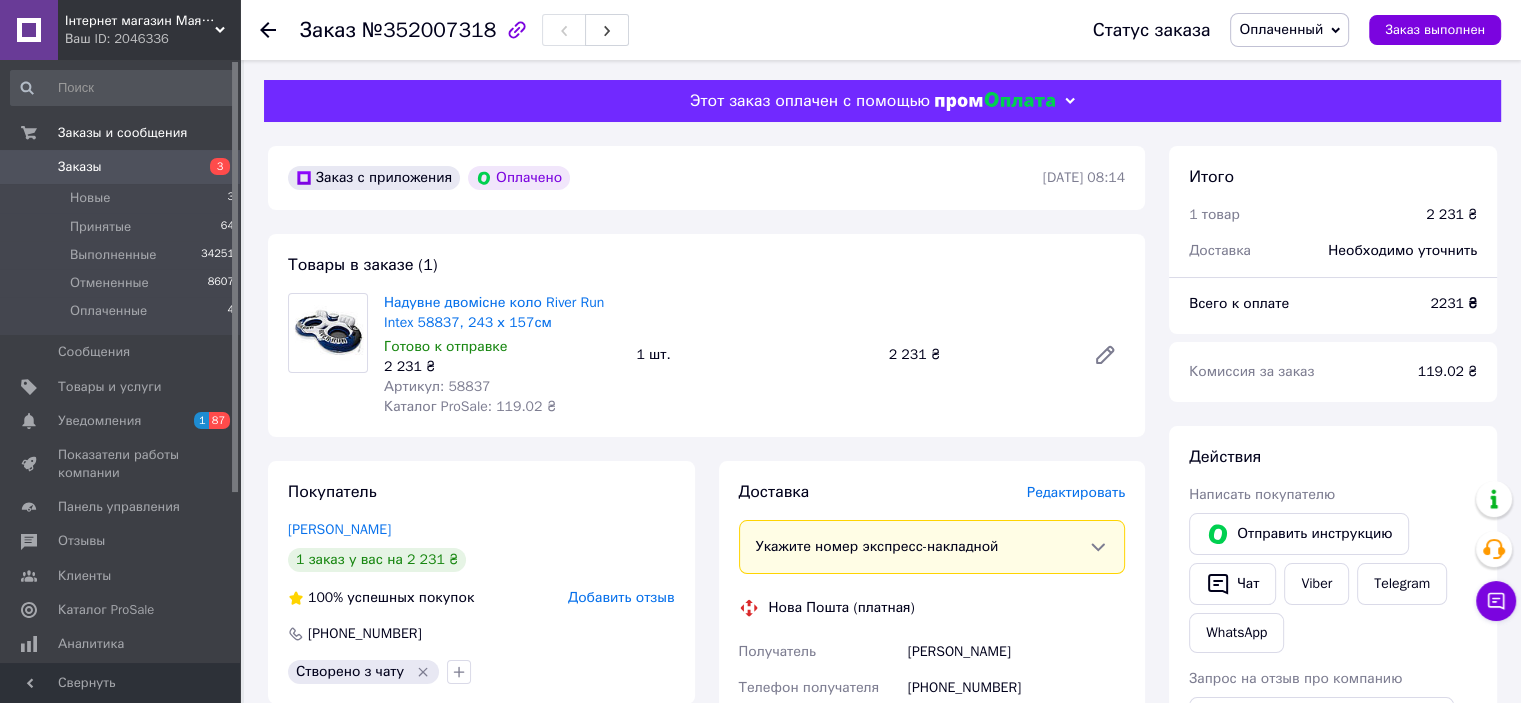 click on "Товары в заказе (1) Надувне двомісне коло River Run Intex 58837, 243 х 157см Готово к отправке 2 231 ₴ Артикул: 58837 Каталог ProSale: 119.02 ₴  1 шт. 2 231 ₴" at bounding box center [706, 335] 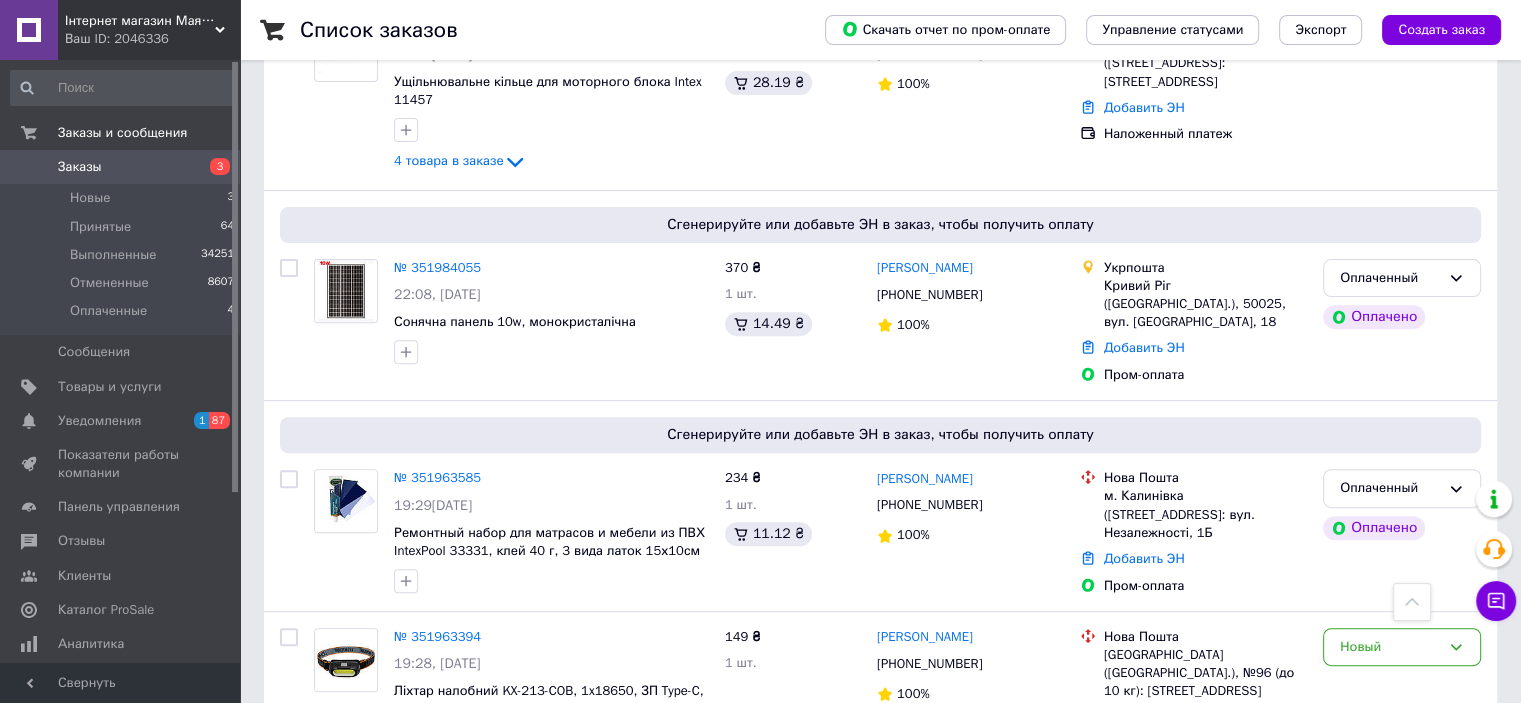 scroll, scrollTop: 700, scrollLeft: 0, axis: vertical 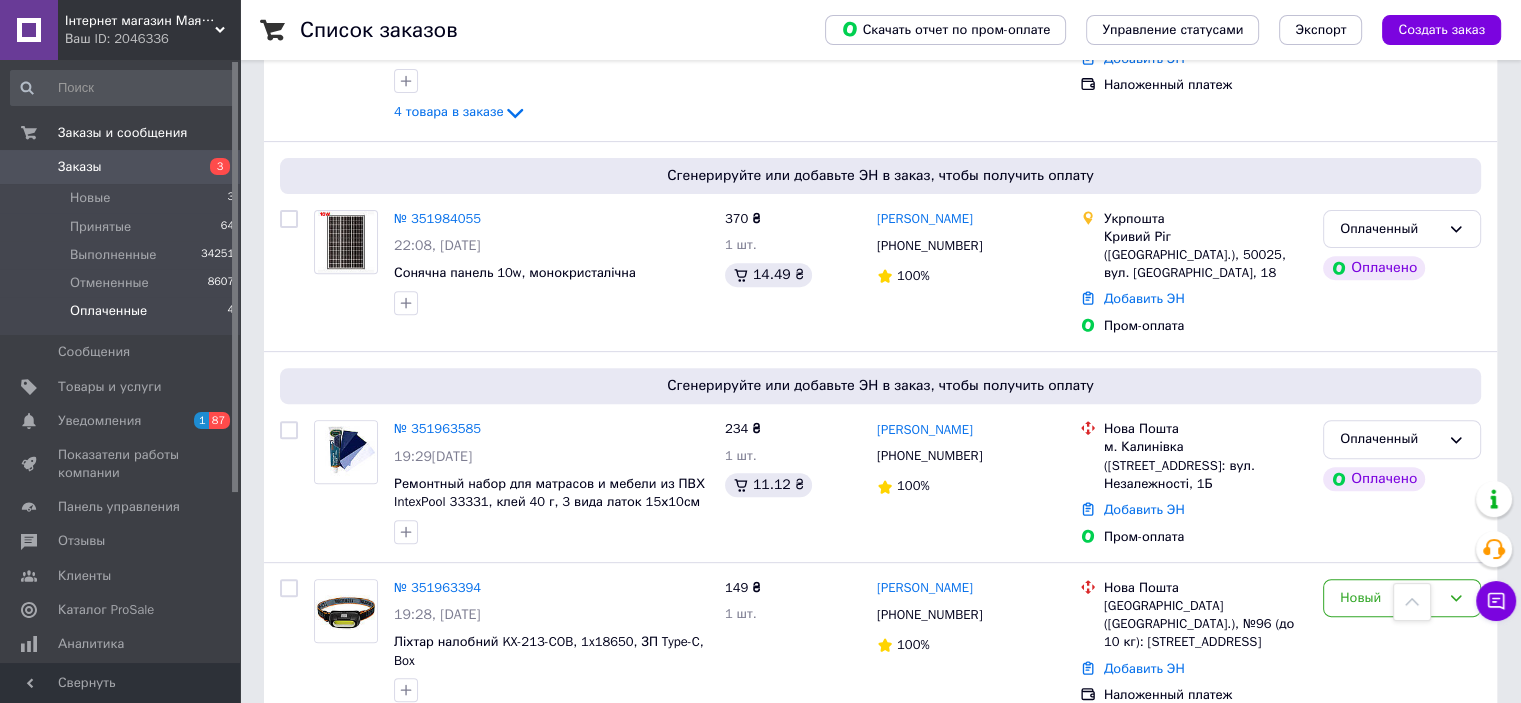 click on "Оплаченные 4" at bounding box center (123, 316) 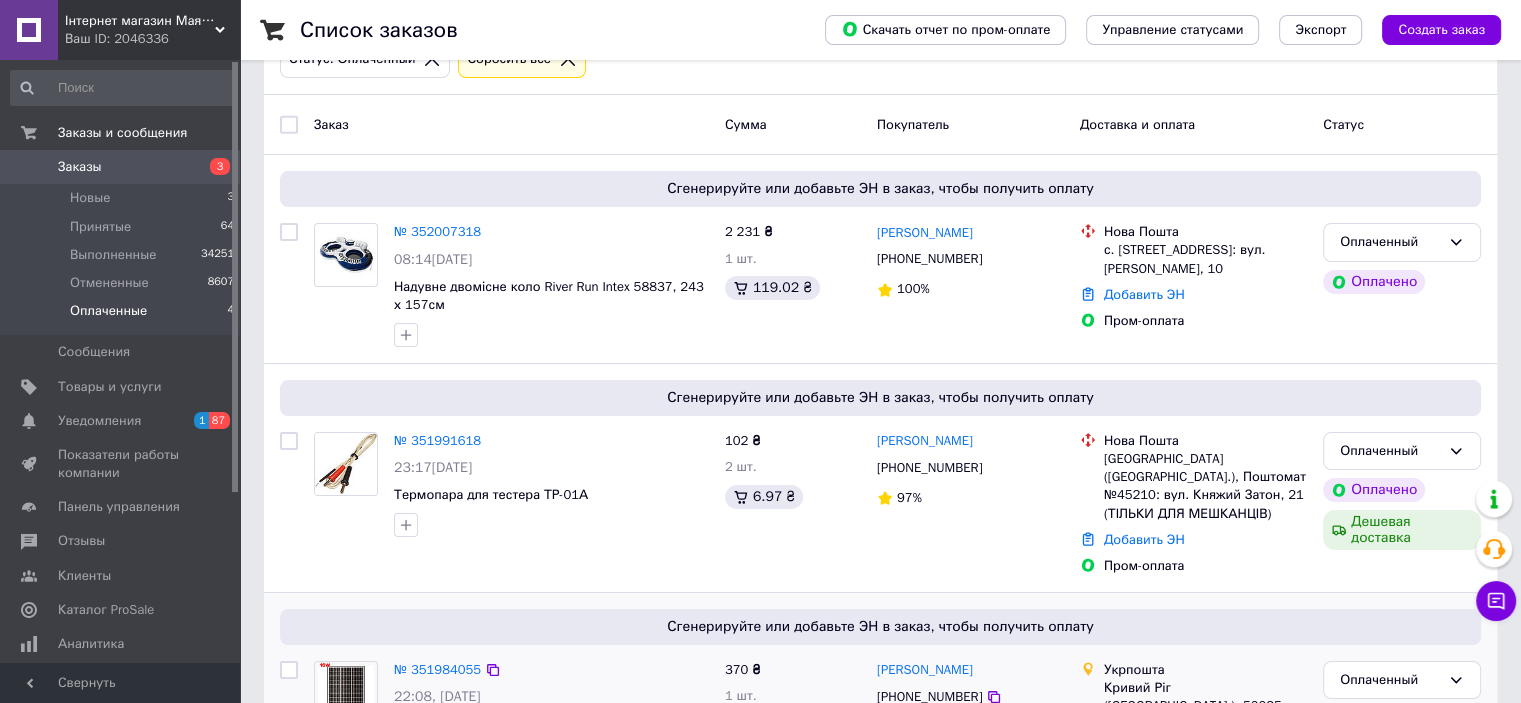 scroll, scrollTop: 427, scrollLeft: 0, axis: vertical 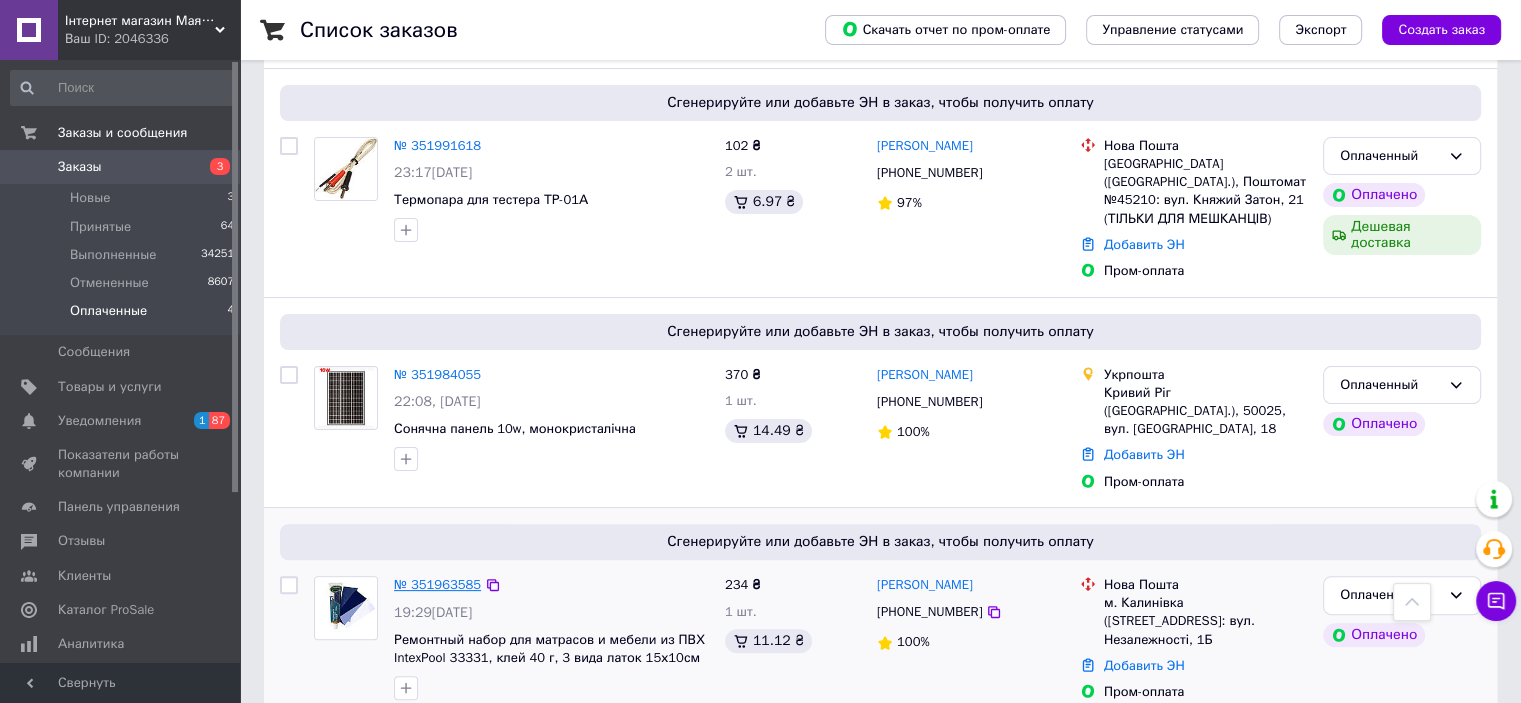 click on "№ 351963585" at bounding box center (437, 584) 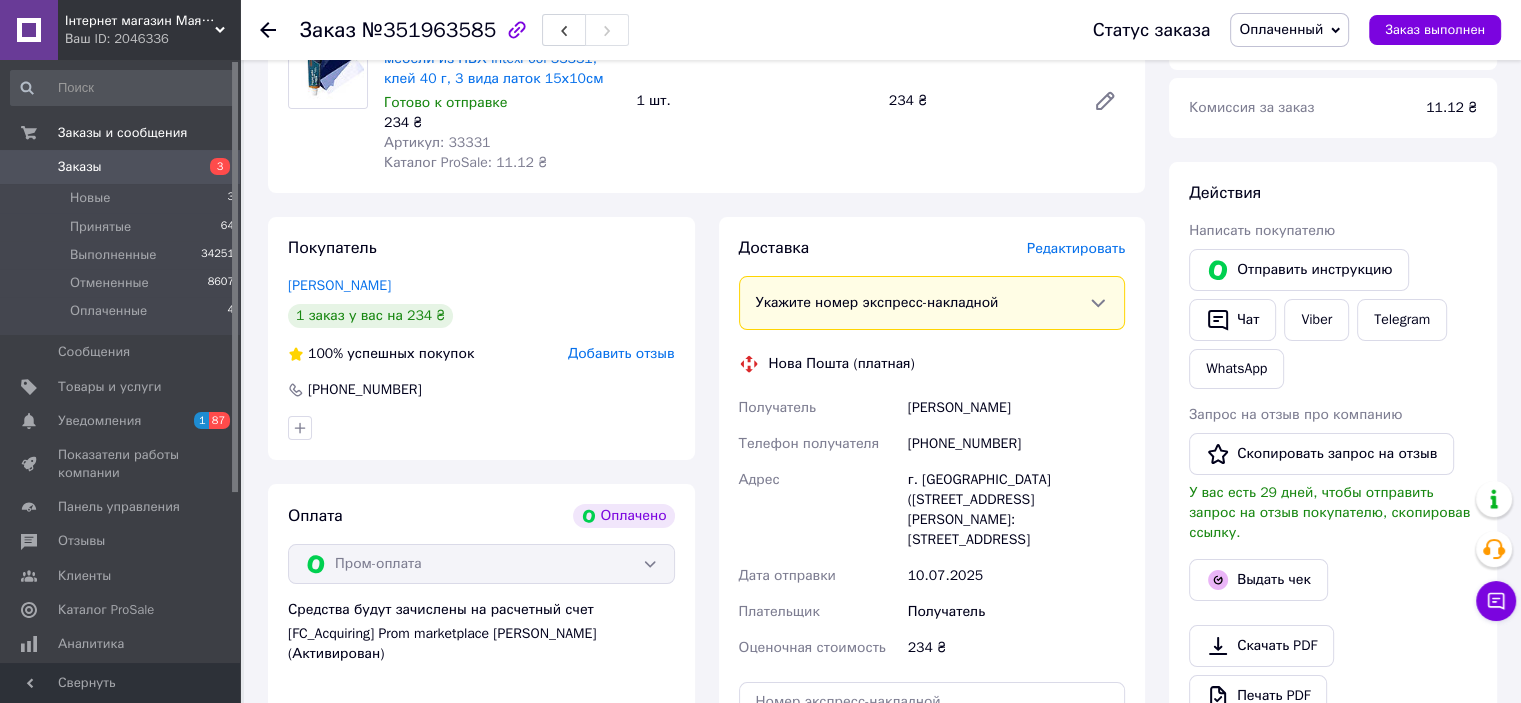 scroll, scrollTop: 27, scrollLeft: 0, axis: vertical 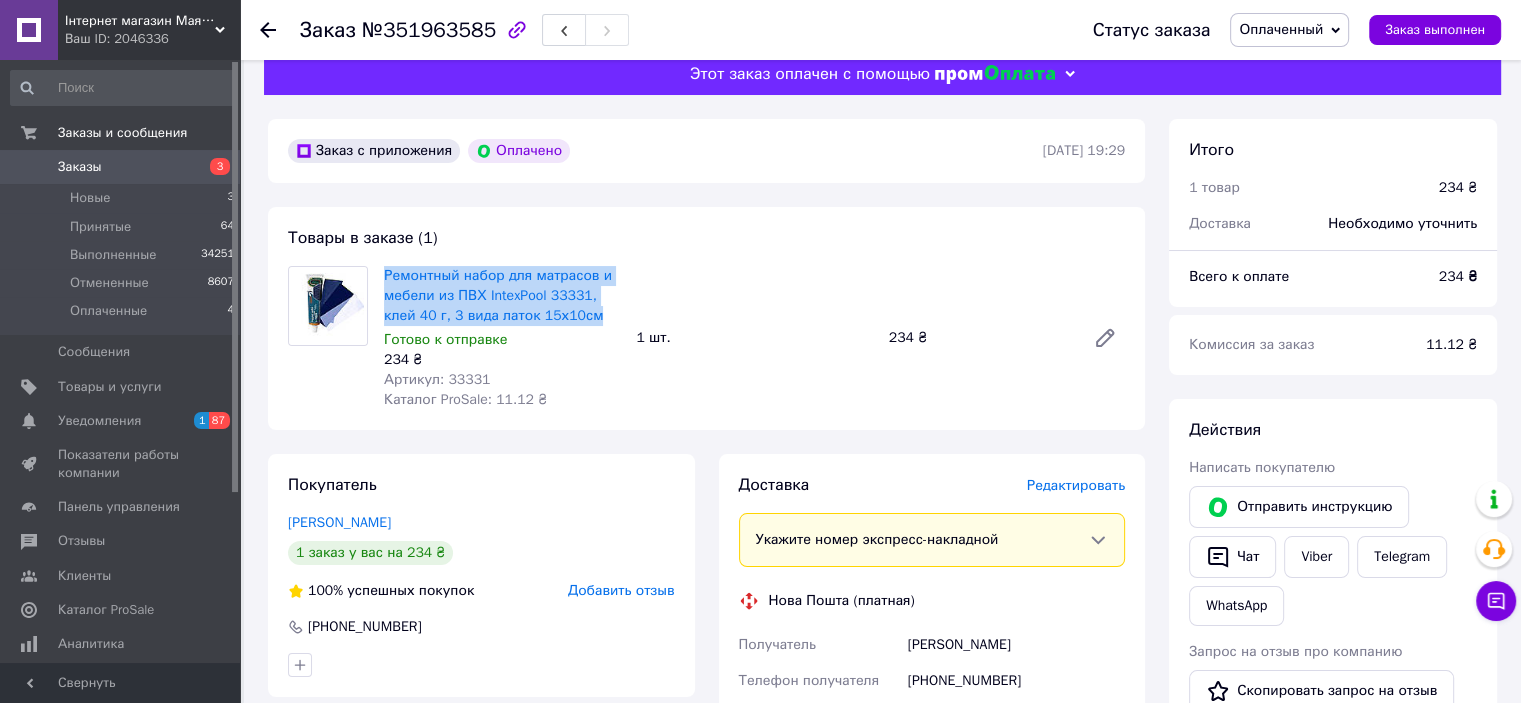 drag, startPoint x: 409, startPoint y: 280, endPoint x: 581, endPoint y: 317, distance: 175.93465 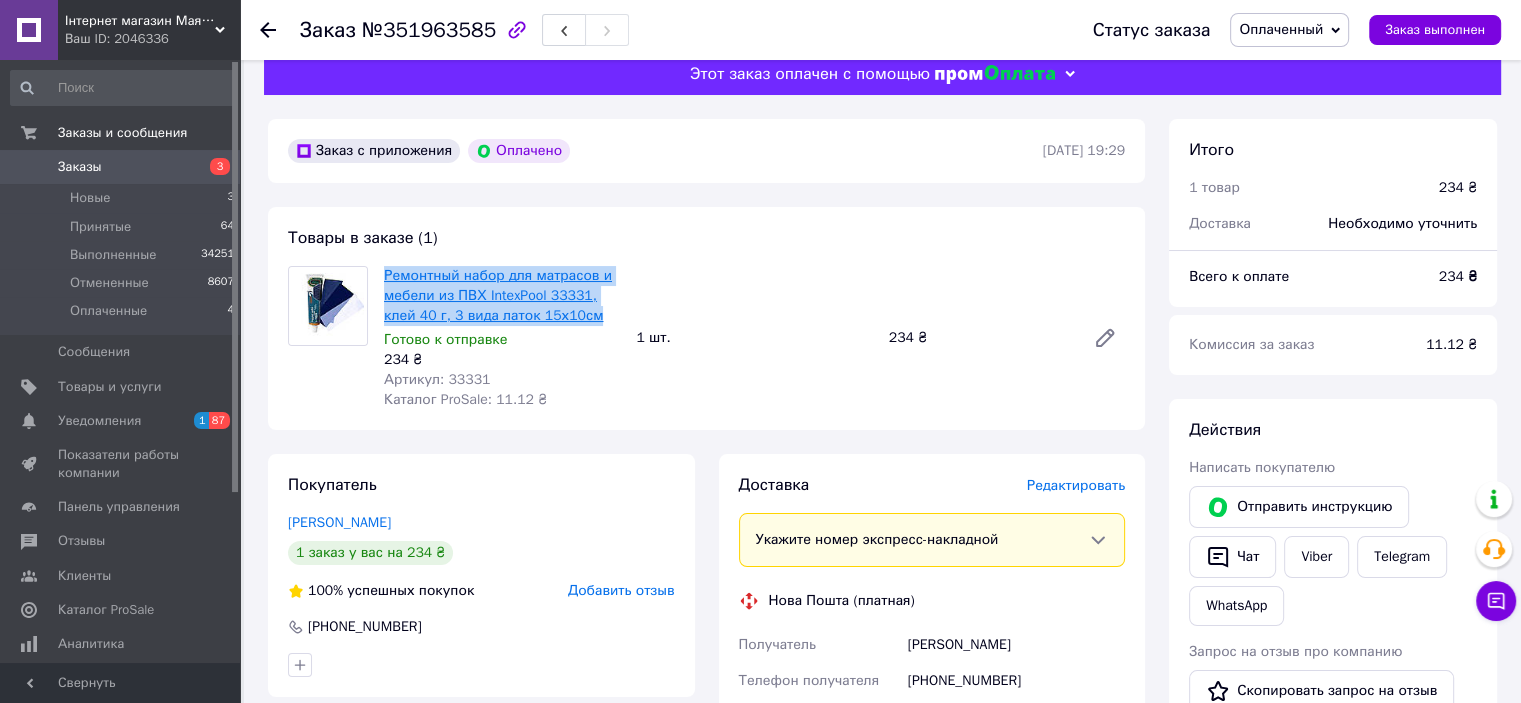 copy on "Ремонтный набор для матрасов и мебели из ПВХ IntexPool 33331, клей 40 г, 3 вида латок 15х10см" 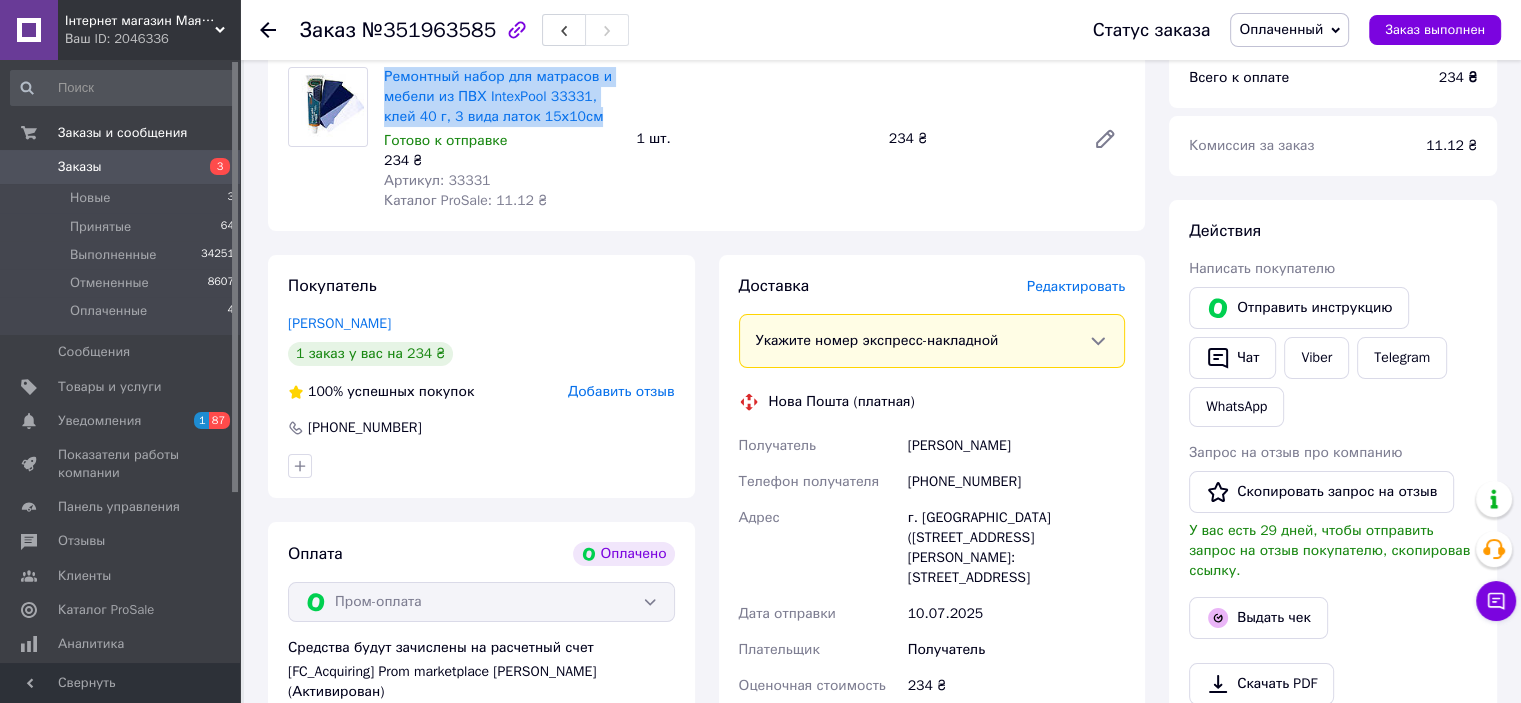 scroll, scrollTop: 227, scrollLeft: 0, axis: vertical 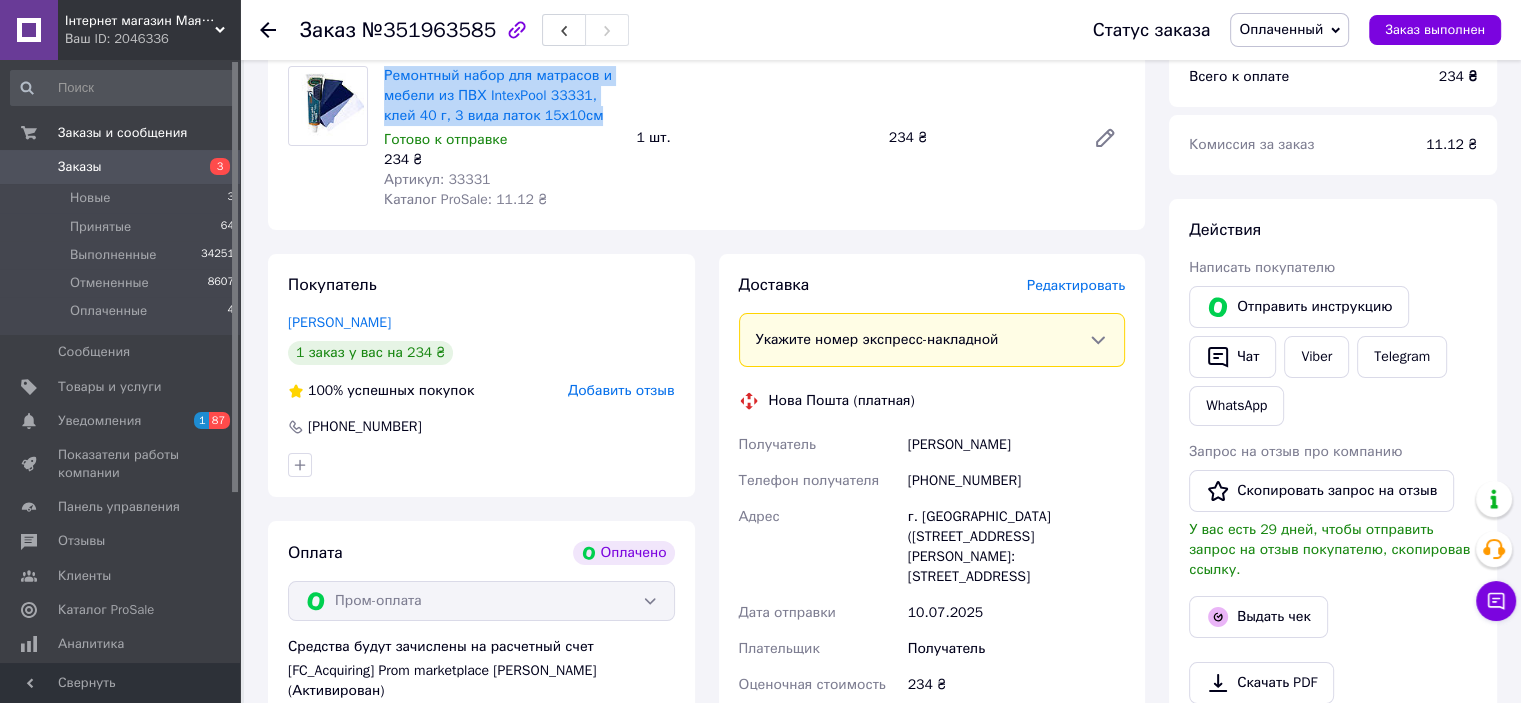 drag, startPoint x: 896, startPoint y: 443, endPoint x: 1053, endPoint y: 447, distance: 157.05095 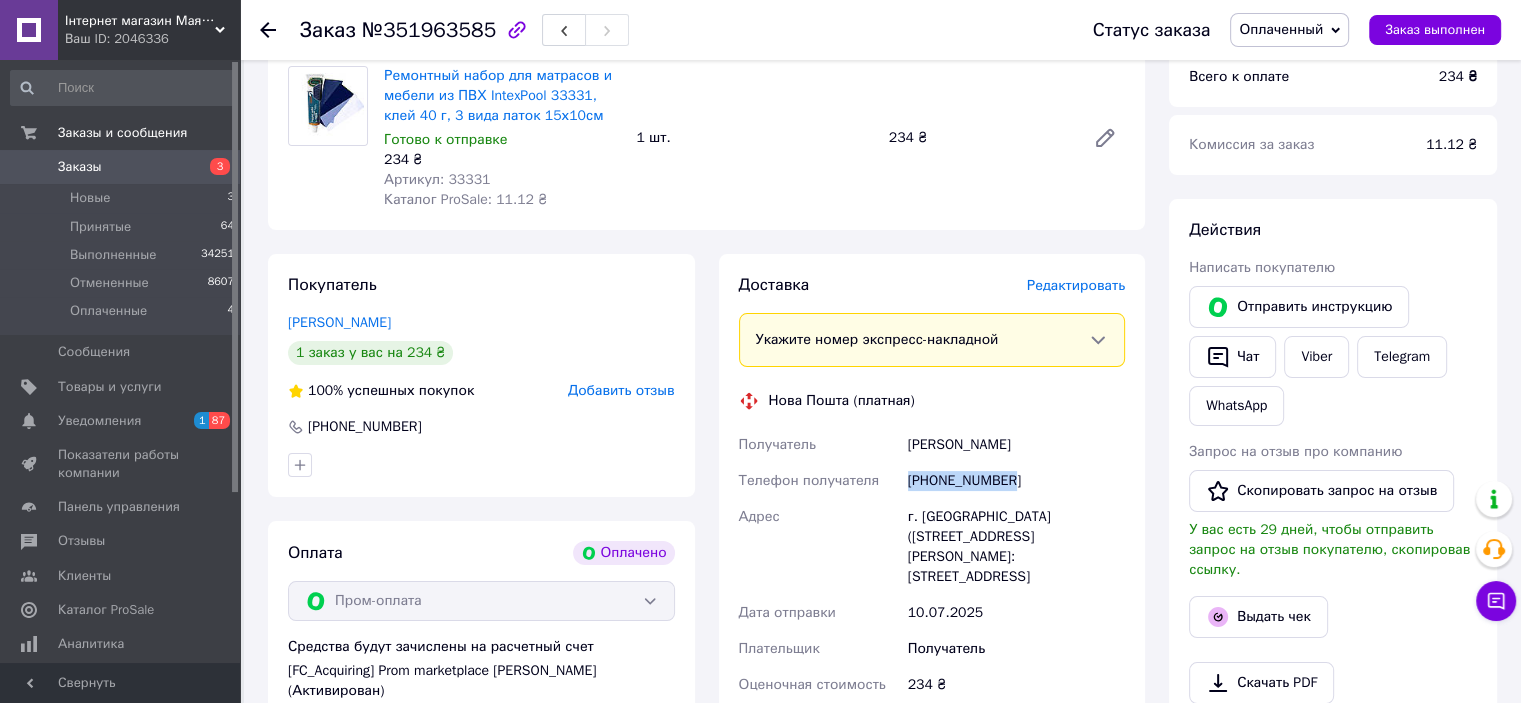 drag, startPoint x: 908, startPoint y: 483, endPoint x: 1091, endPoint y: 492, distance: 183.22118 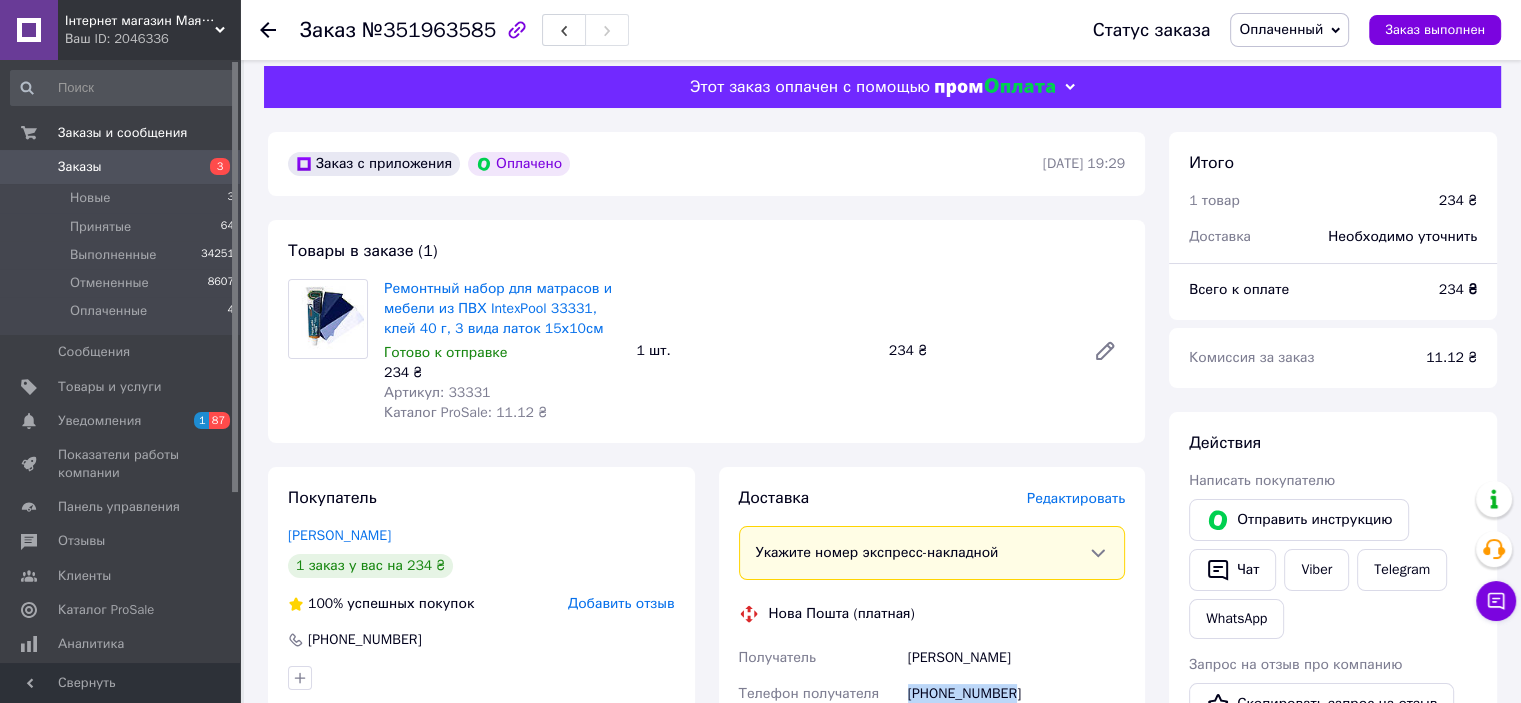 scroll, scrollTop: 0, scrollLeft: 0, axis: both 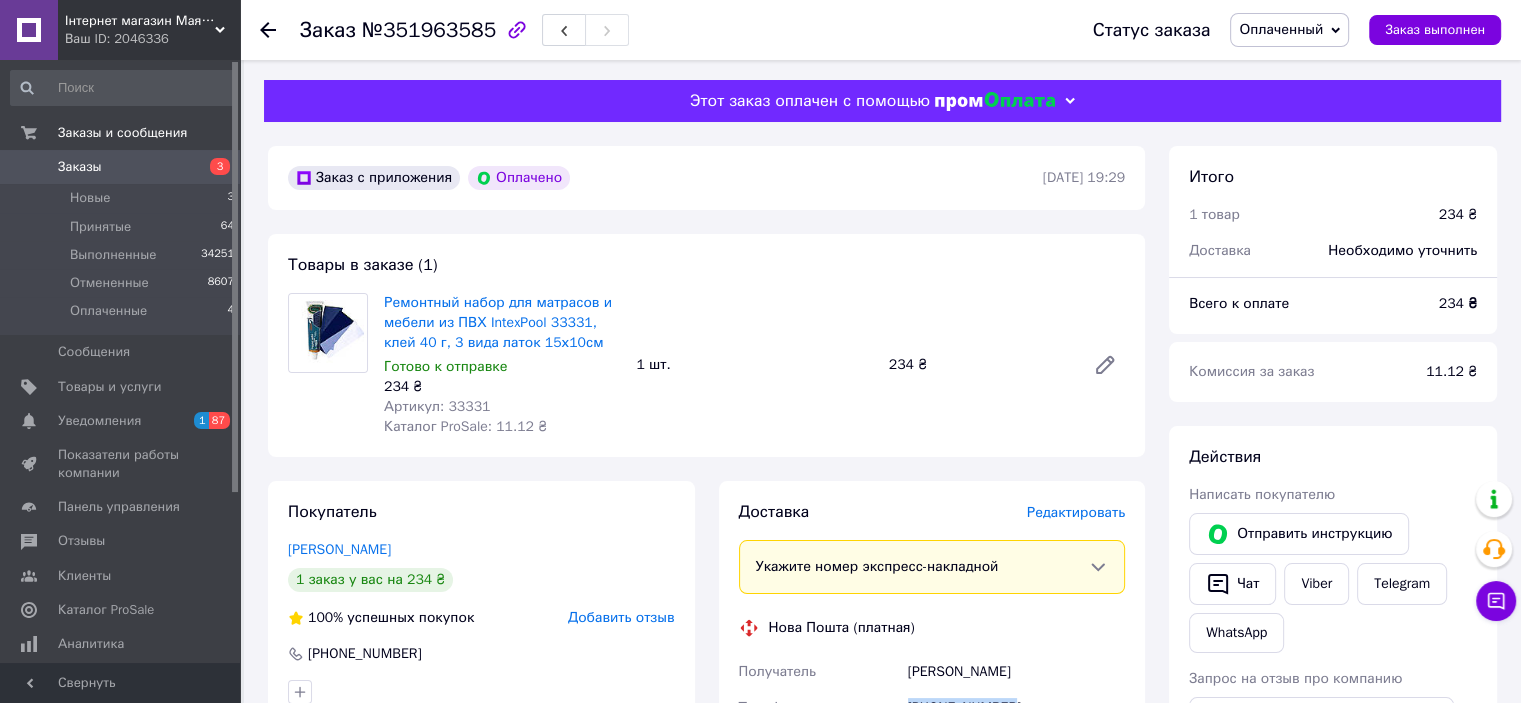 click on "Оплаченный" at bounding box center [1281, 29] 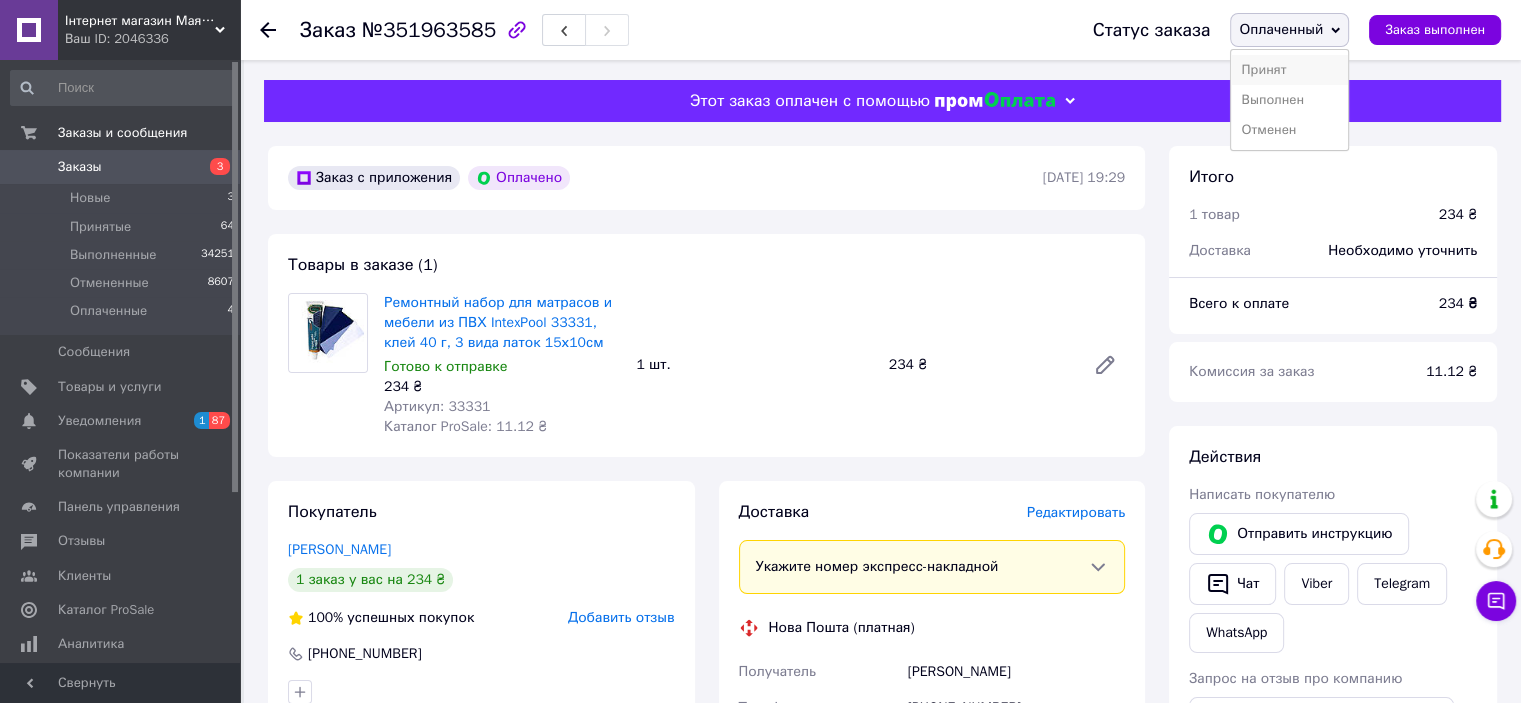 click on "Принят" at bounding box center [1289, 70] 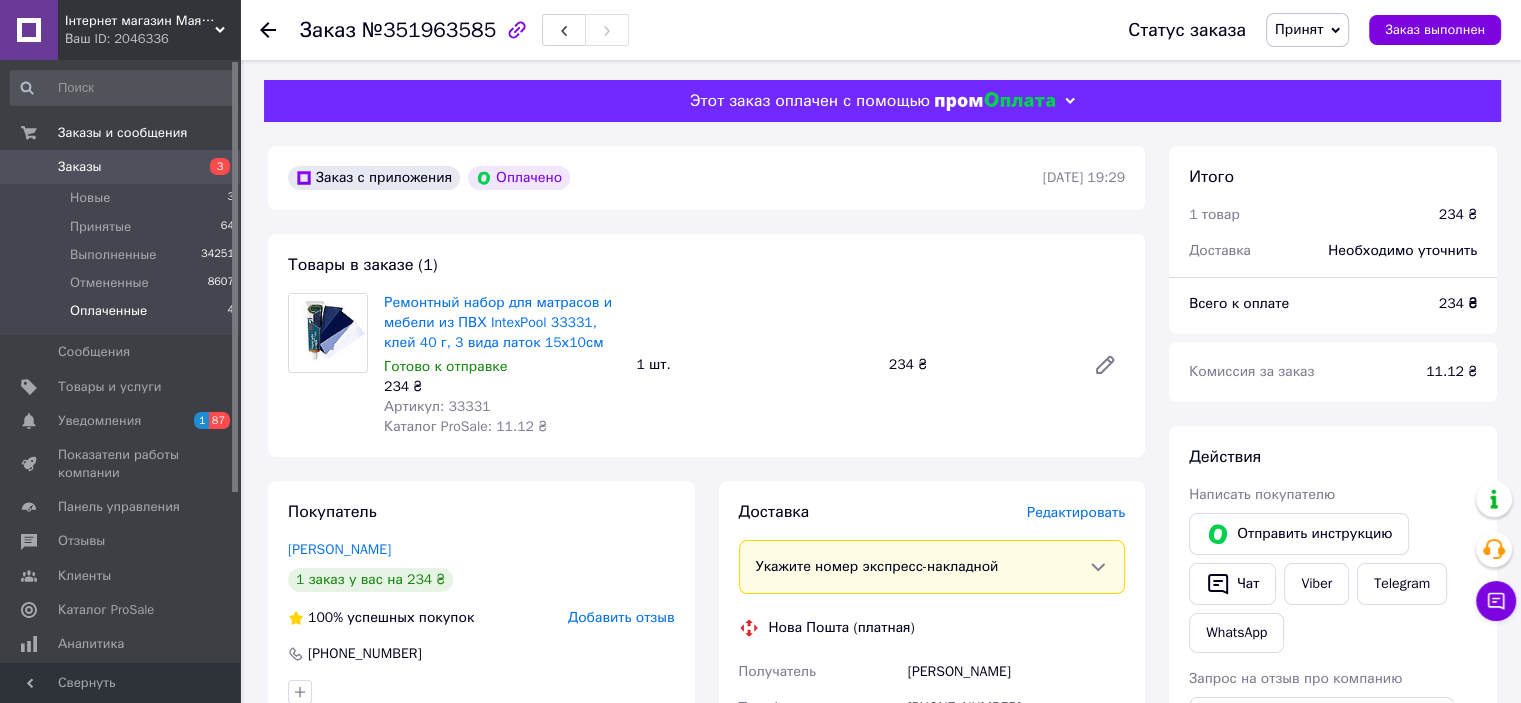 click on "Оплаченные 4" at bounding box center [123, 316] 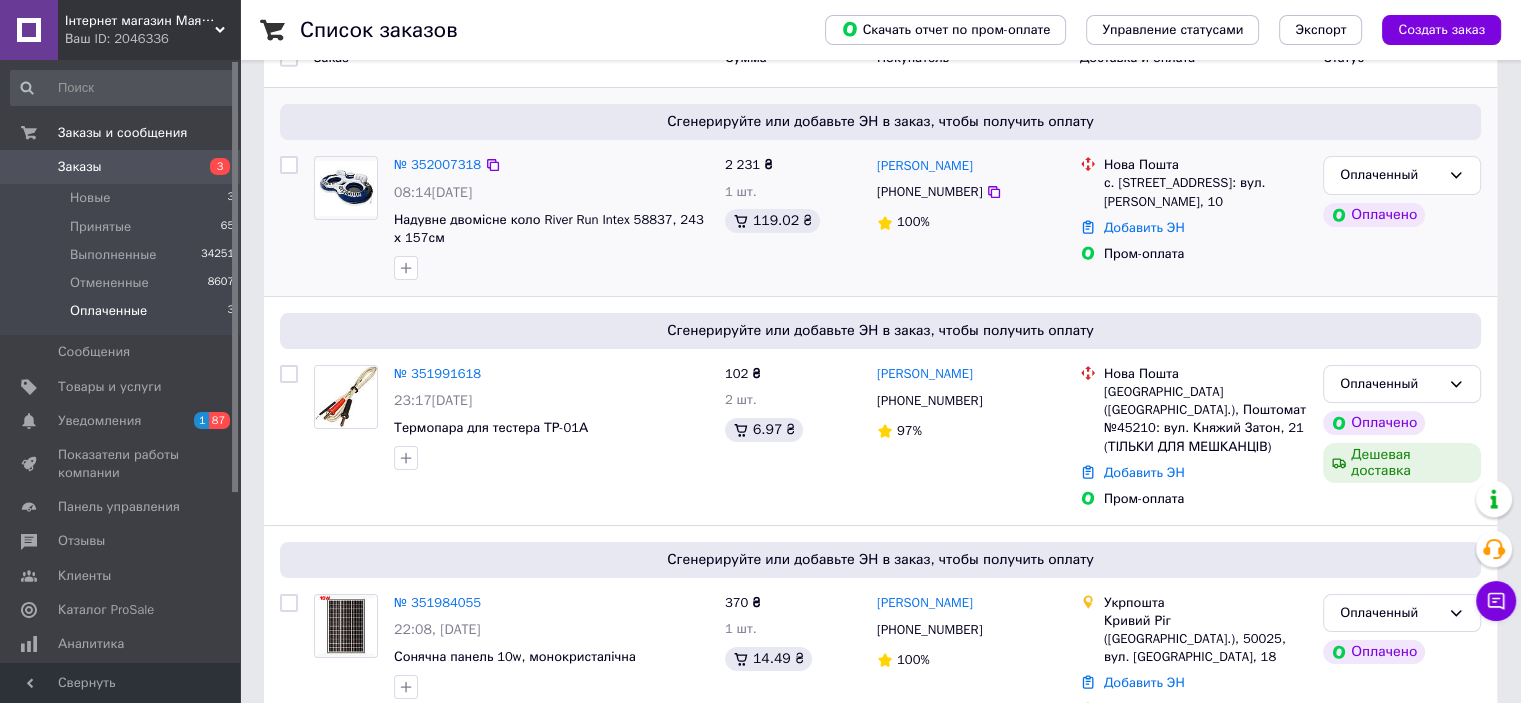 scroll, scrollTop: 216, scrollLeft: 0, axis: vertical 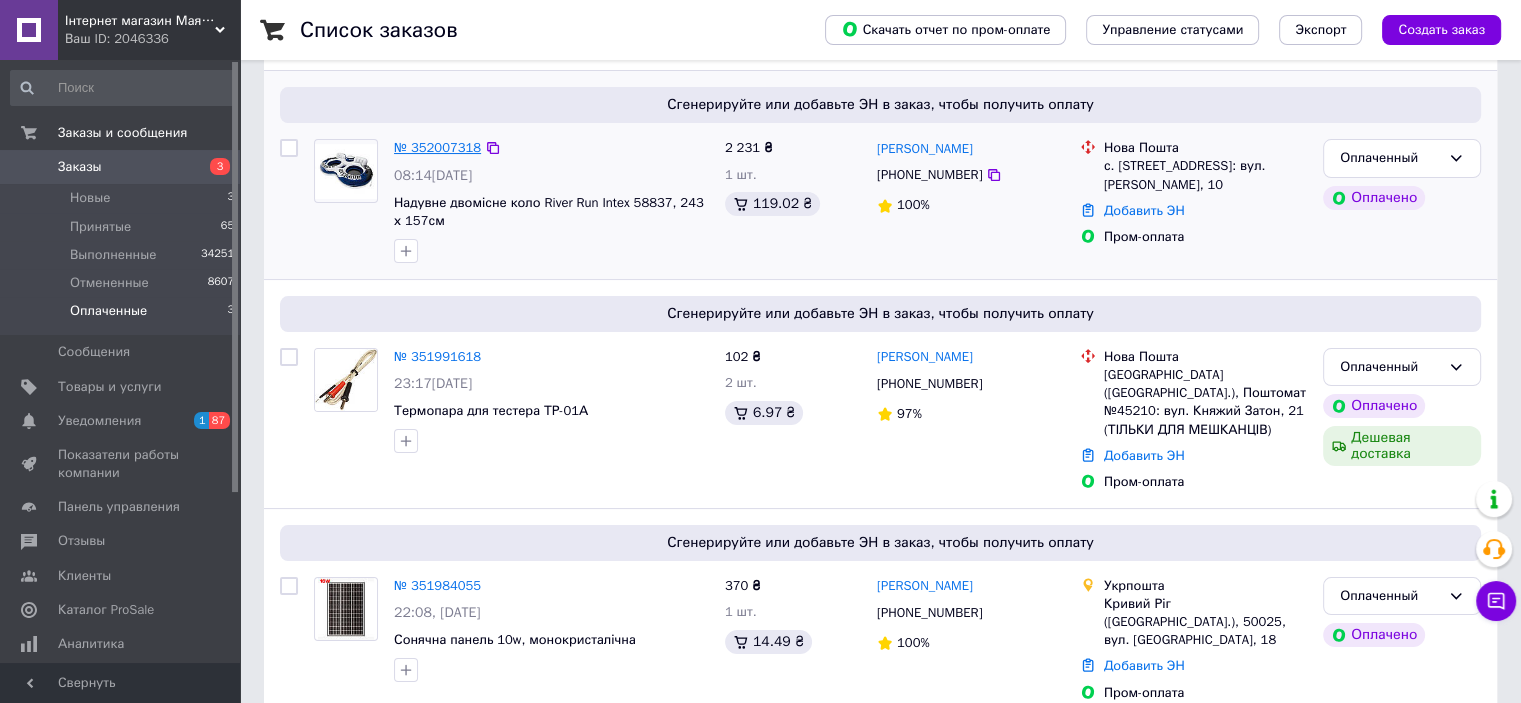 click on "№ 352007318" at bounding box center [437, 147] 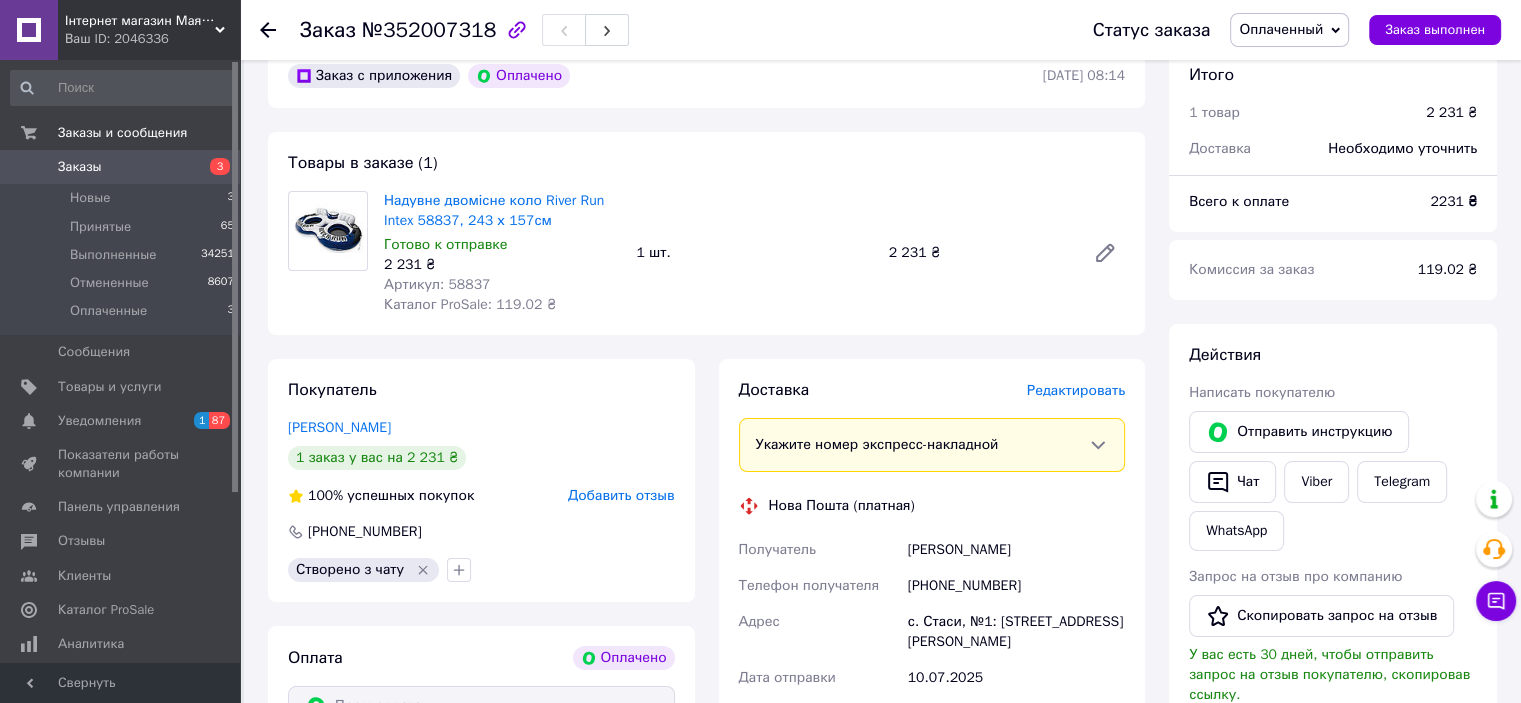 scroll, scrollTop: 16, scrollLeft: 0, axis: vertical 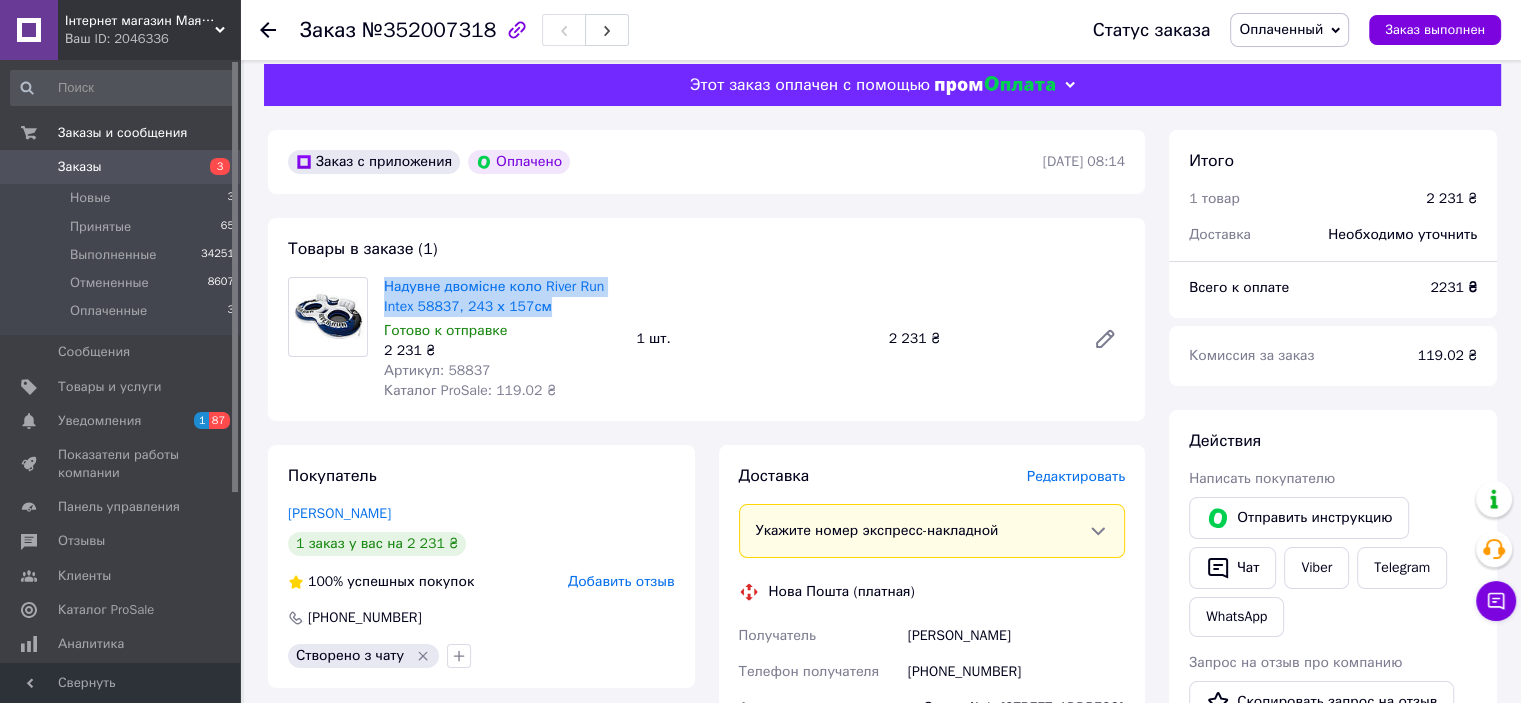 drag, startPoint x: 417, startPoint y: 289, endPoint x: 558, endPoint y: 307, distance: 142.14429 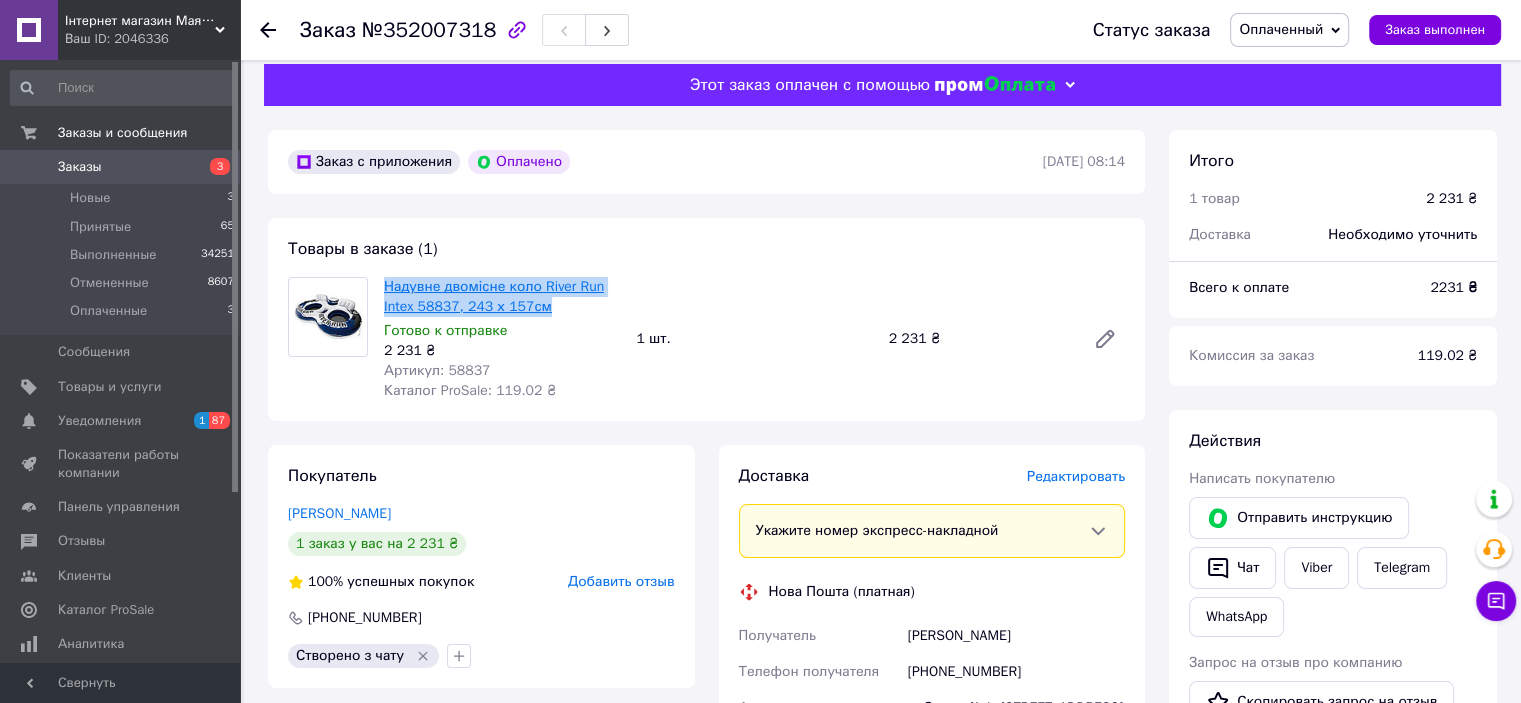 copy on "Надувне двомісне коло River Run Intex 58837, 243 х 157см" 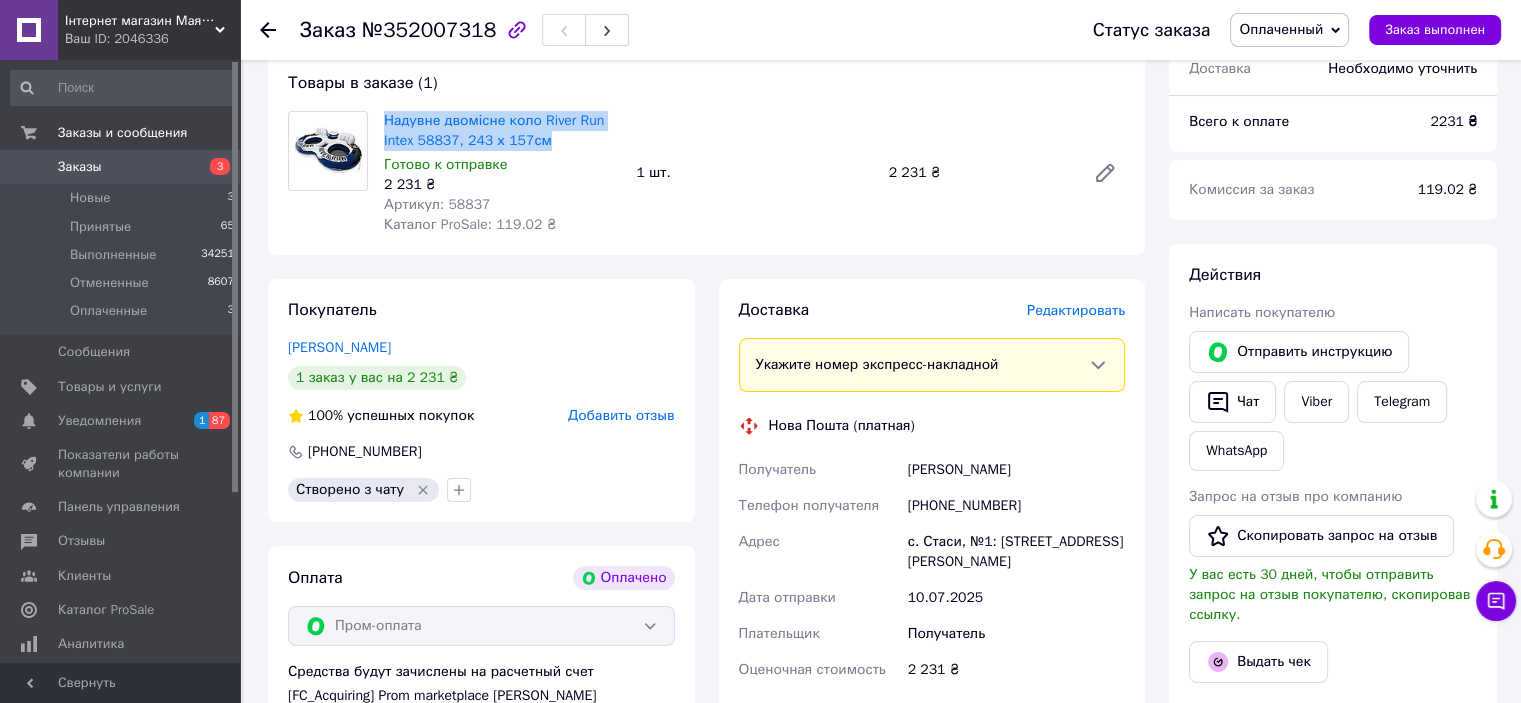 scroll, scrollTop: 416, scrollLeft: 0, axis: vertical 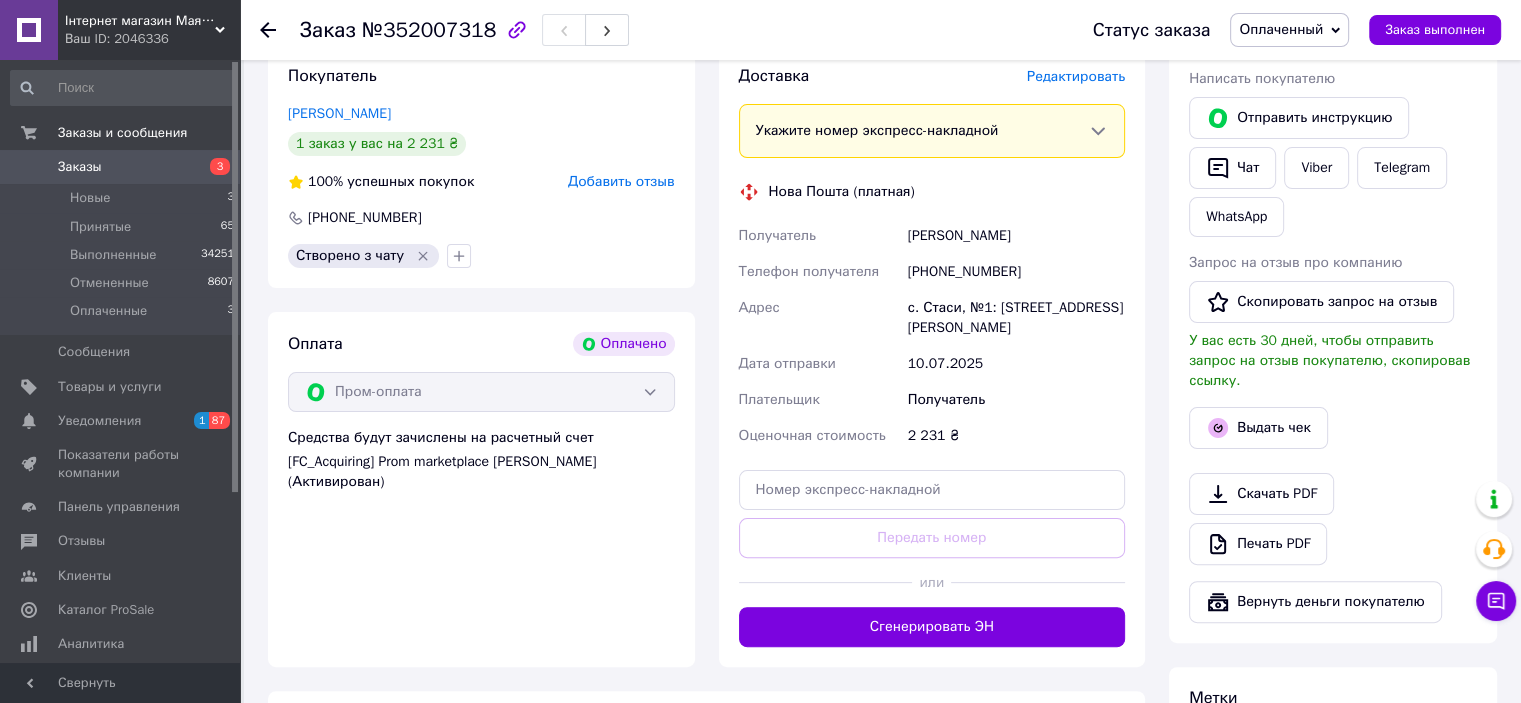drag, startPoint x: 900, startPoint y: 242, endPoint x: 1041, endPoint y: 247, distance: 141.08862 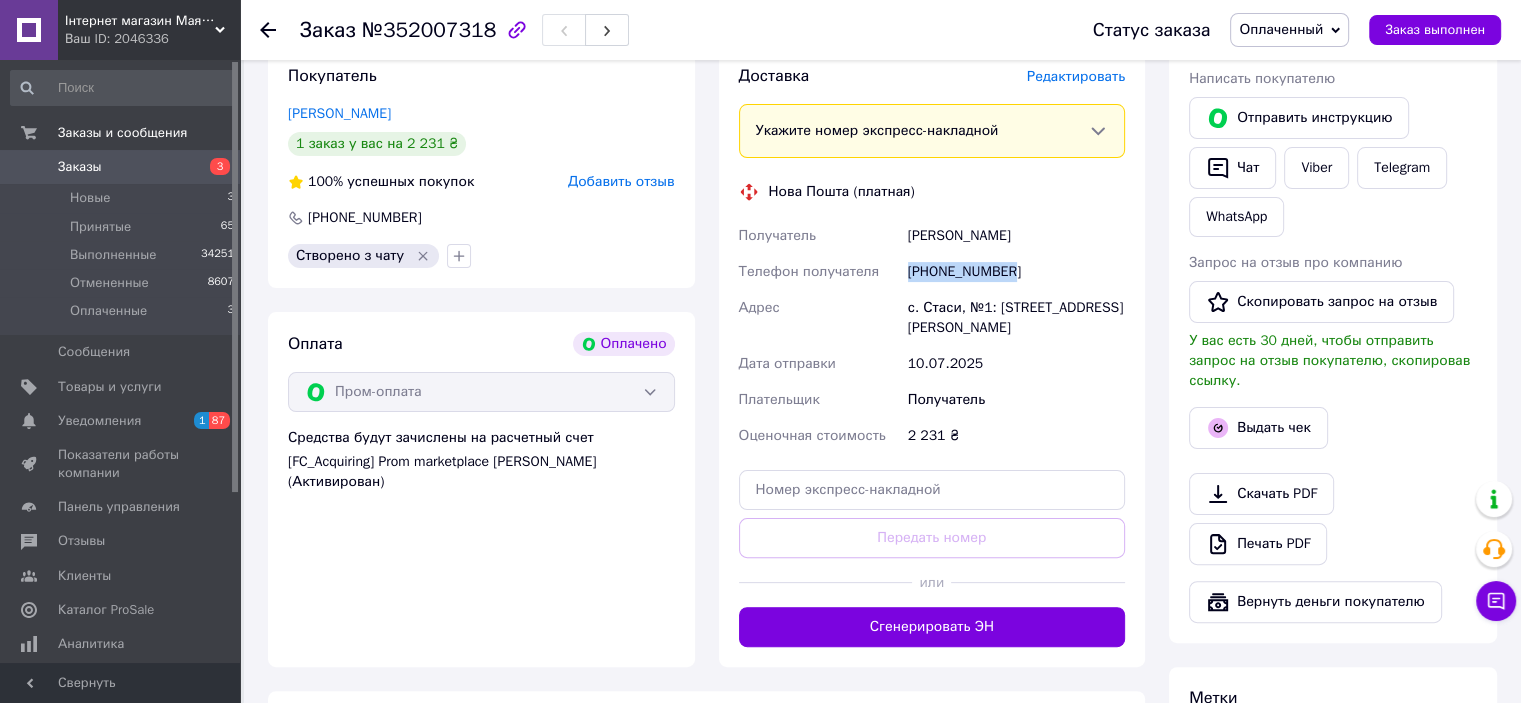 drag, startPoint x: 896, startPoint y: 271, endPoint x: 1067, endPoint y: 275, distance: 171.04678 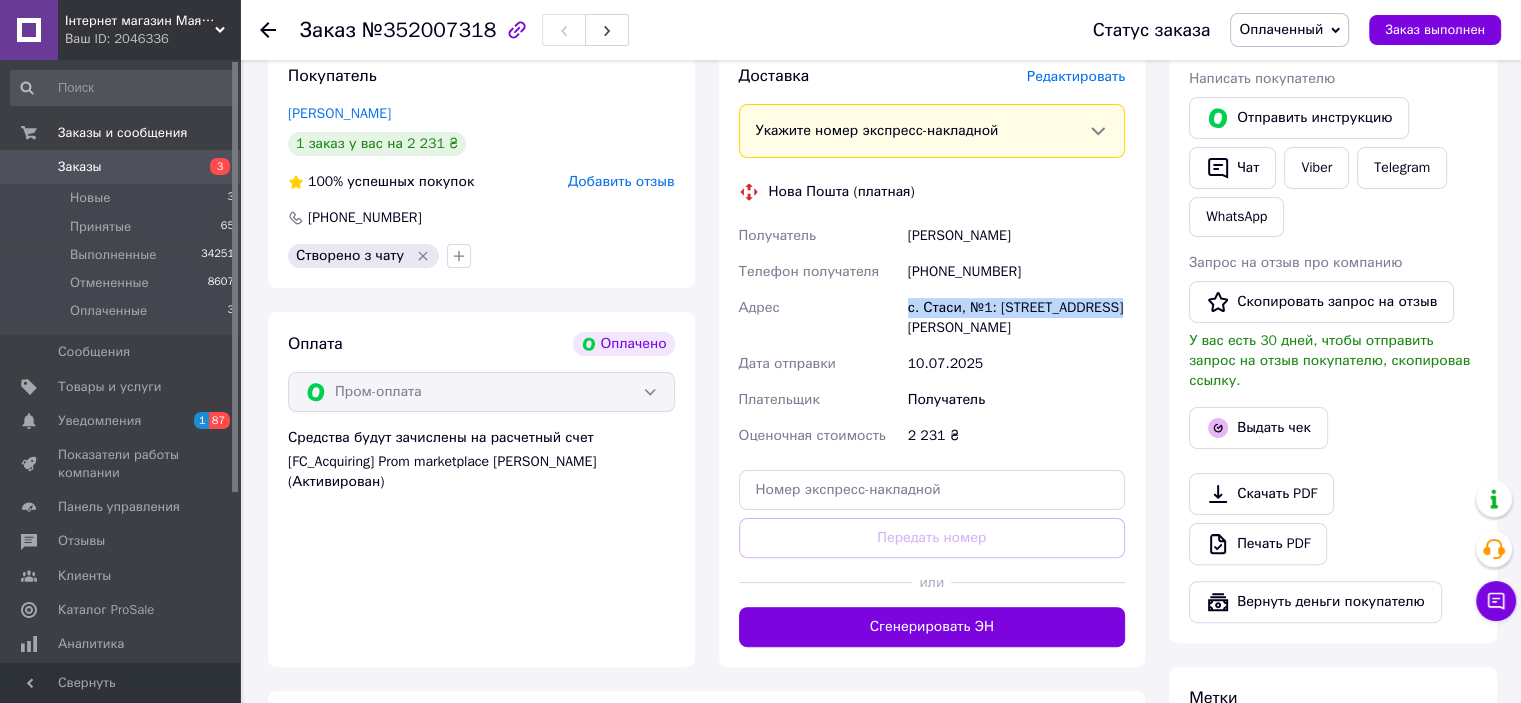 drag, startPoint x: 895, startPoint y: 315, endPoint x: 1107, endPoint y: 311, distance: 212.03773 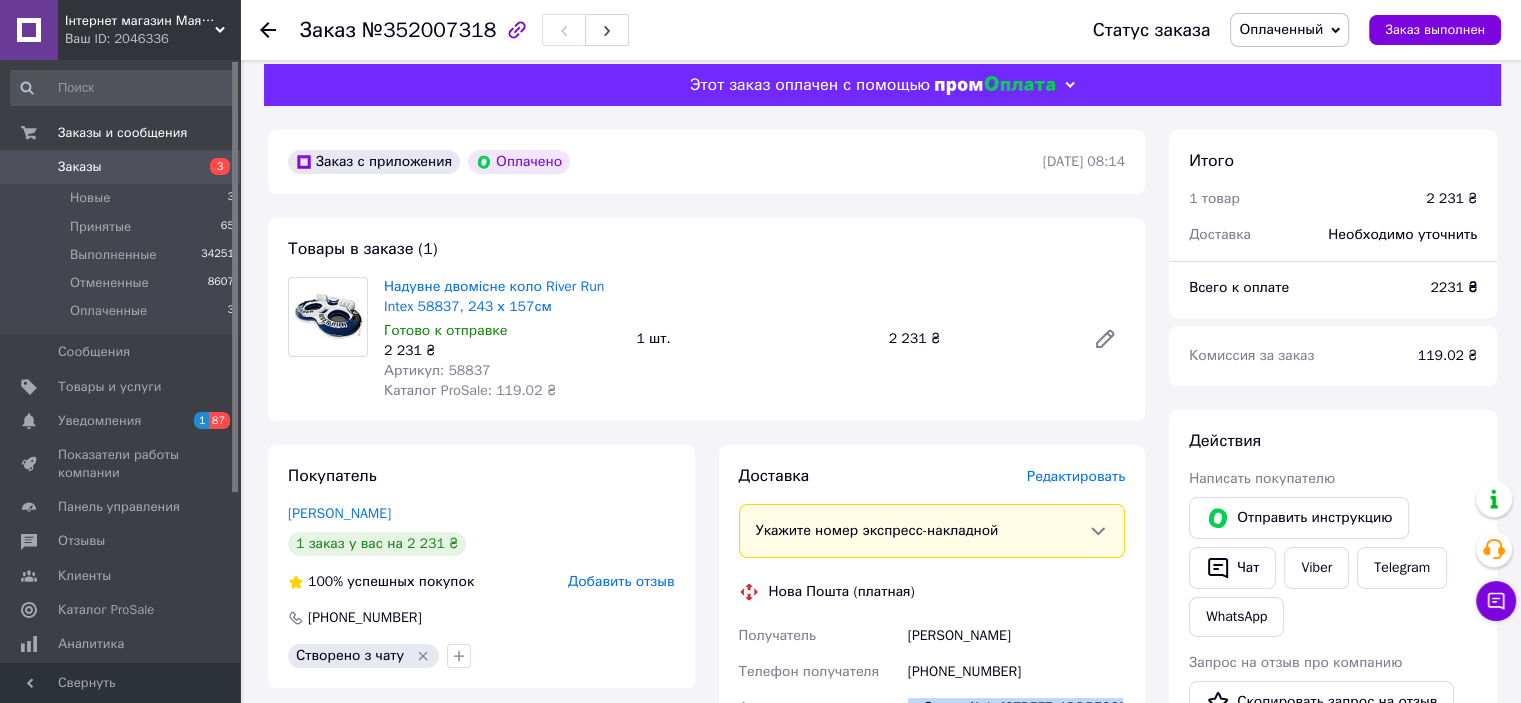 click on "Оплаченный" at bounding box center (1281, 29) 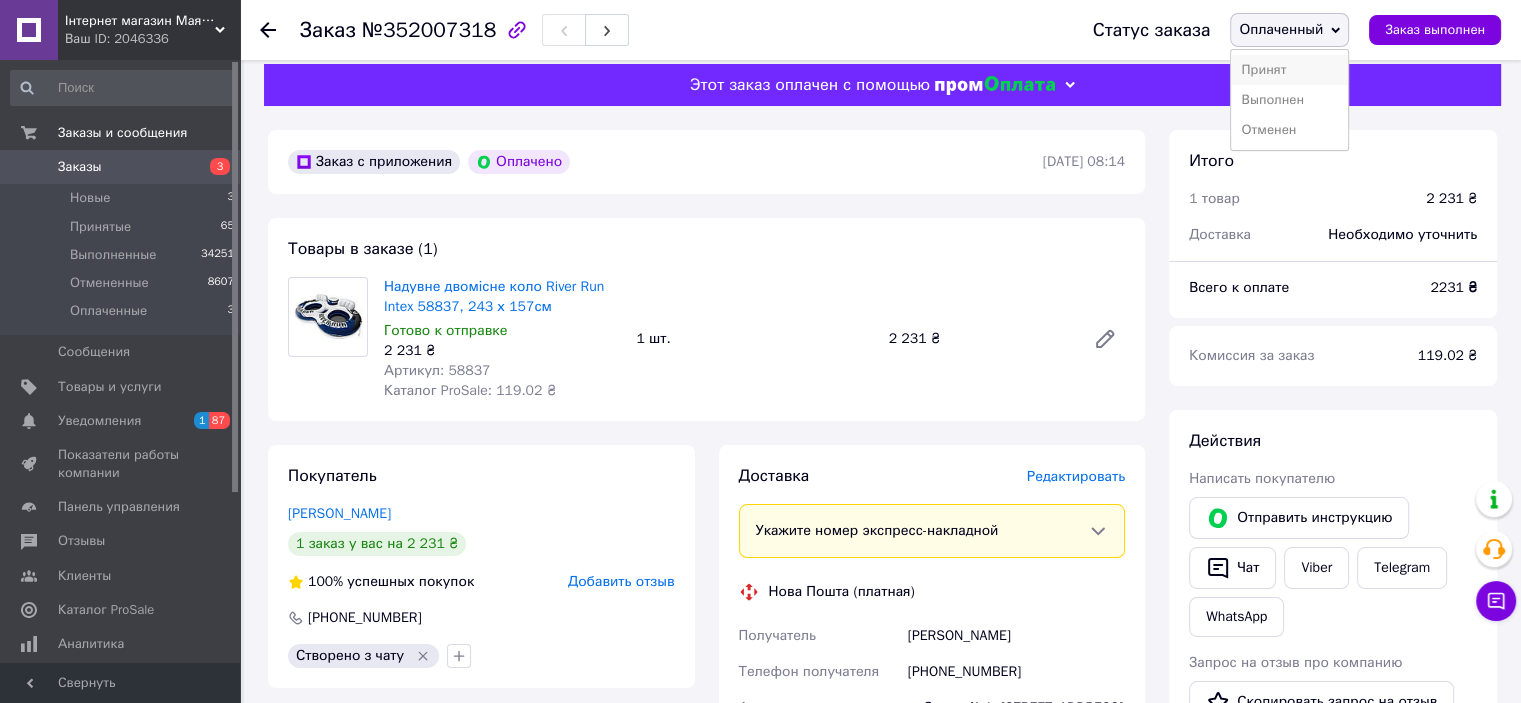 click on "Принят" at bounding box center (1289, 70) 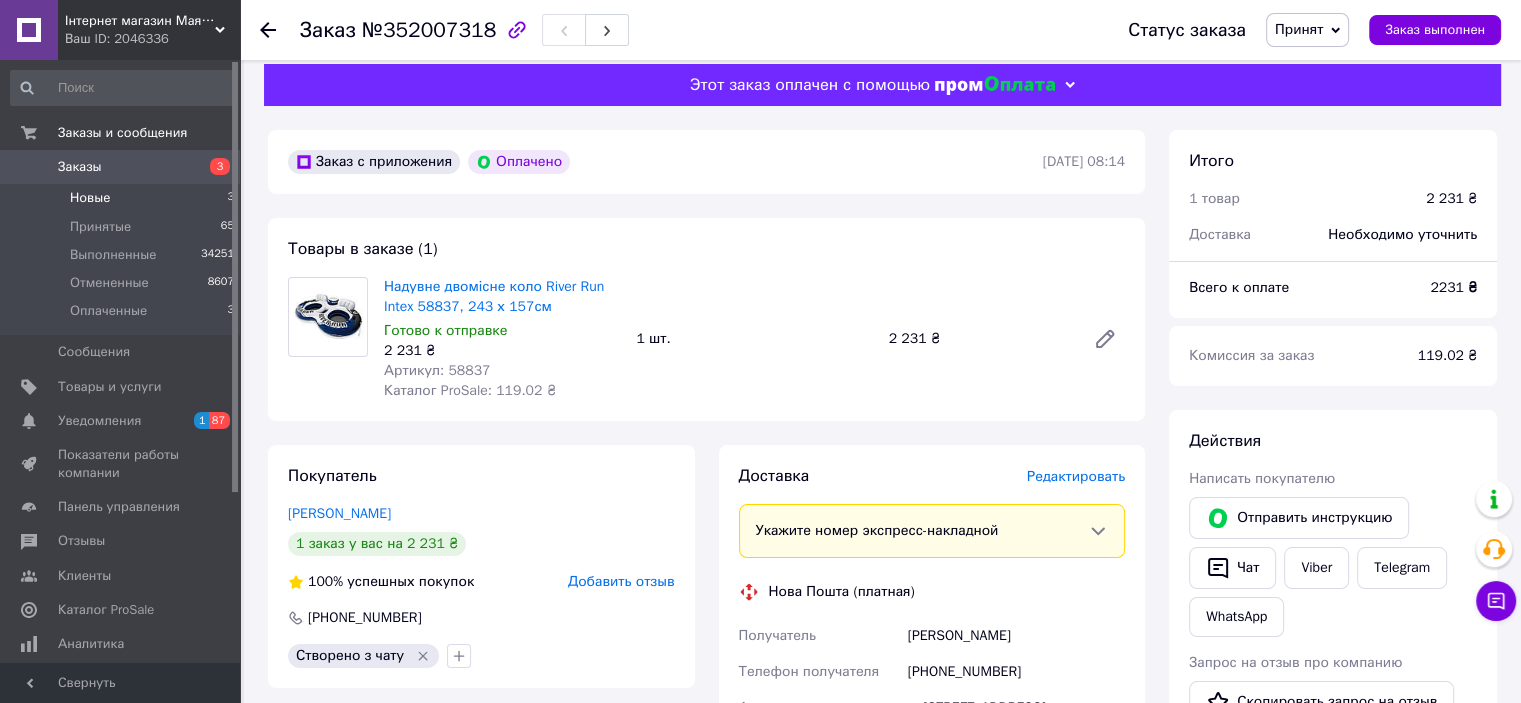 click on "Новые 3" at bounding box center [123, 198] 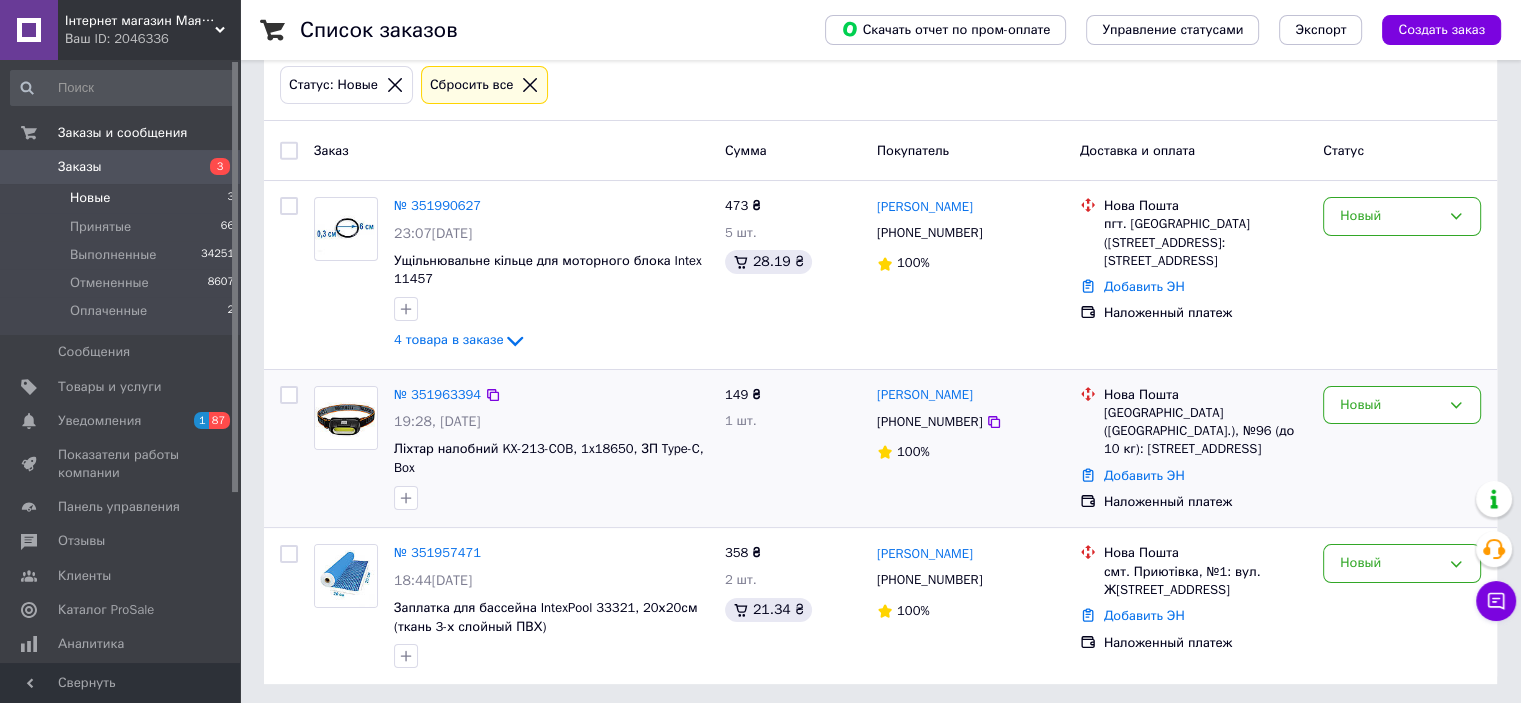 scroll, scrollTop: 107, scrollLeft: 0, axis: vertical 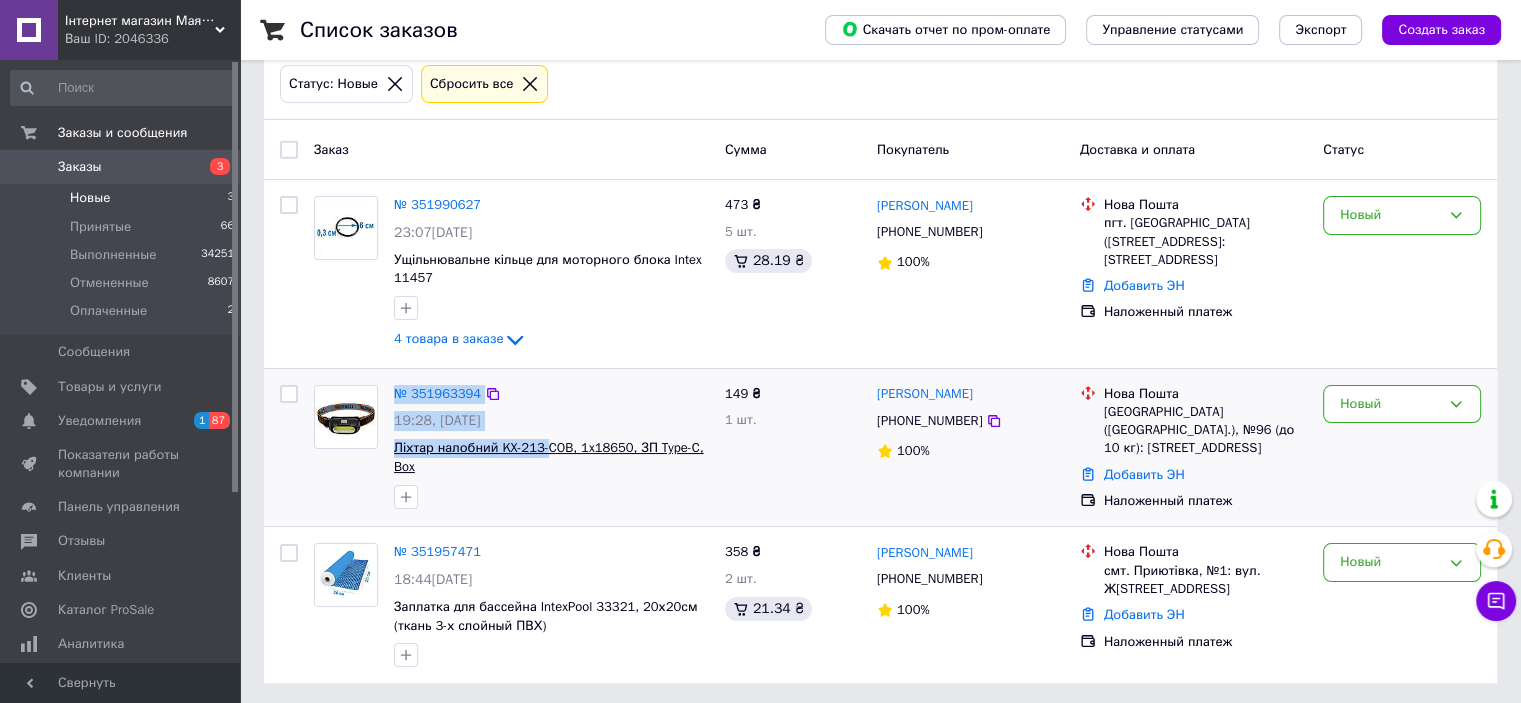drag, startPoint x: 384, startPoint y: 444, endPoint x: 544, endPoint y: 447, distance: 160.02812 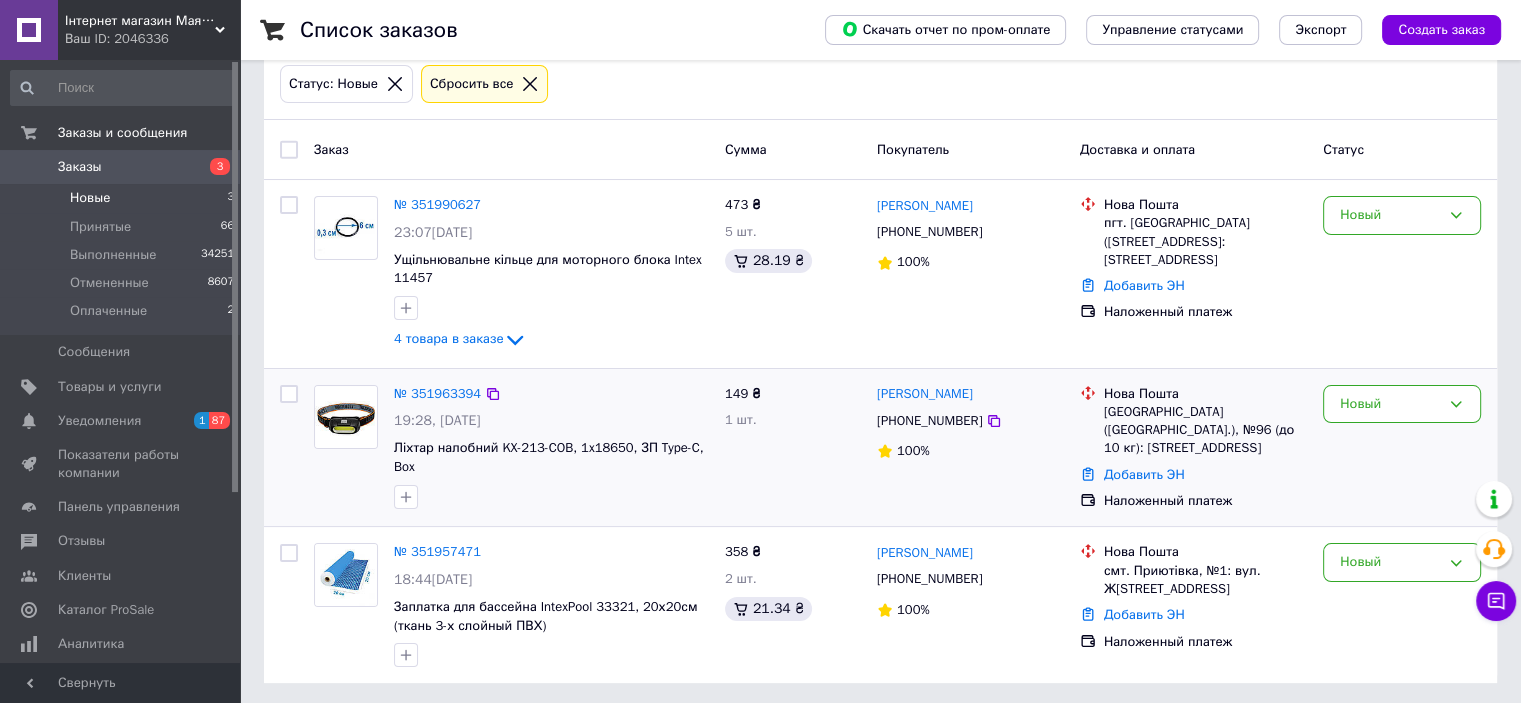 drag, startPoint x: 549, startPoint y: 493, endPoint x: 503, endPoint y: 479, distance: 48.08326 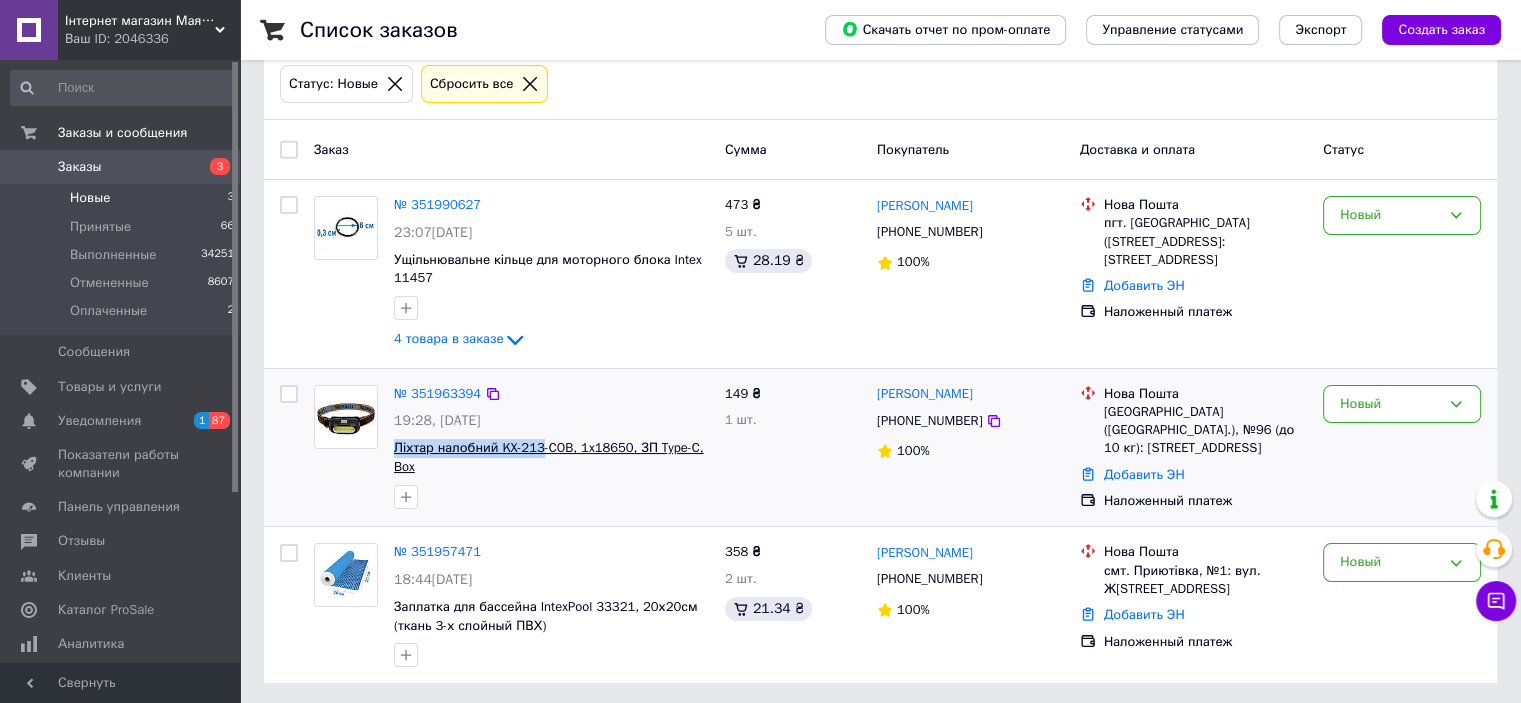 drag, startPoint x: 388, startPoint y: 447, endPoint x: 536, endPoint y: 452, distance: 148.08444 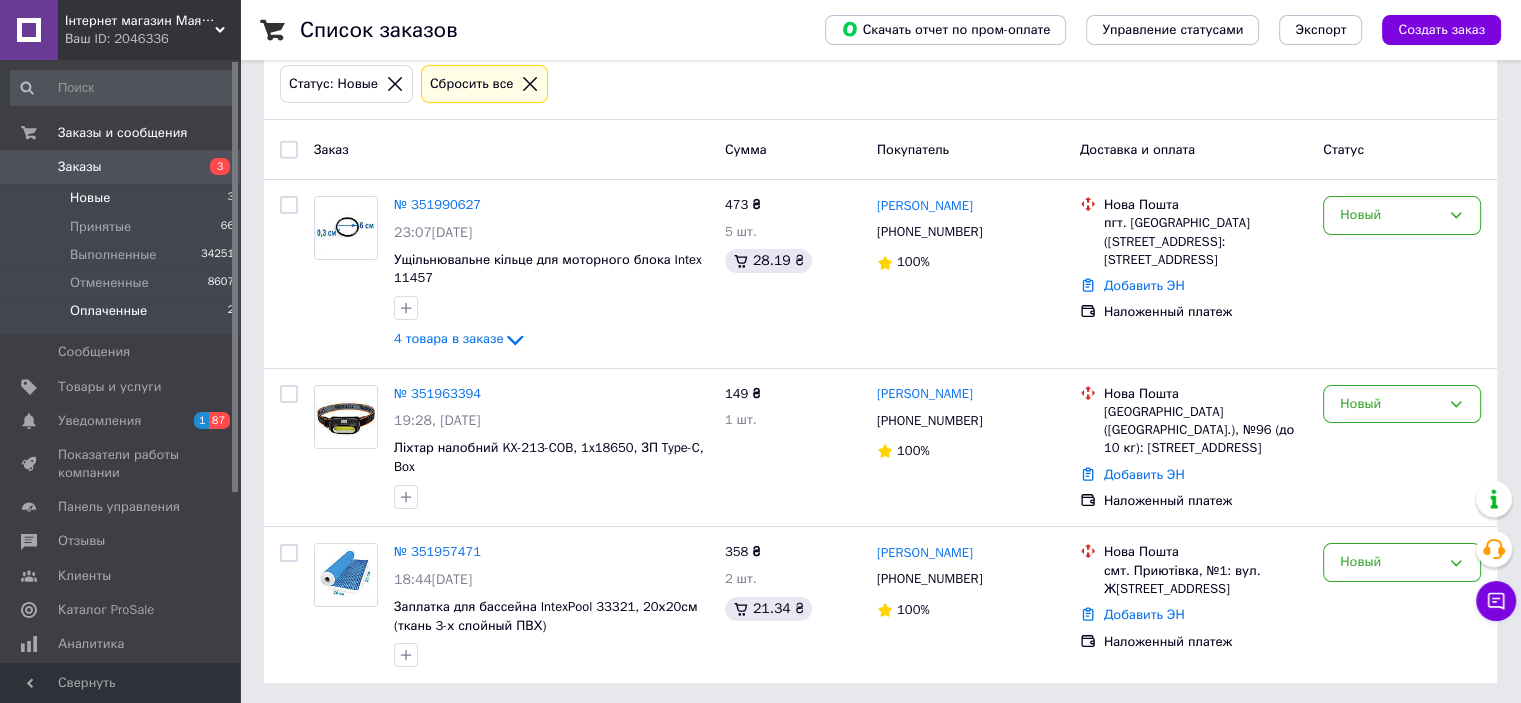click on "Оплаченные 2" at bounding box center [123, 316] 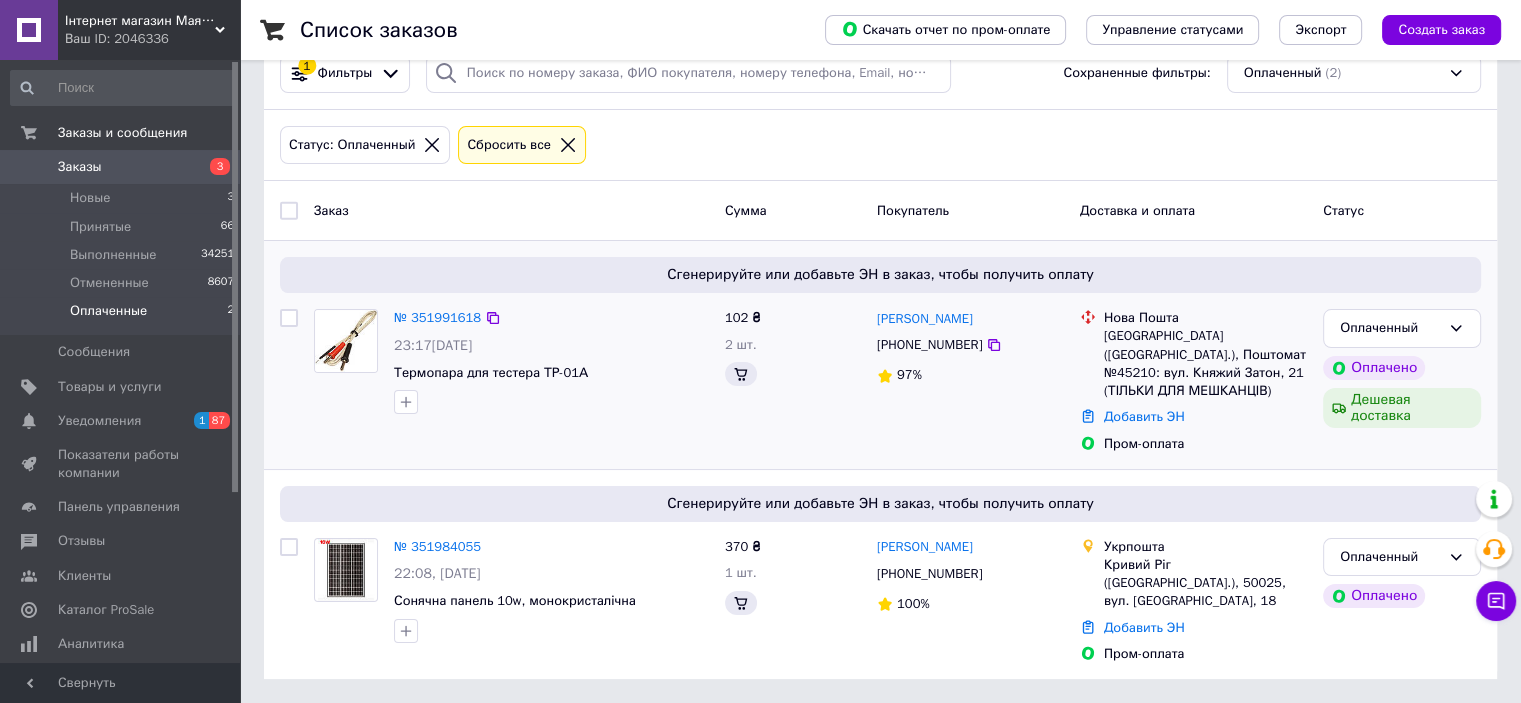 scroll, scrollTop: 0, scrollLeft: 0, axis: both 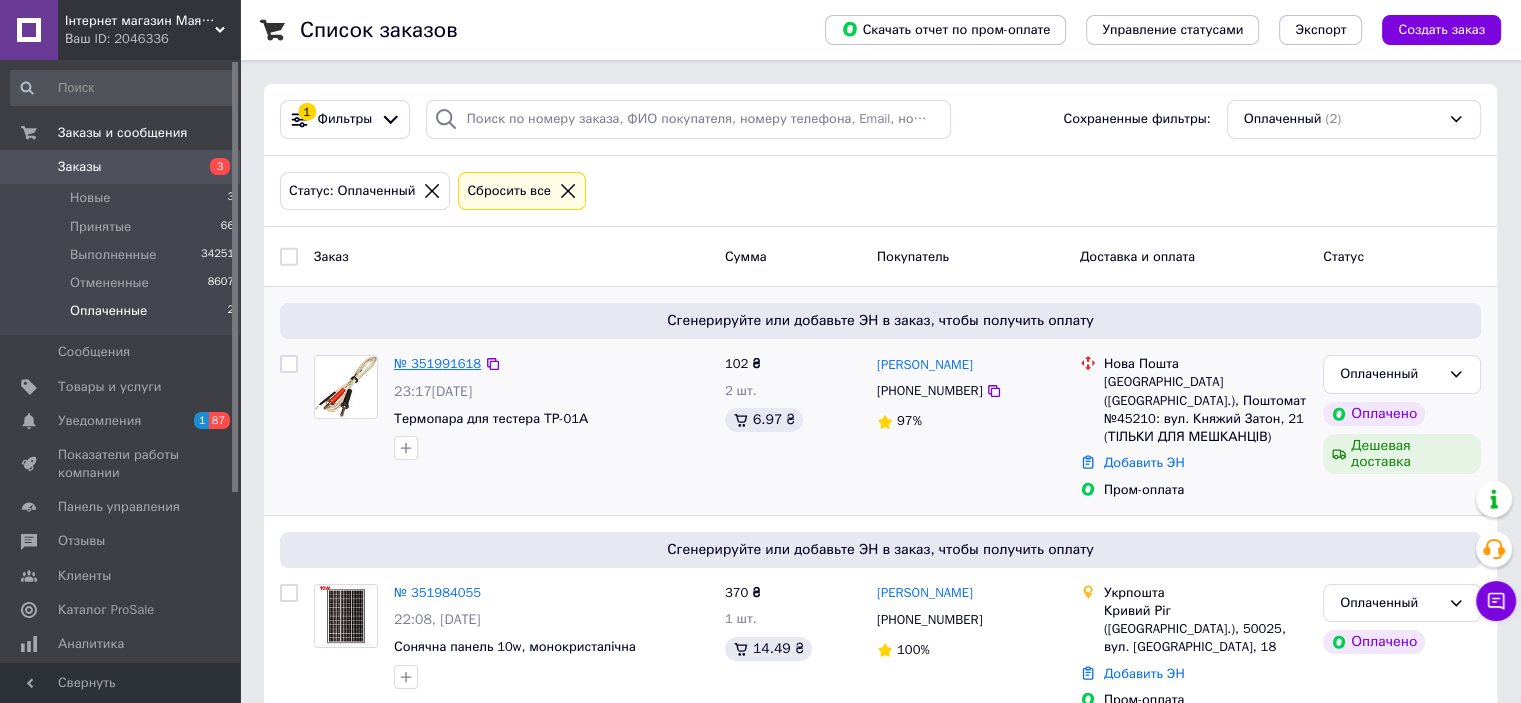 click on "№ 351991618" at bounding box center [437, 363] 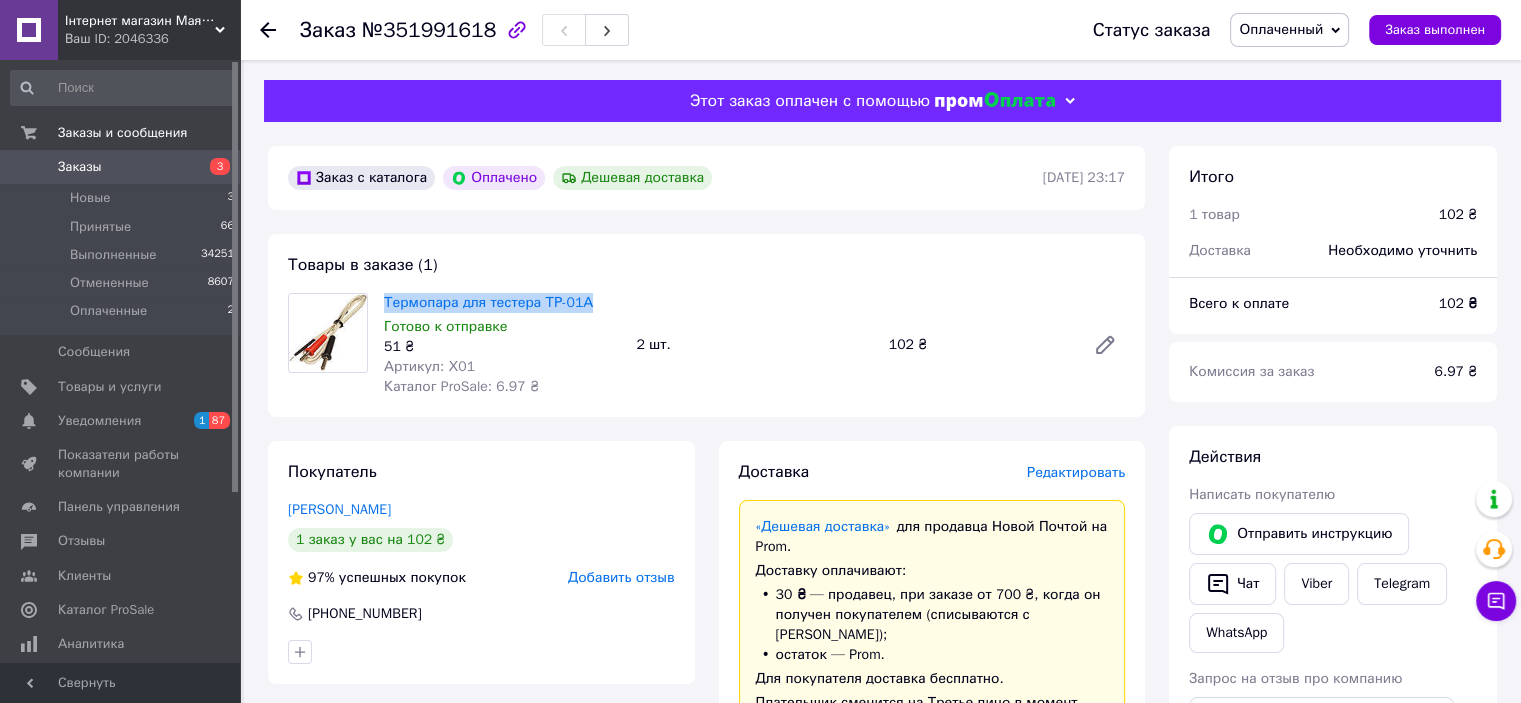 drag, startPoint x: 381, startPoint y: 301, endPoint x: 598, endPoint y: 311, distance: 217.23029 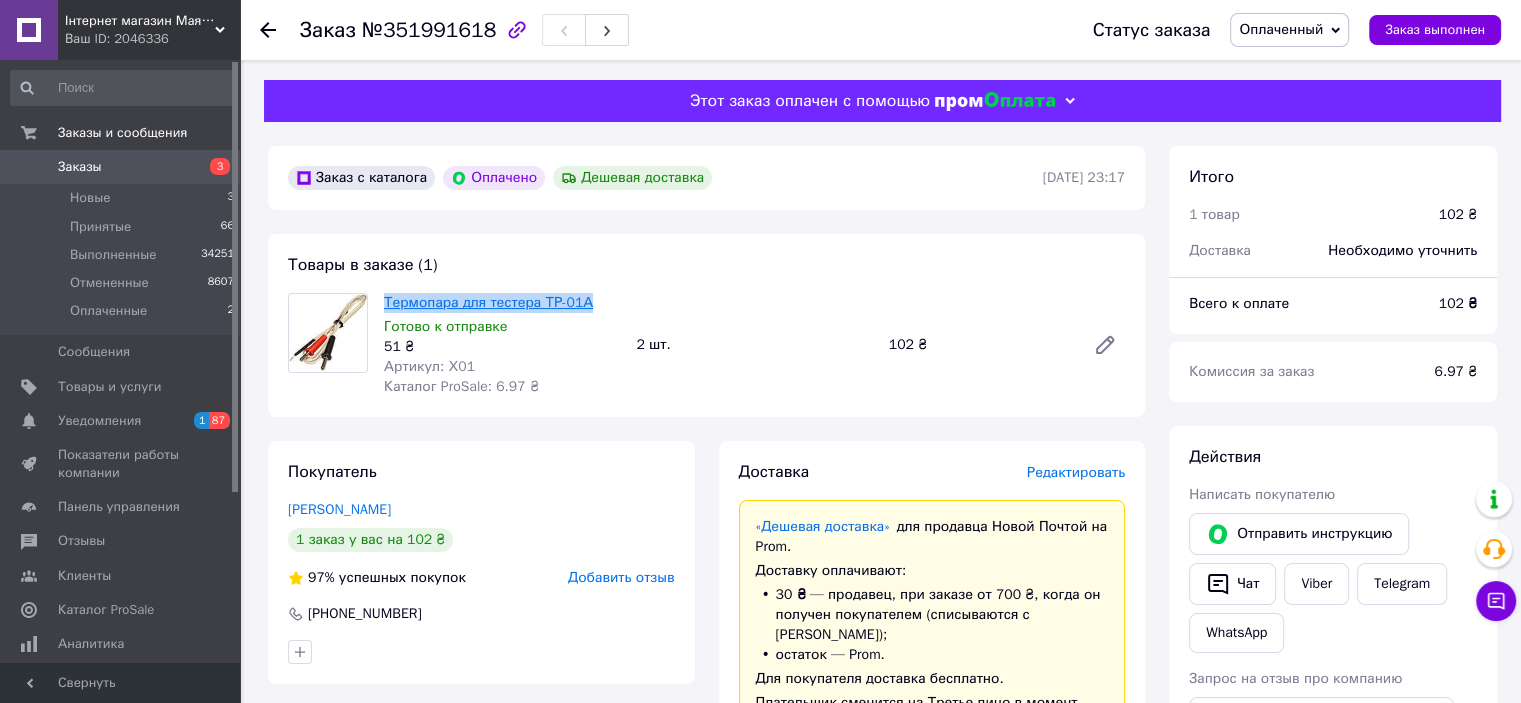 copy on "Термопара для тестера ТР-01А" 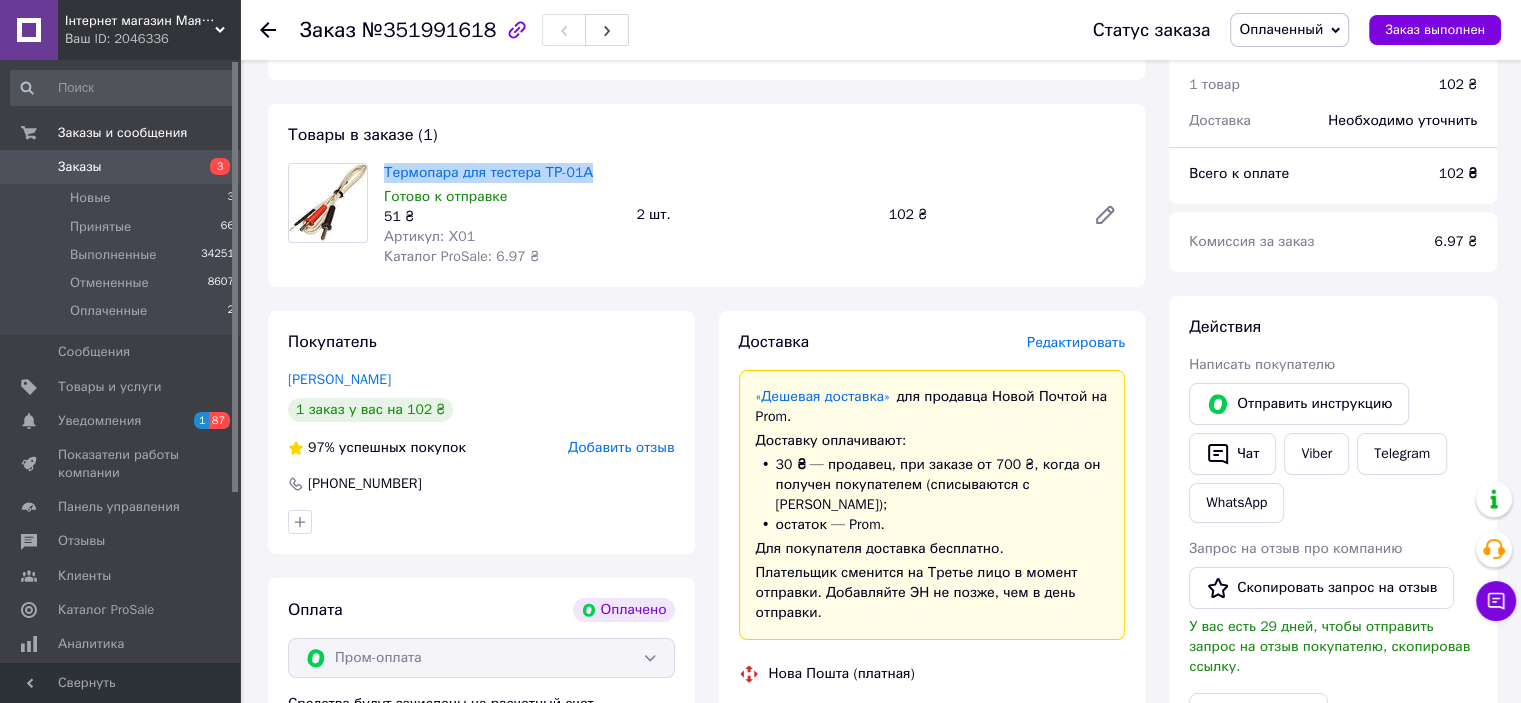 scroll, scrollTop: 400, scrollLeft: 0, axis: vertical 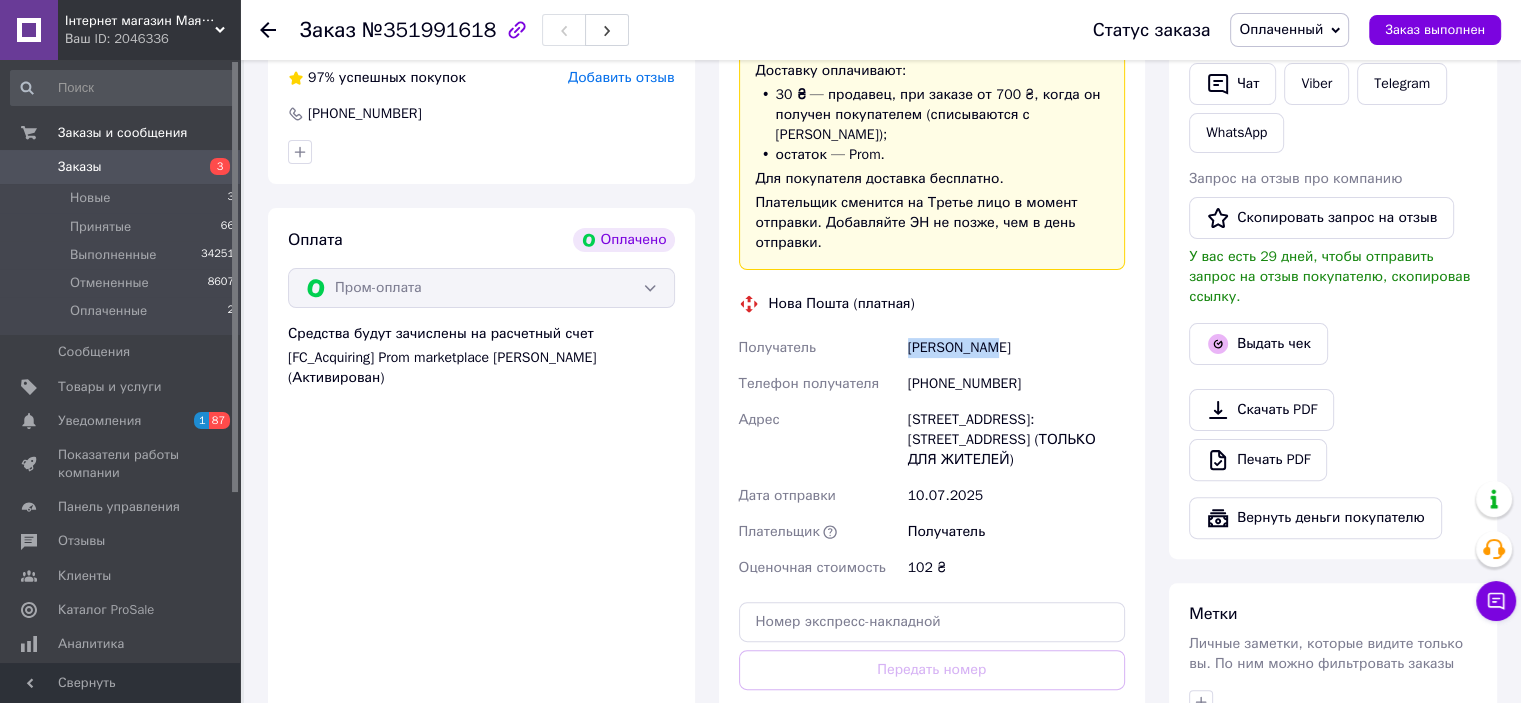 drag, startPoint x: 898, startPoint y: 333, endPoint x: 1038, endPoint y: 337, distance: 140.05713 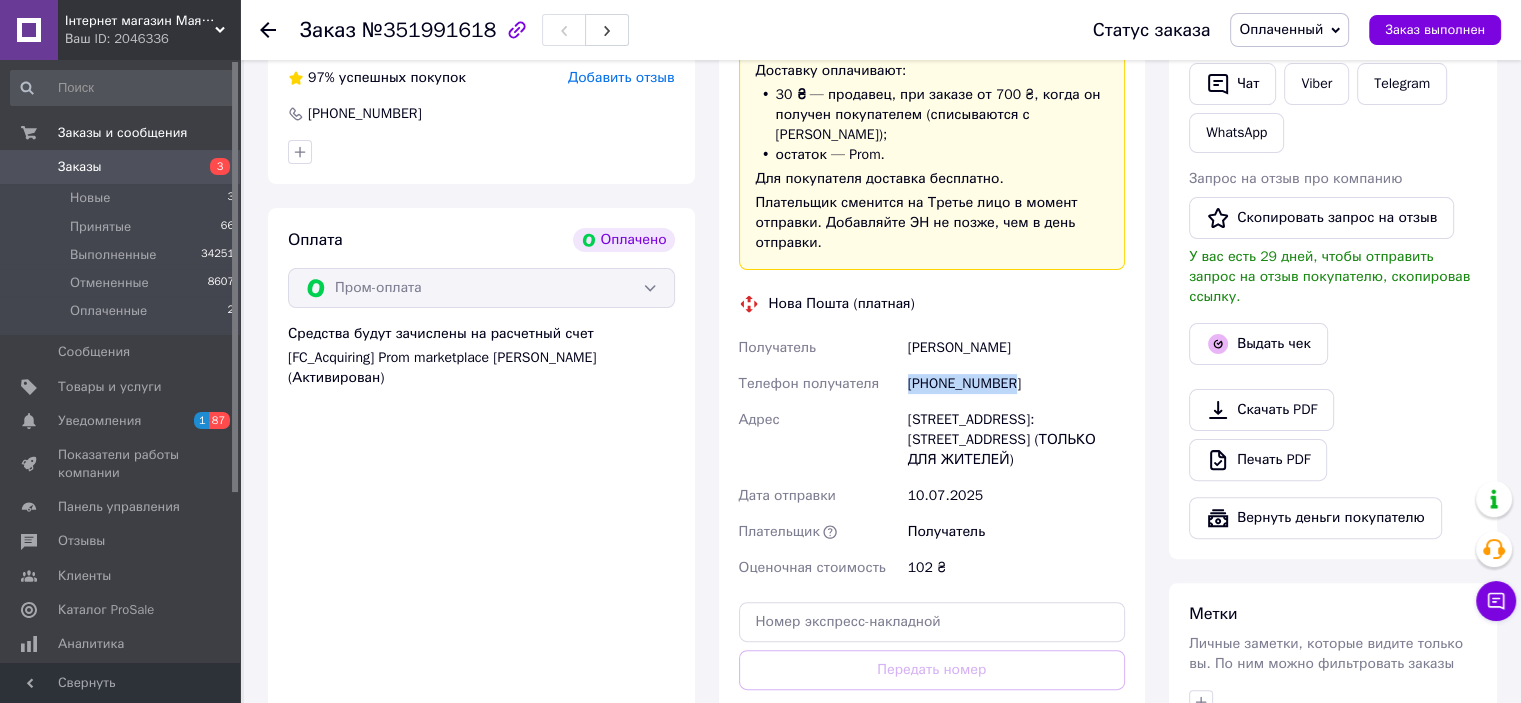 drag, startPoint x: 925, startPoint y: 367, endPoint x: 1017, endPoint y: 367, distance: 92 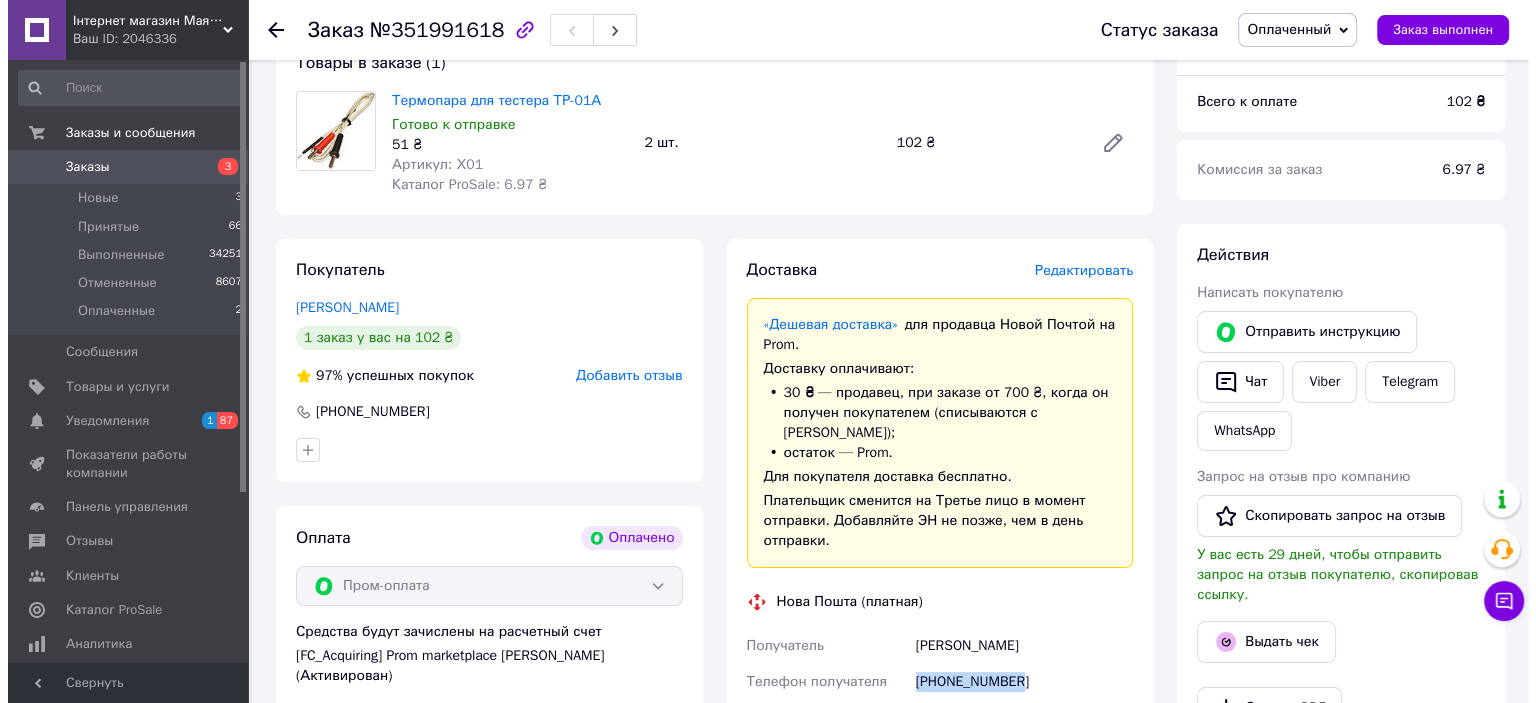 scroll, scrollTop: 0, scrollLeft: 0, axis: both 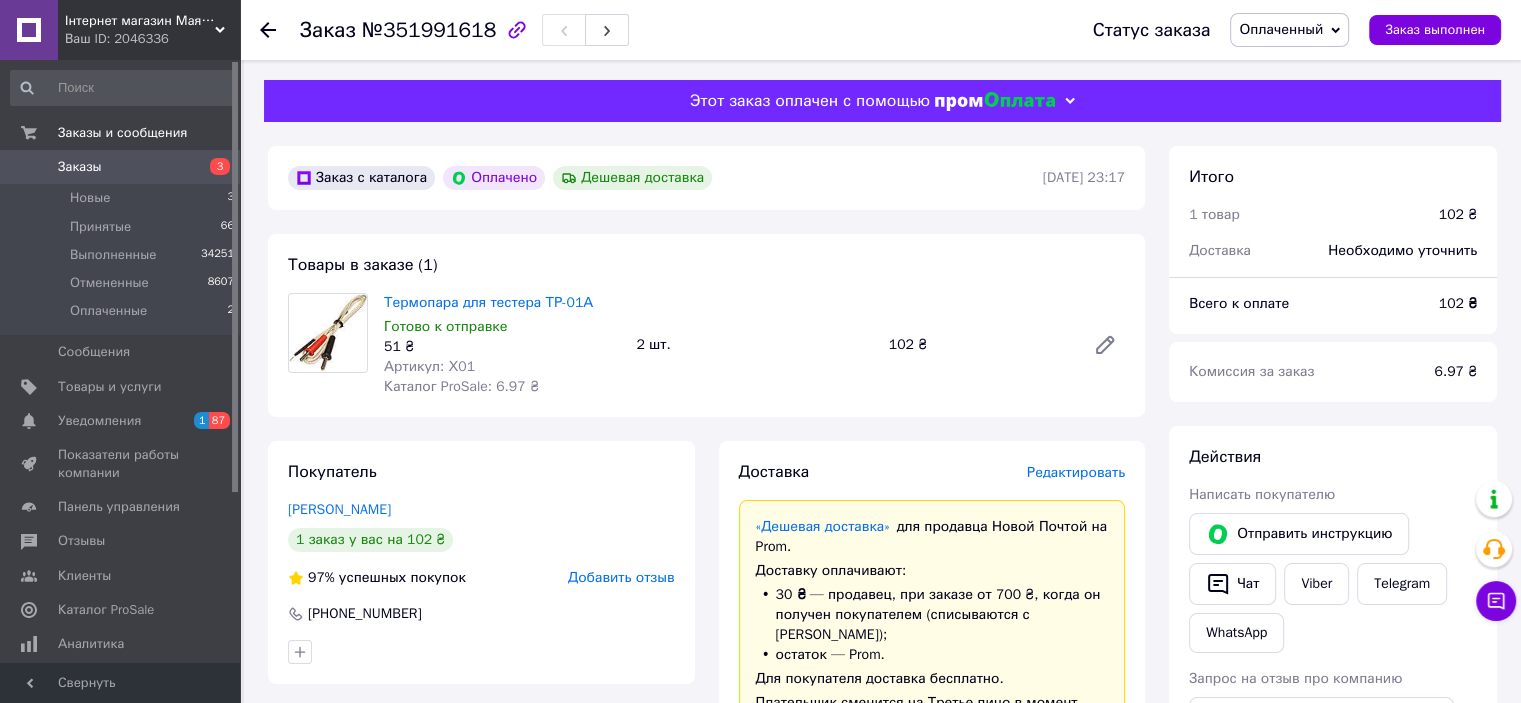 click on "Редактировать" at bounding box center [1076, 472] 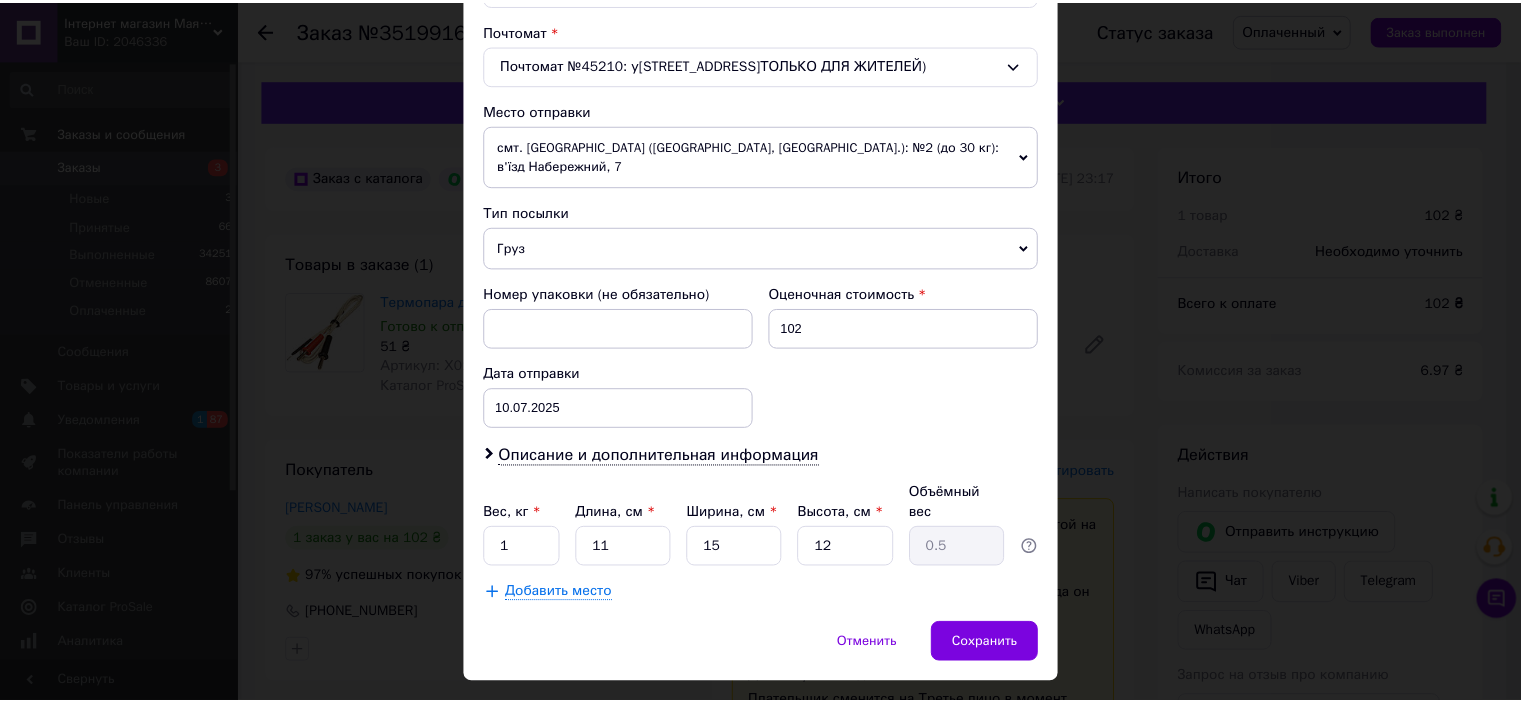 scroll, scrollTop: 619, scrollLeft: 0, axis: vertical 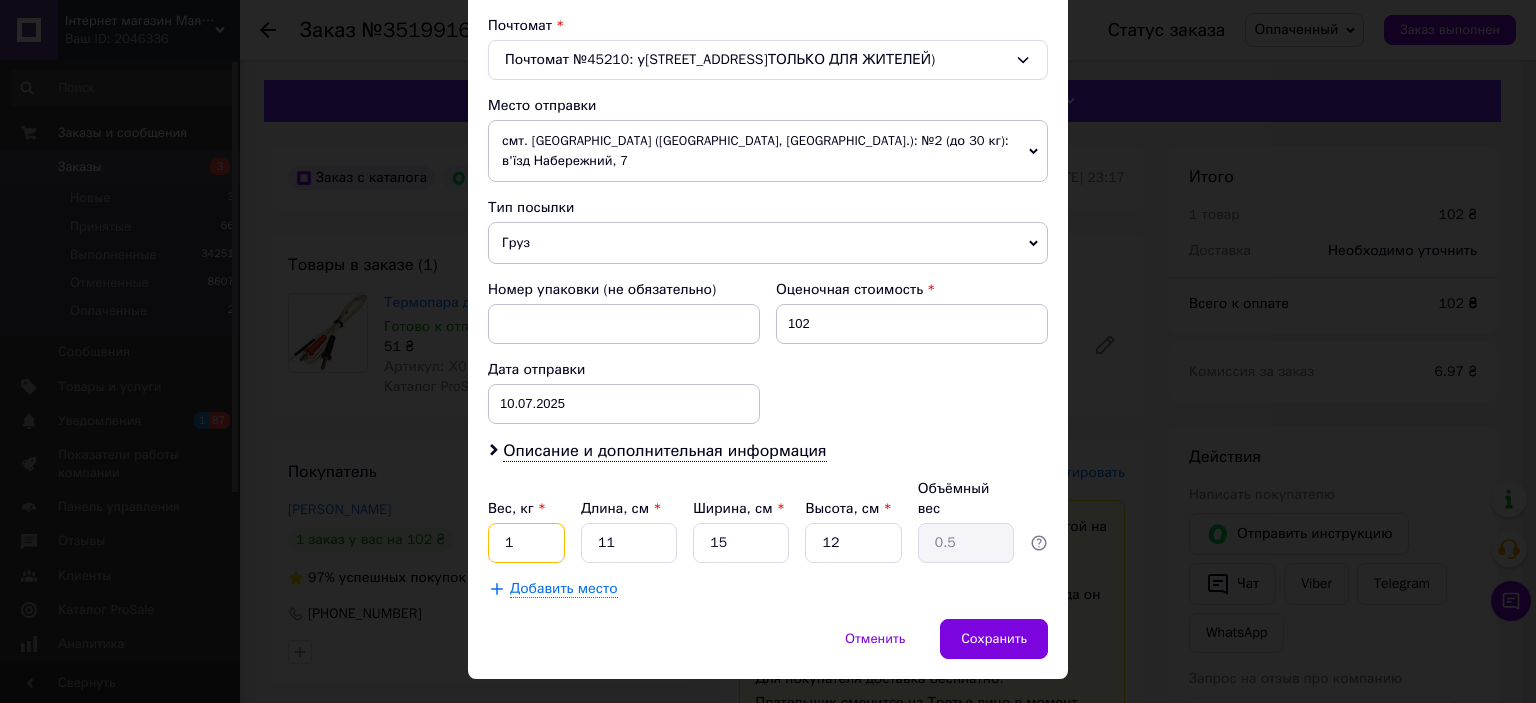 drag, startPoint x: 508, startPoint y: 500, endPoint x: 528, endPoint y: 500, distance: 20 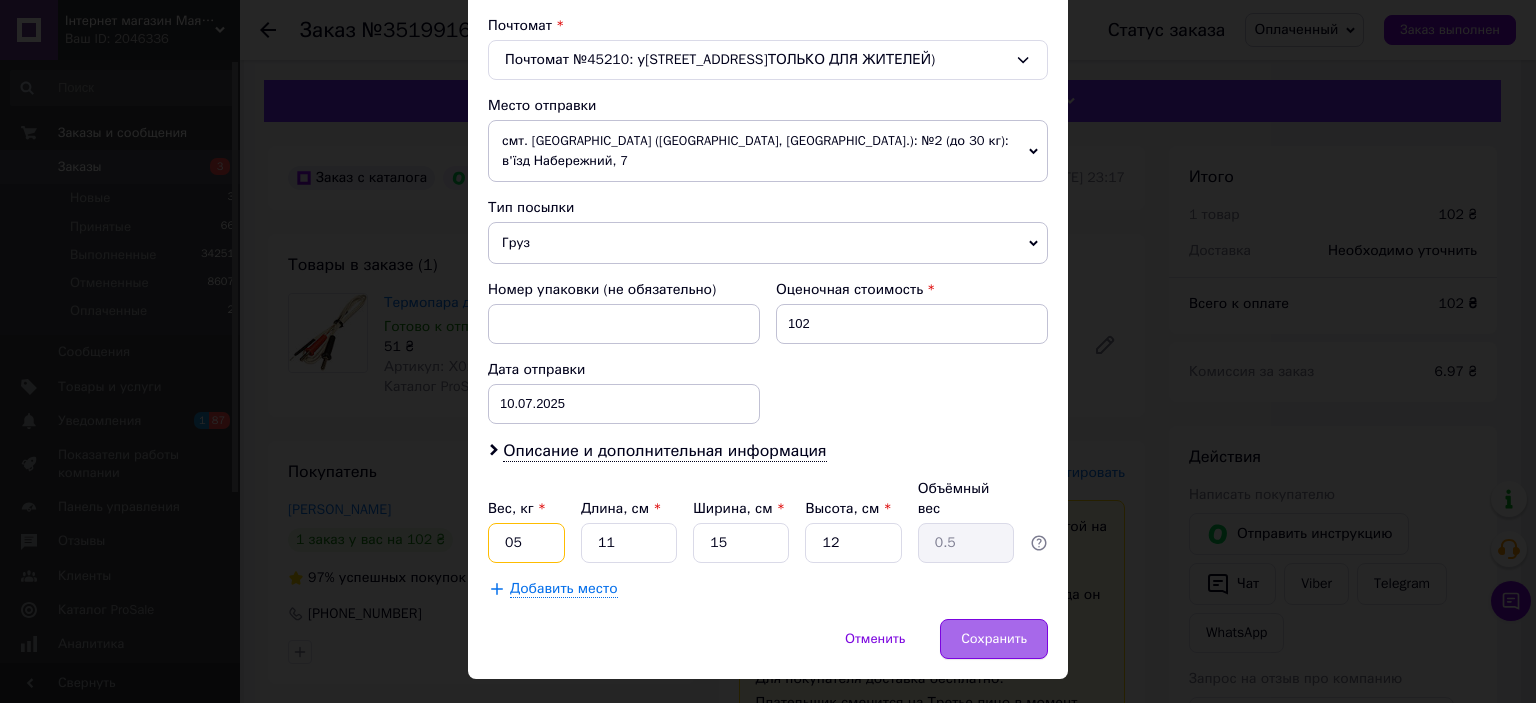 type on "05" 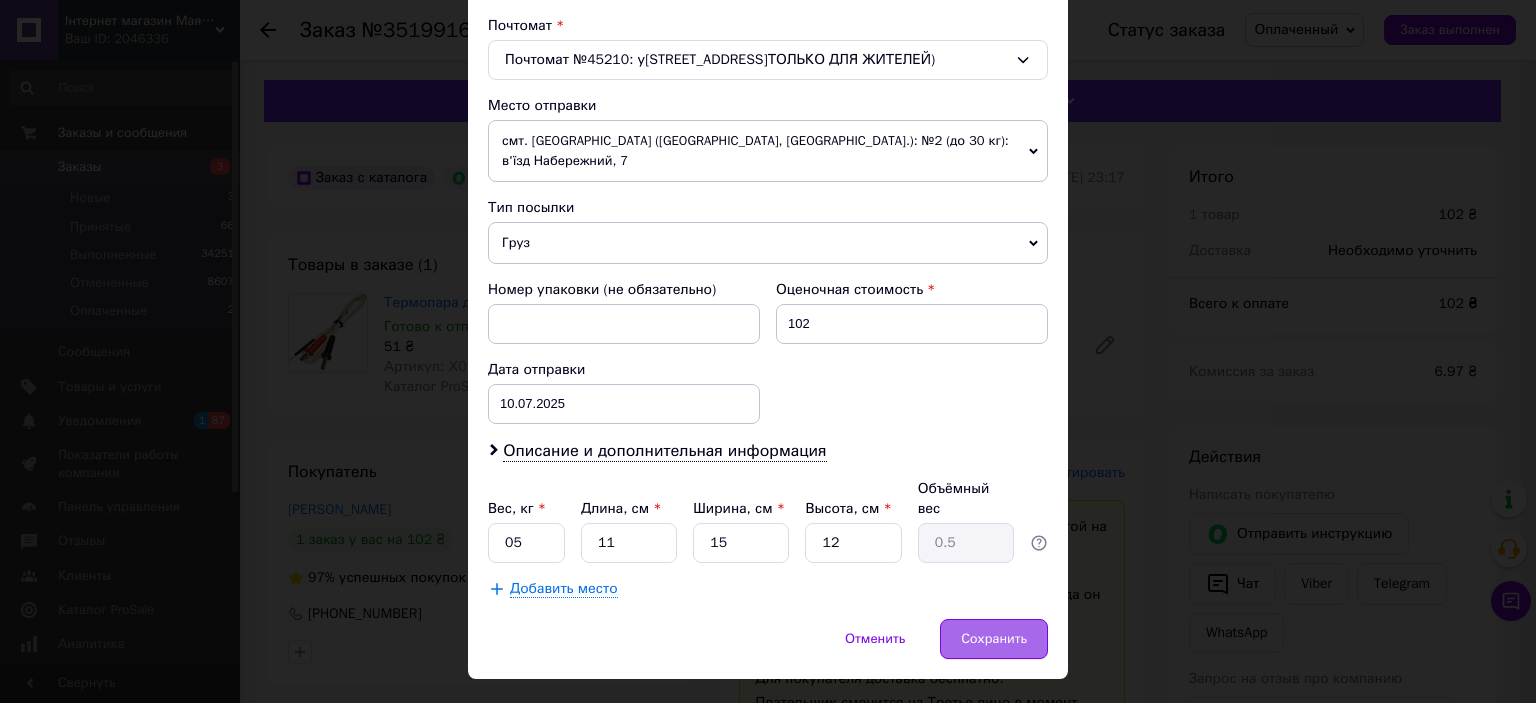 click on "Сохранить" at bounding box center [994, 639] 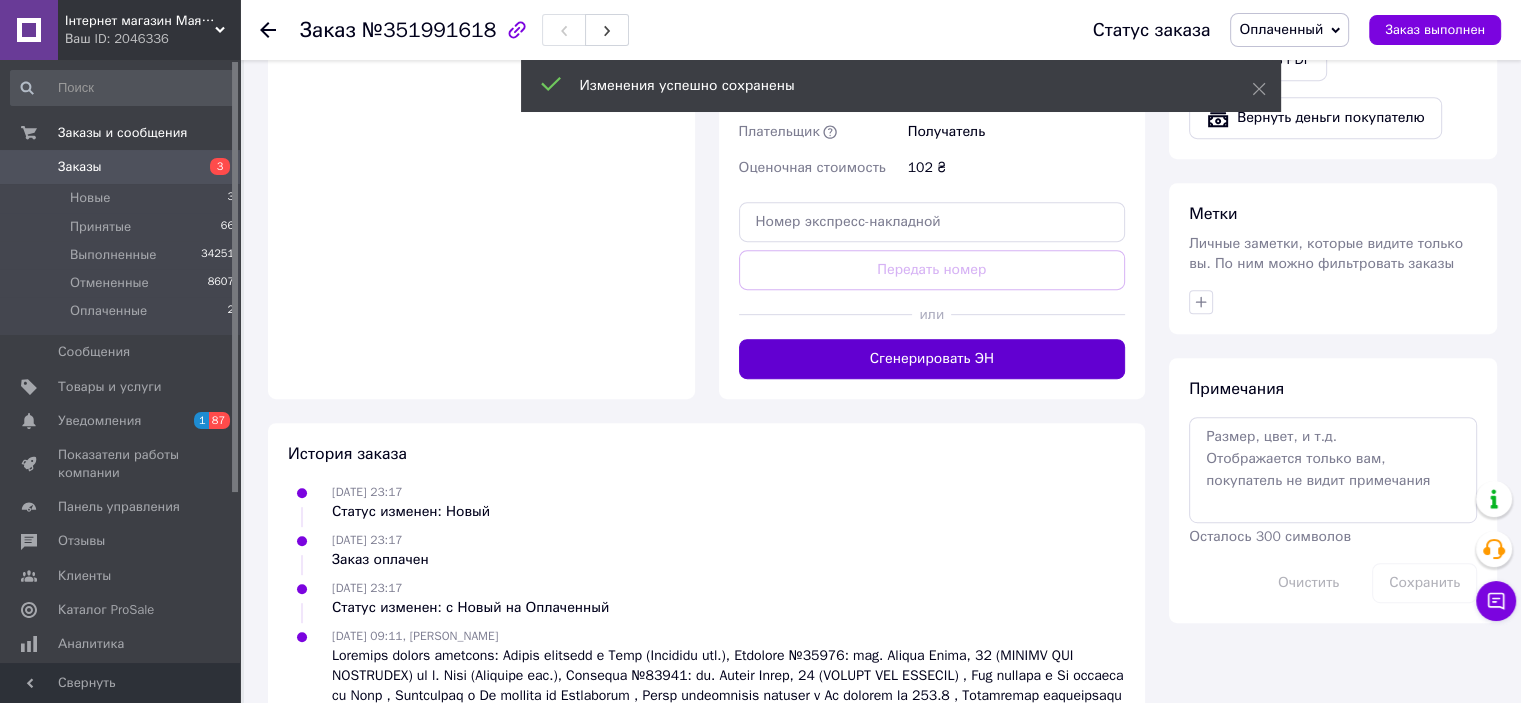 click on "Сгенерировать ЭН" at bounding box center (932, 359) 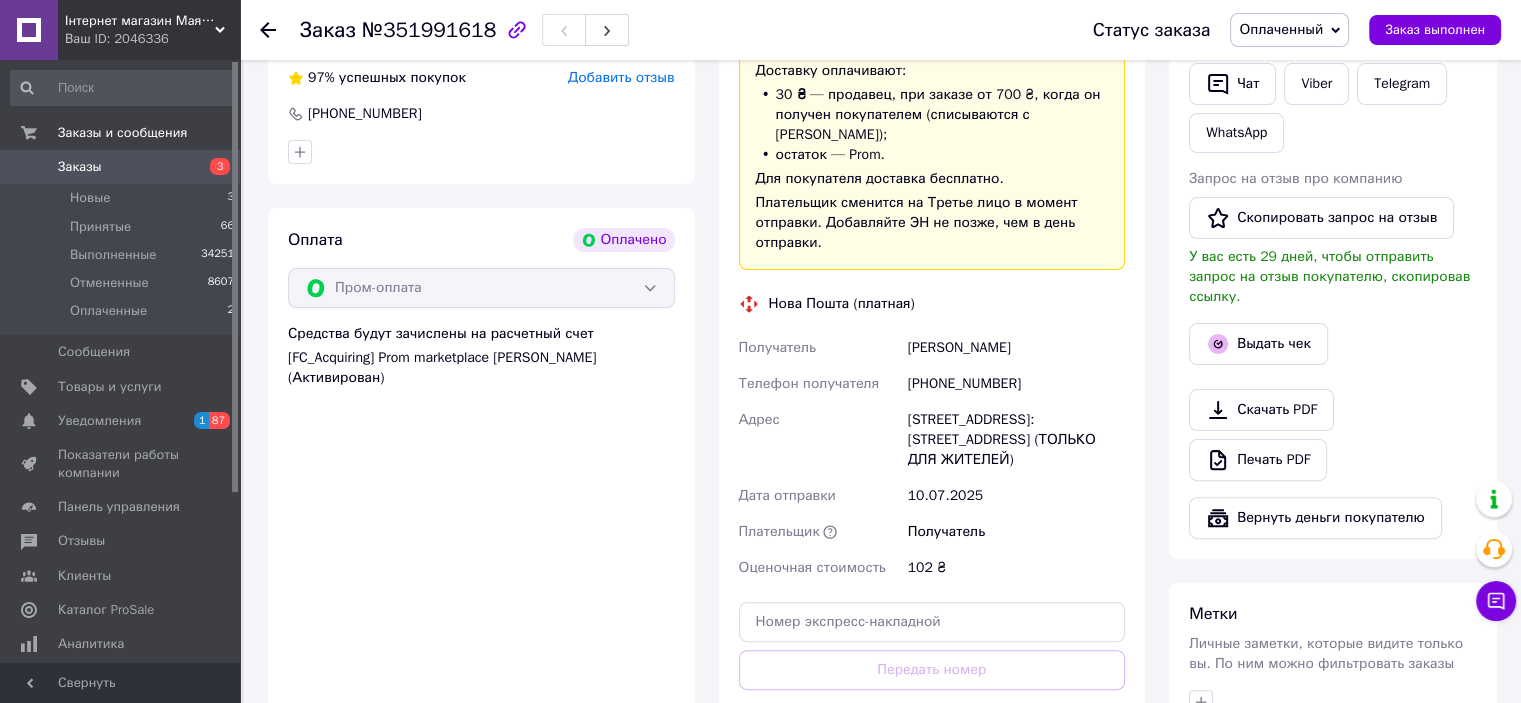 scroll, scrollTop: 500, scrollLeft: 0, axis: vertical 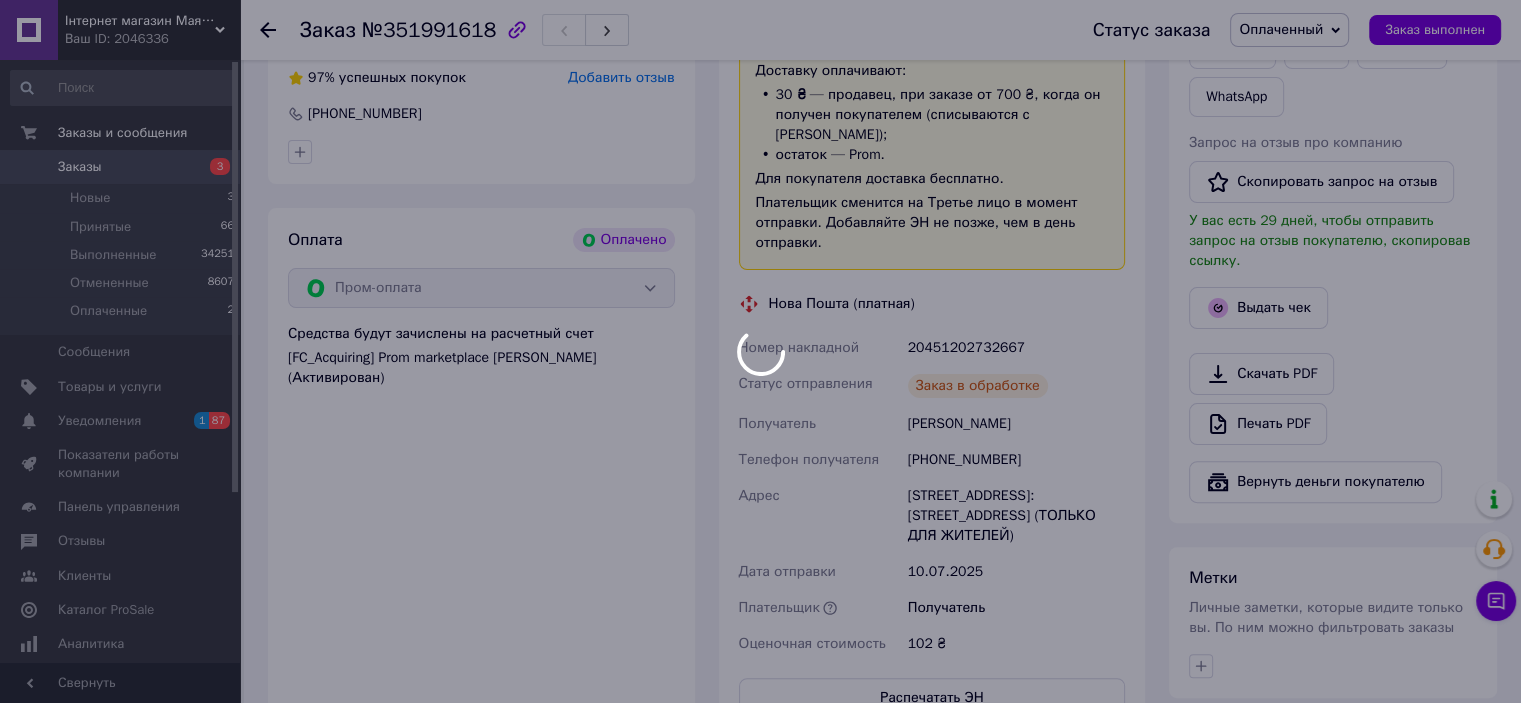 click at bounding box center [760, 351] 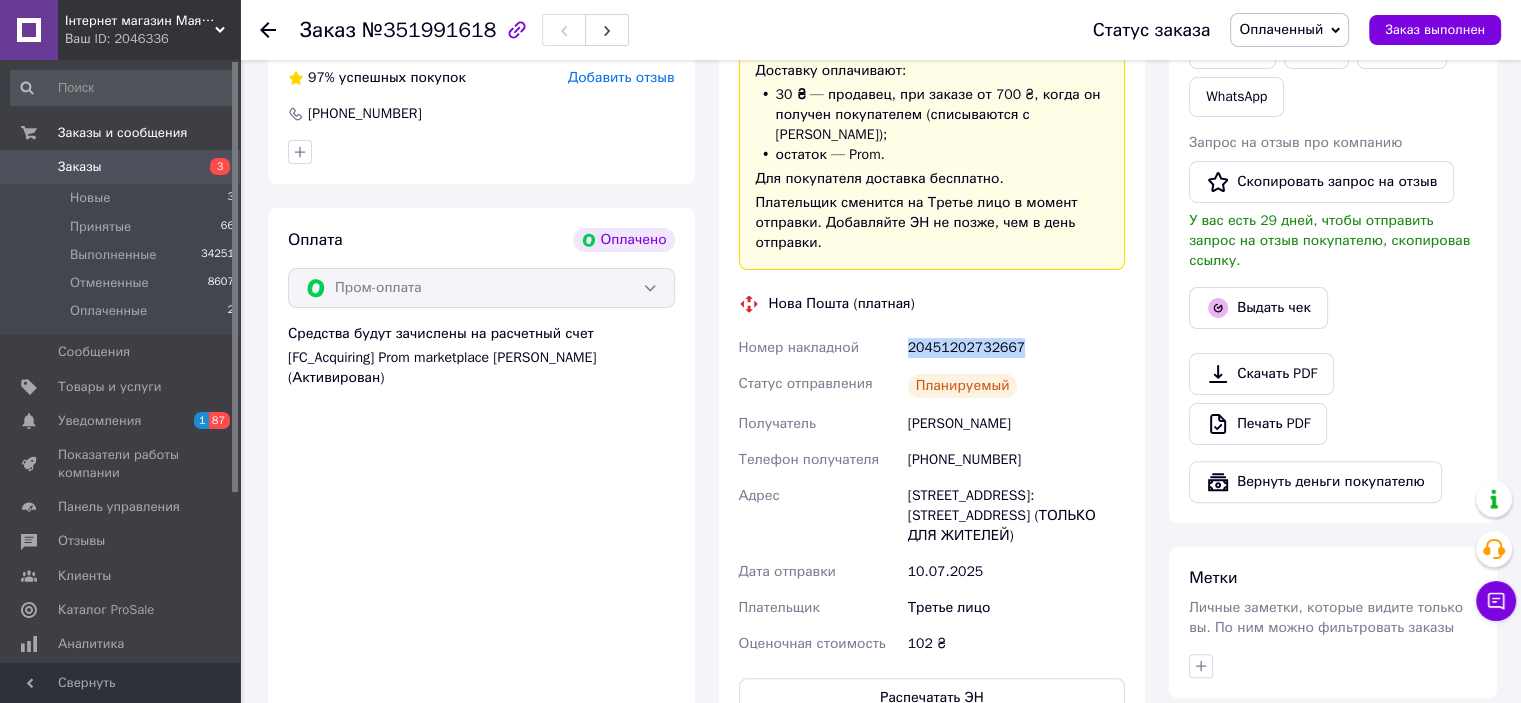 drag, startPoint x: 1056, startPoint y: 335, endPoint x: 896, endPoint y: 327, distance: 160.19987 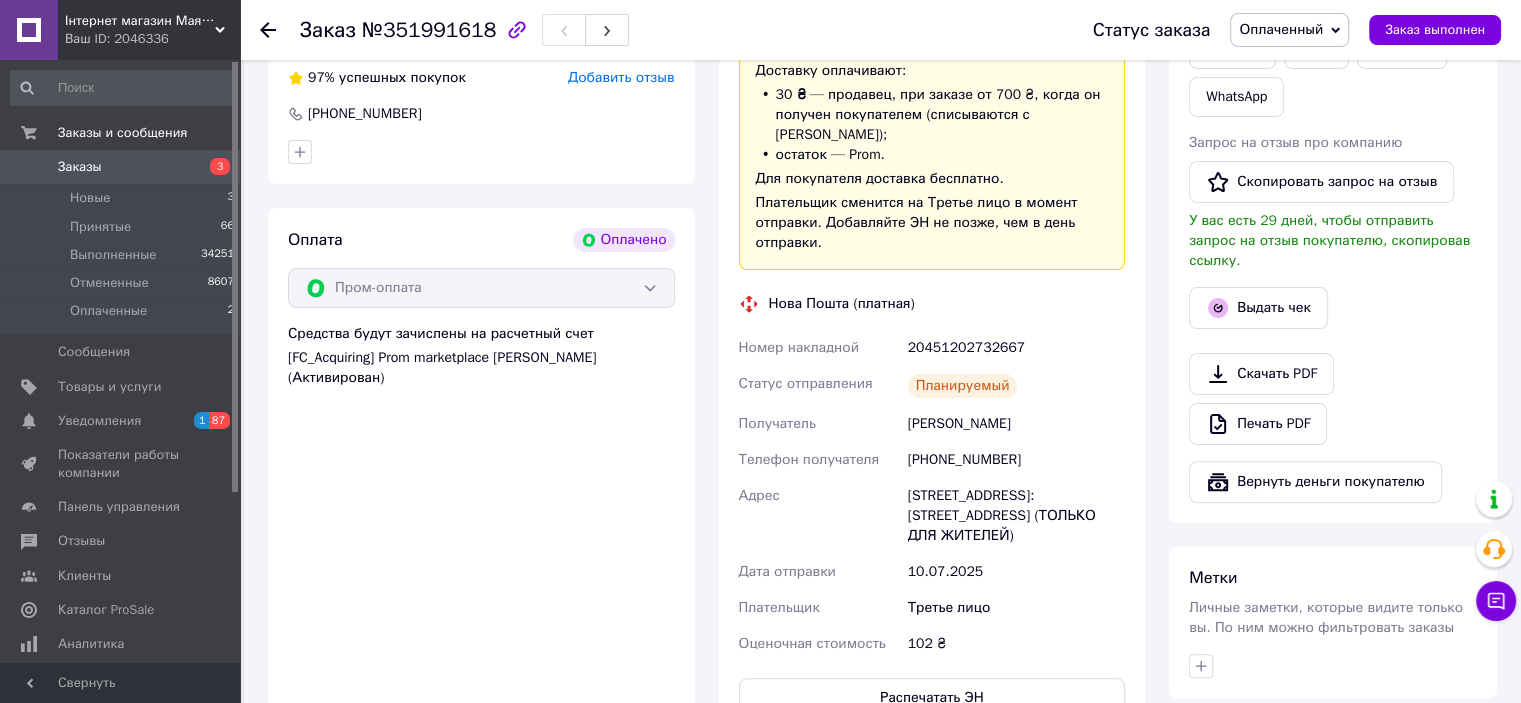 click 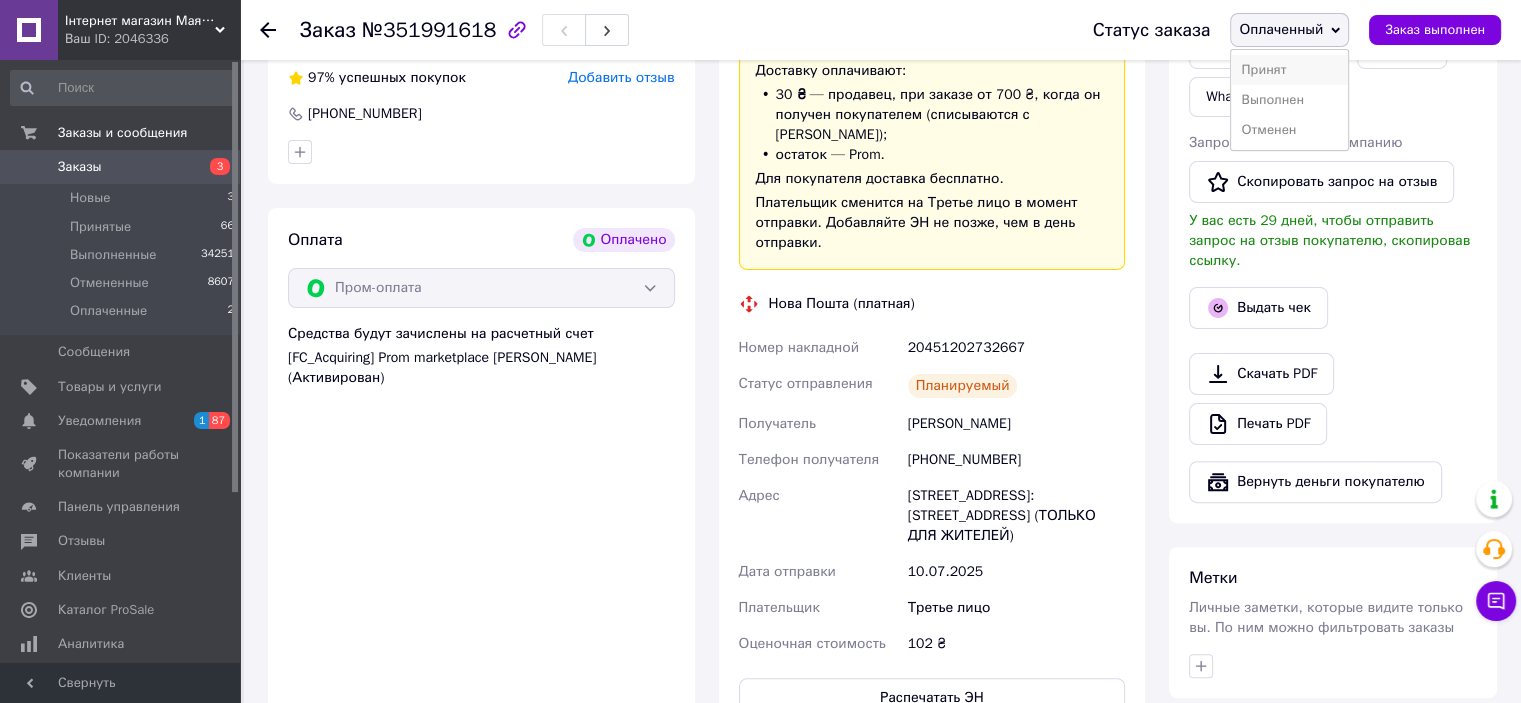 click on "Принят" at bounding box center [1289, 70] 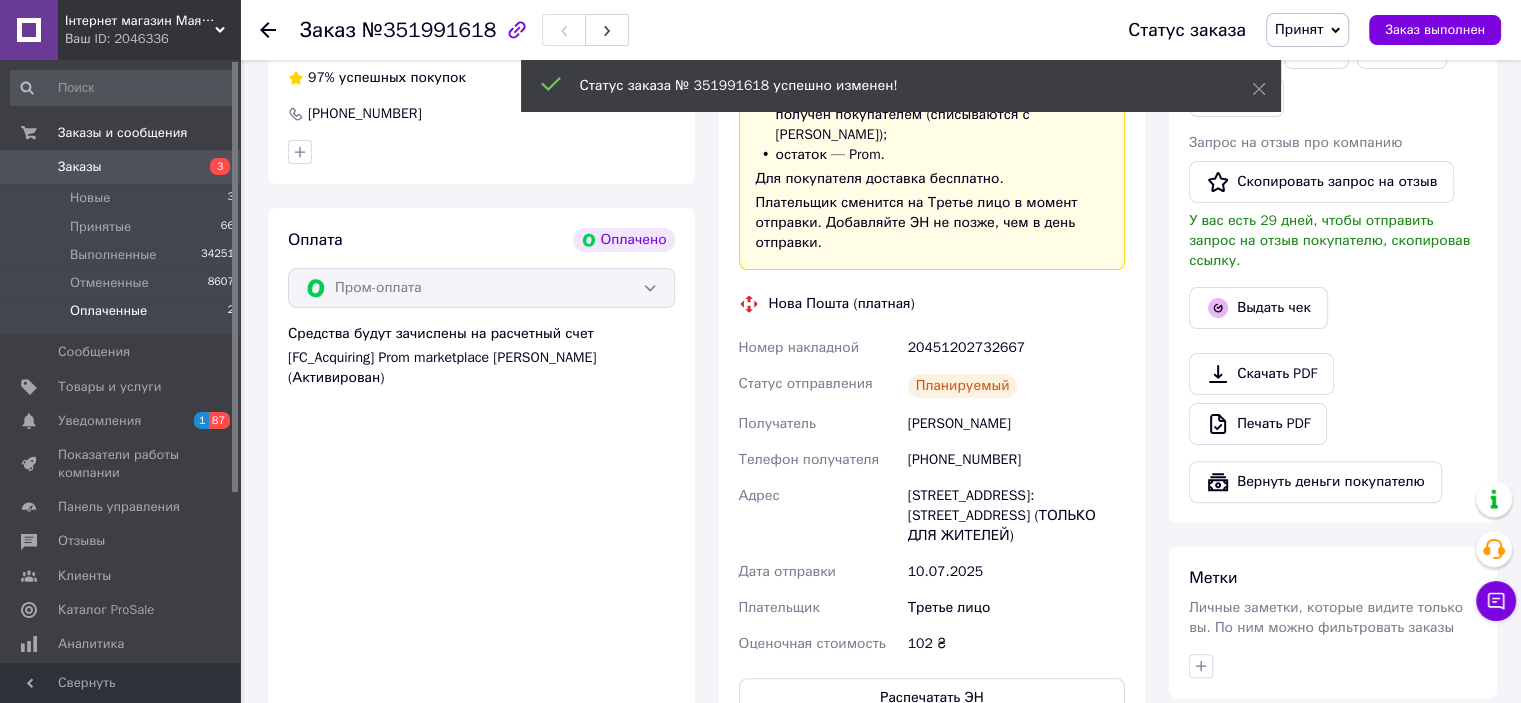 click on "Оплаченные 2" at bounding box center (123, 316) 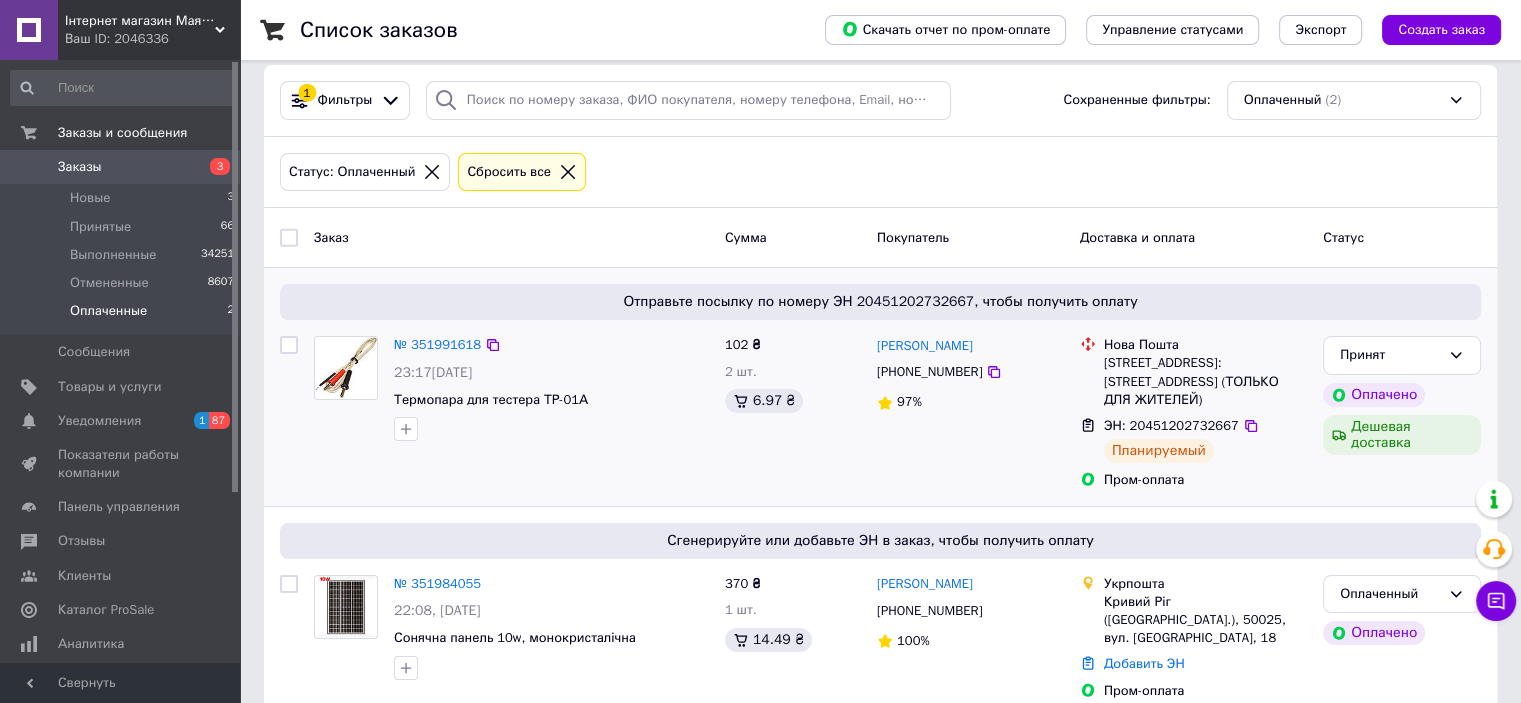 scroll, scrollTop: 36, scrollLeft: 0, axis: vertical 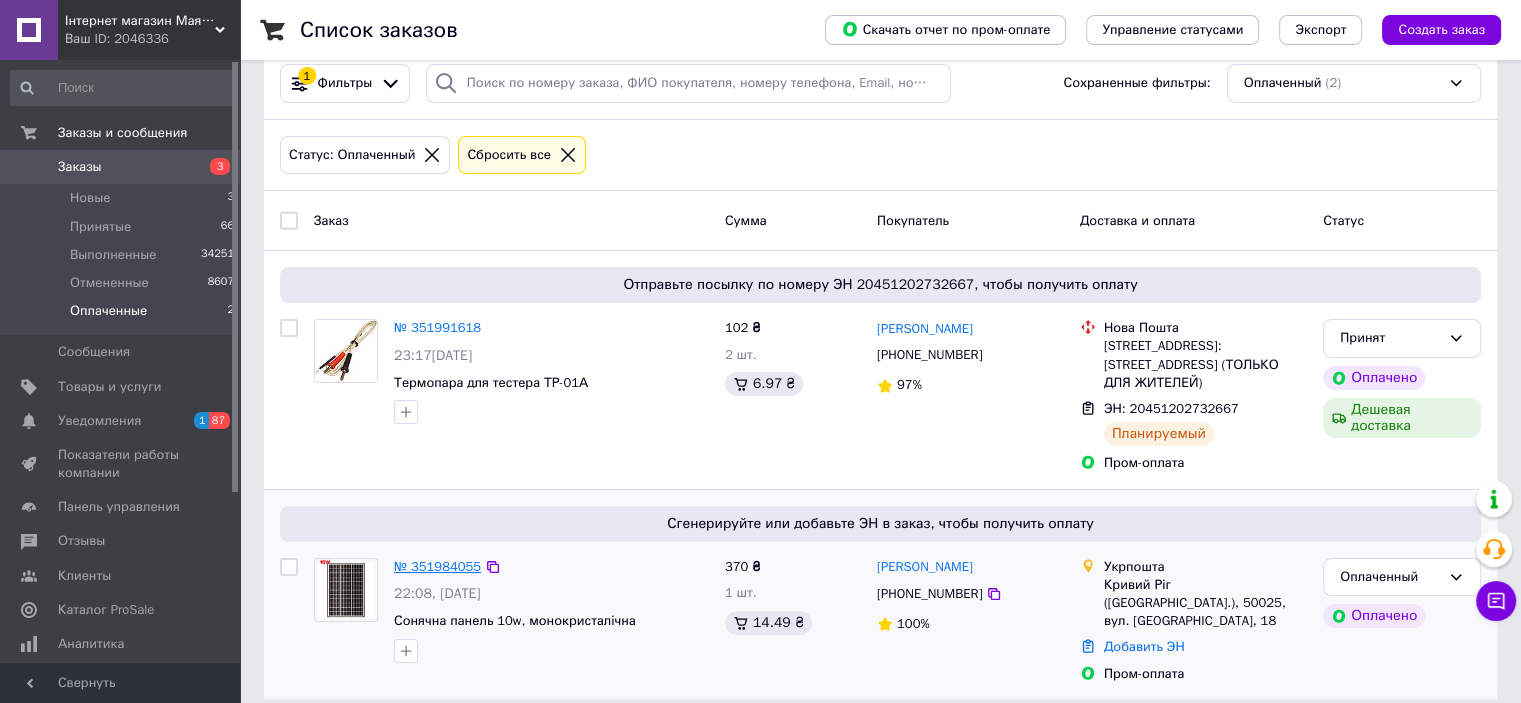 click on "№ 351984055" at bounding box center (437, 566) 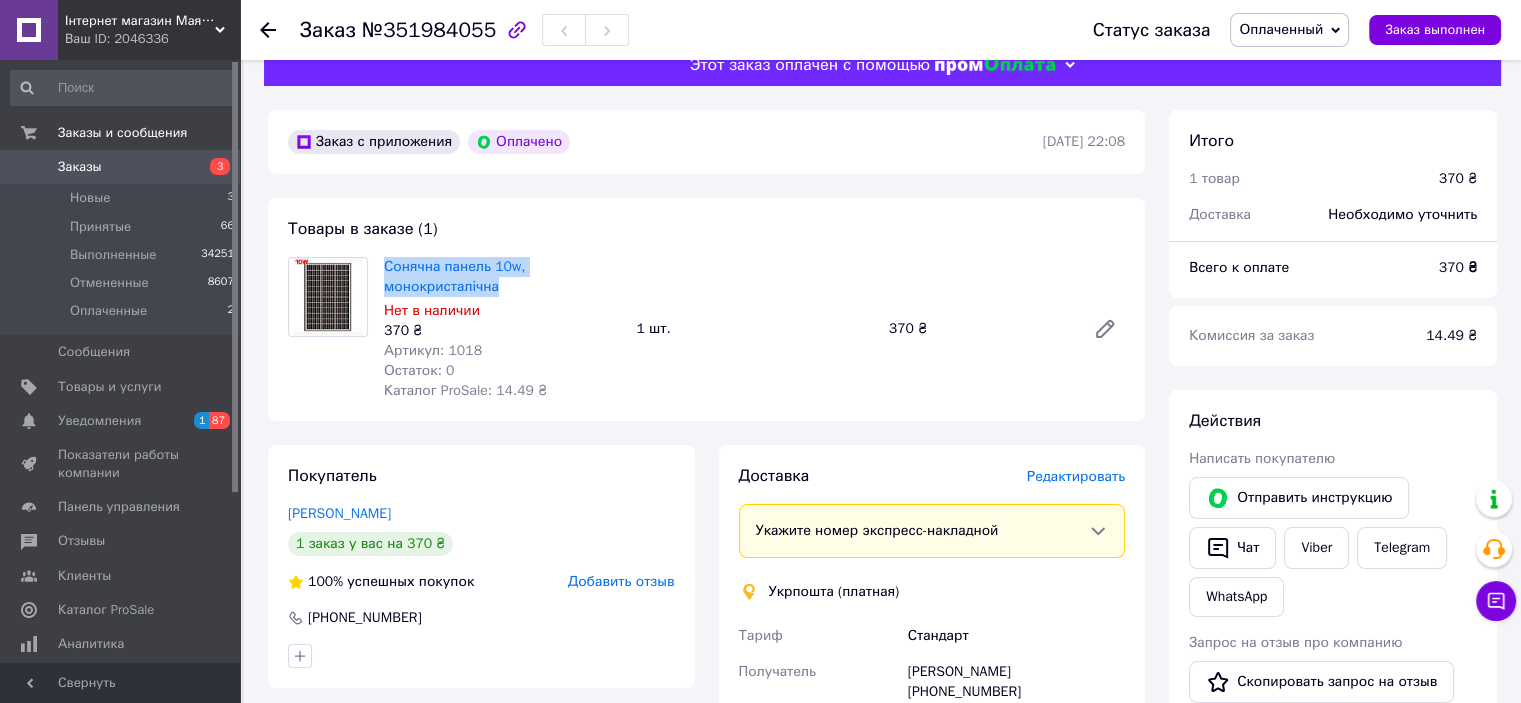 drag, startPoint x: 376, startPoint y: 263, endPoint x: 511, endPoint y: 286, distance: 136.94525 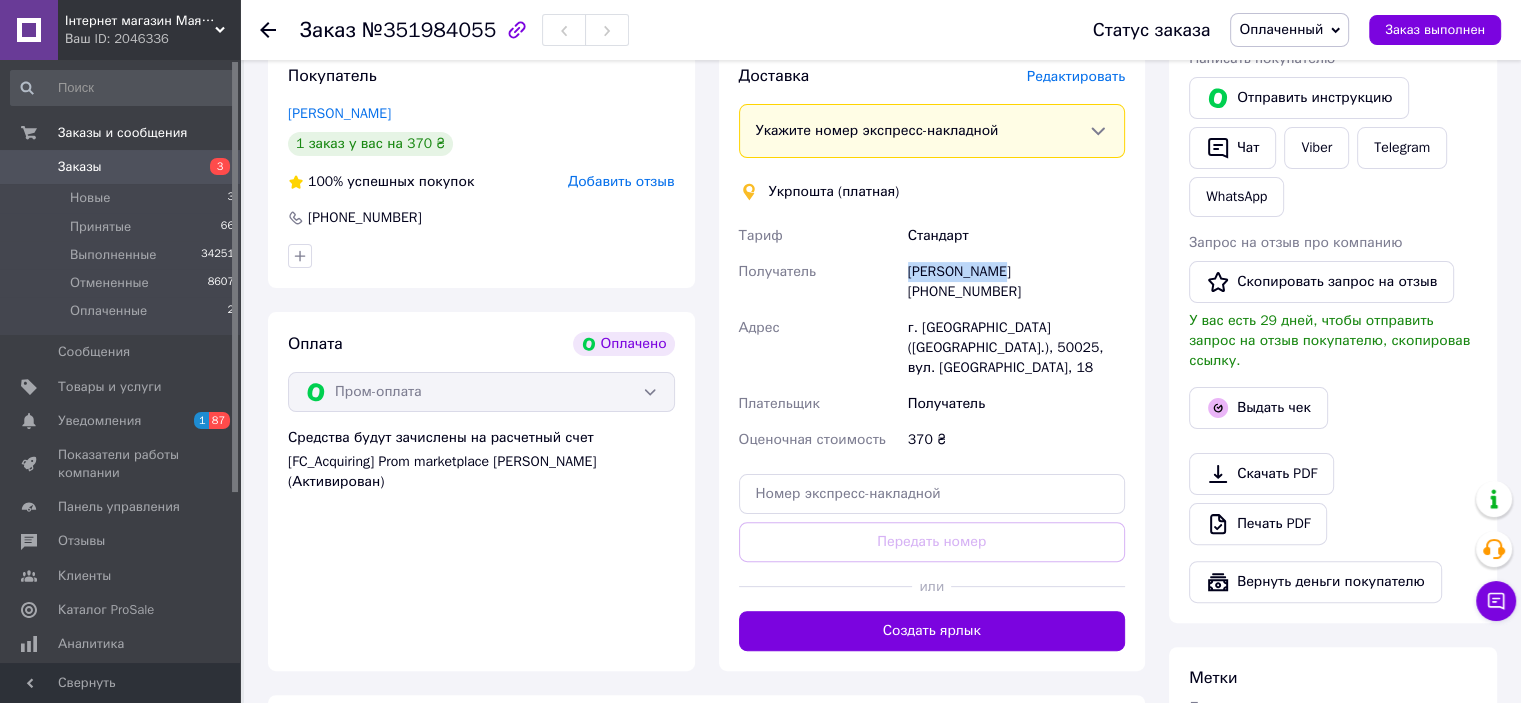drag, startPoint x: 886, startPoint y: 279, endPoint x: 994, endPoint y: 283, distance: 108.07405 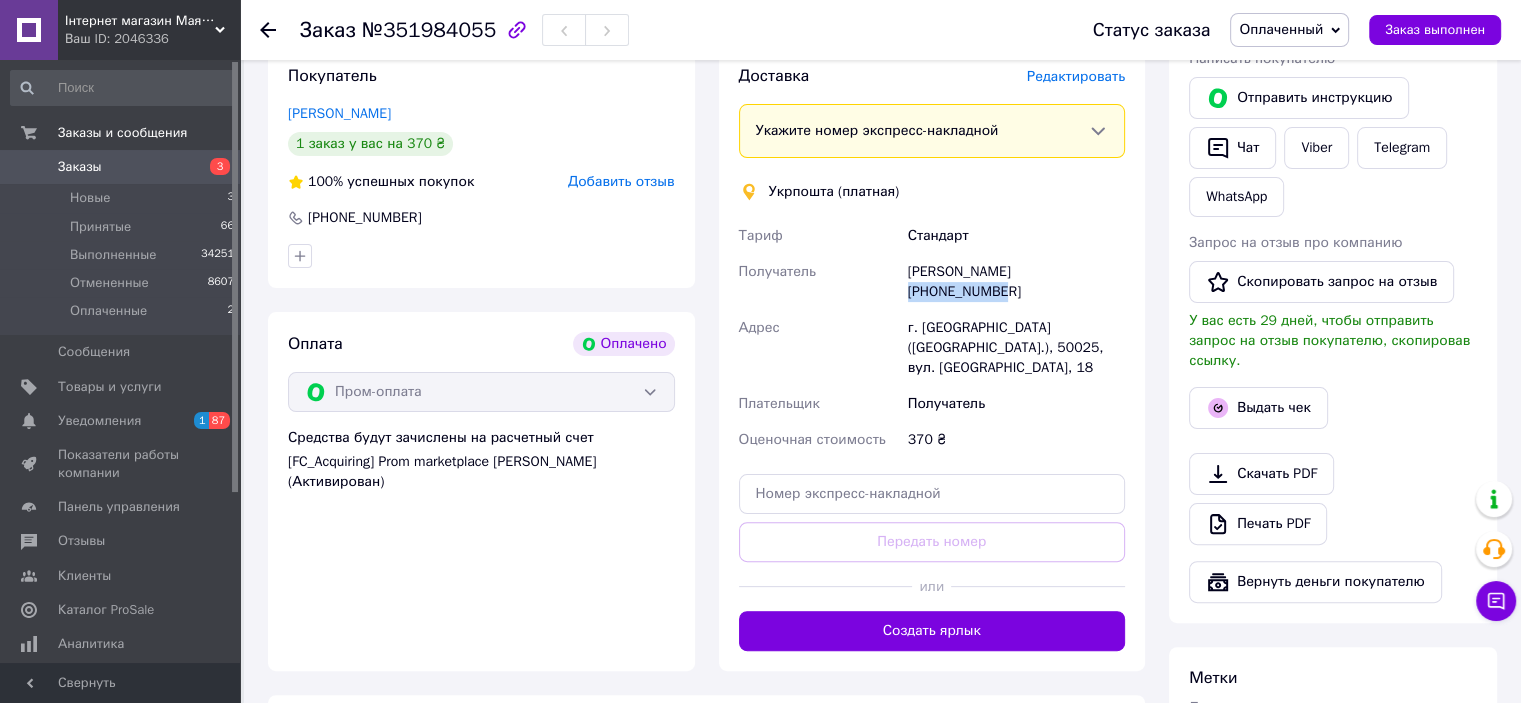 drag, startPoint x: 1112, startPoint y: 265, endPoint x: 1000, endPoint y: 273, distance: 112.28535 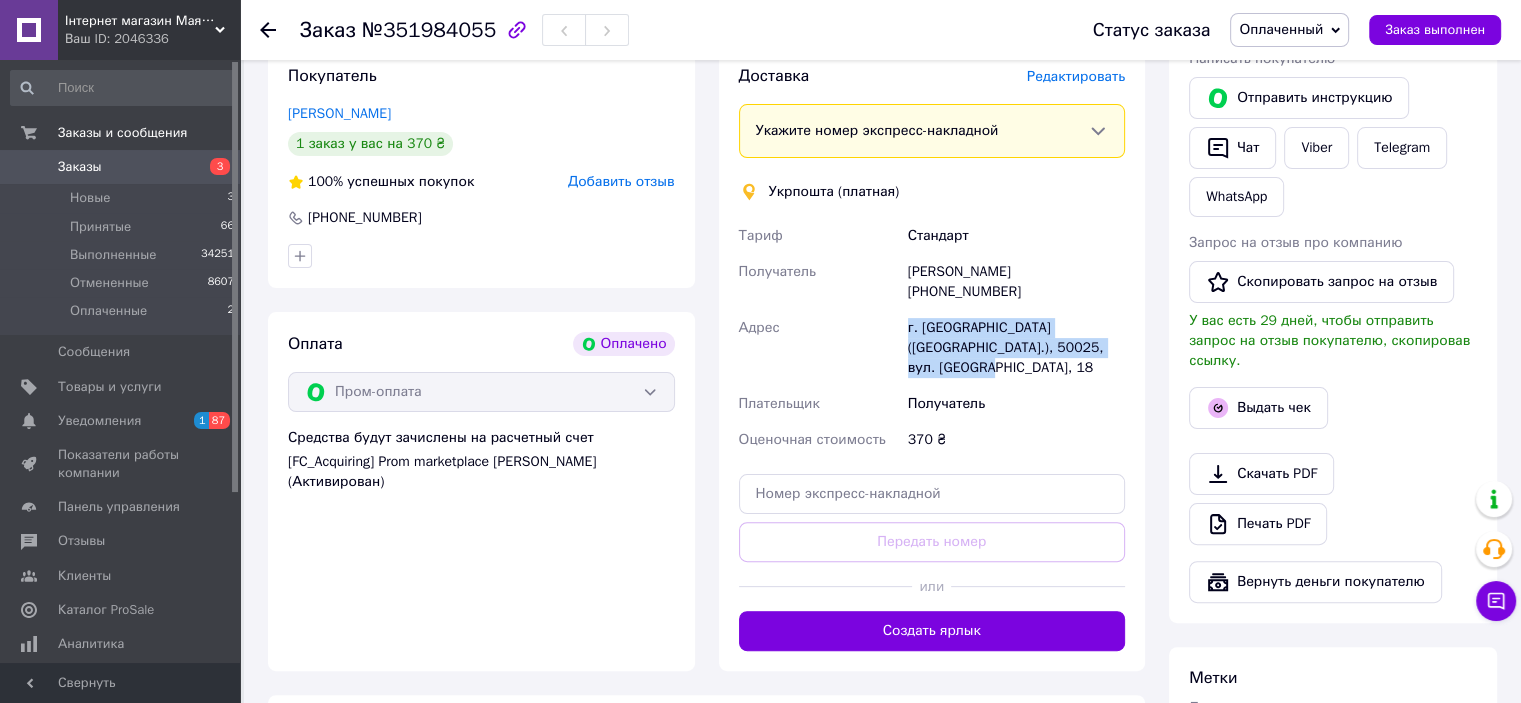 drag, startPoint x: 884, startPoint y: 301, endPoint x: 1105, endPoint y: 332, distance: 223.16362 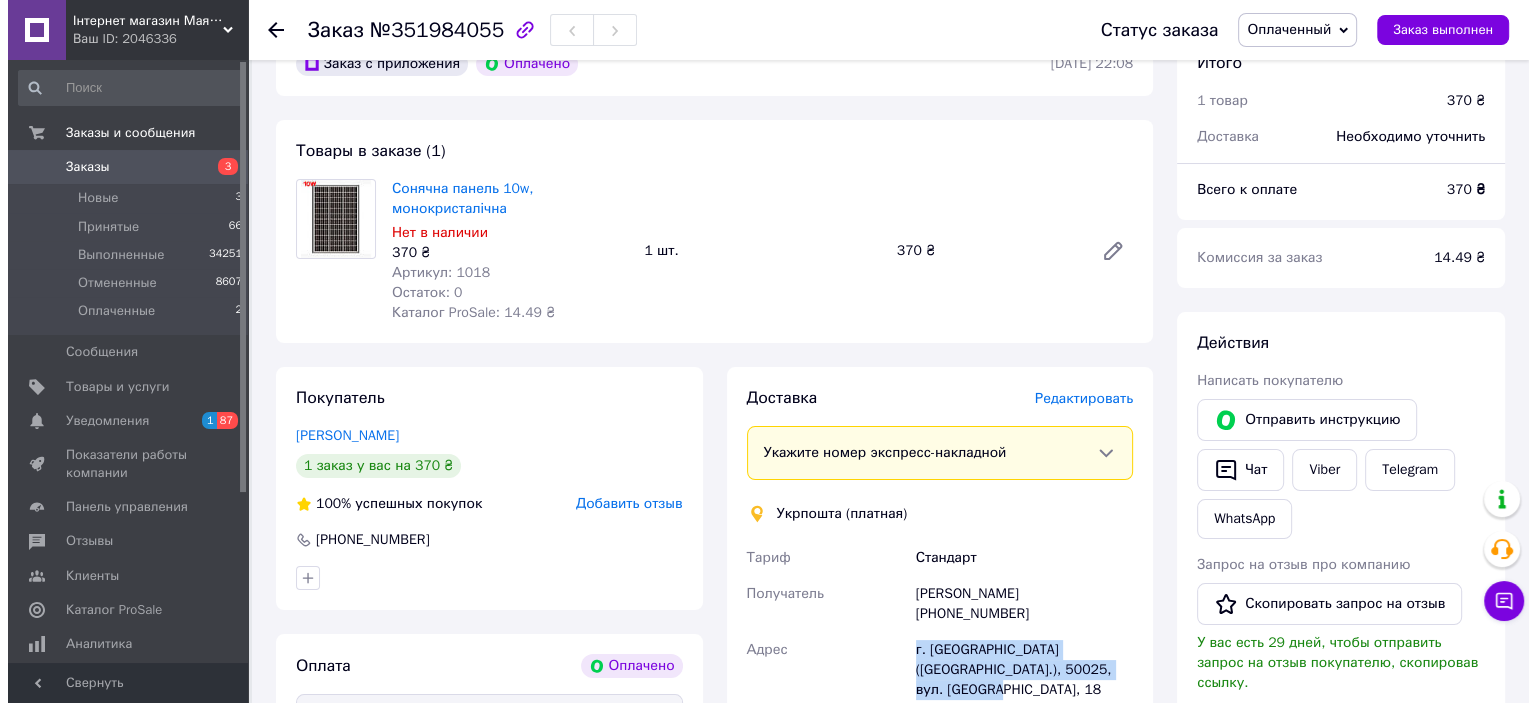 scroll, scrollTop: 0, scrollLeft: 0, axis: both 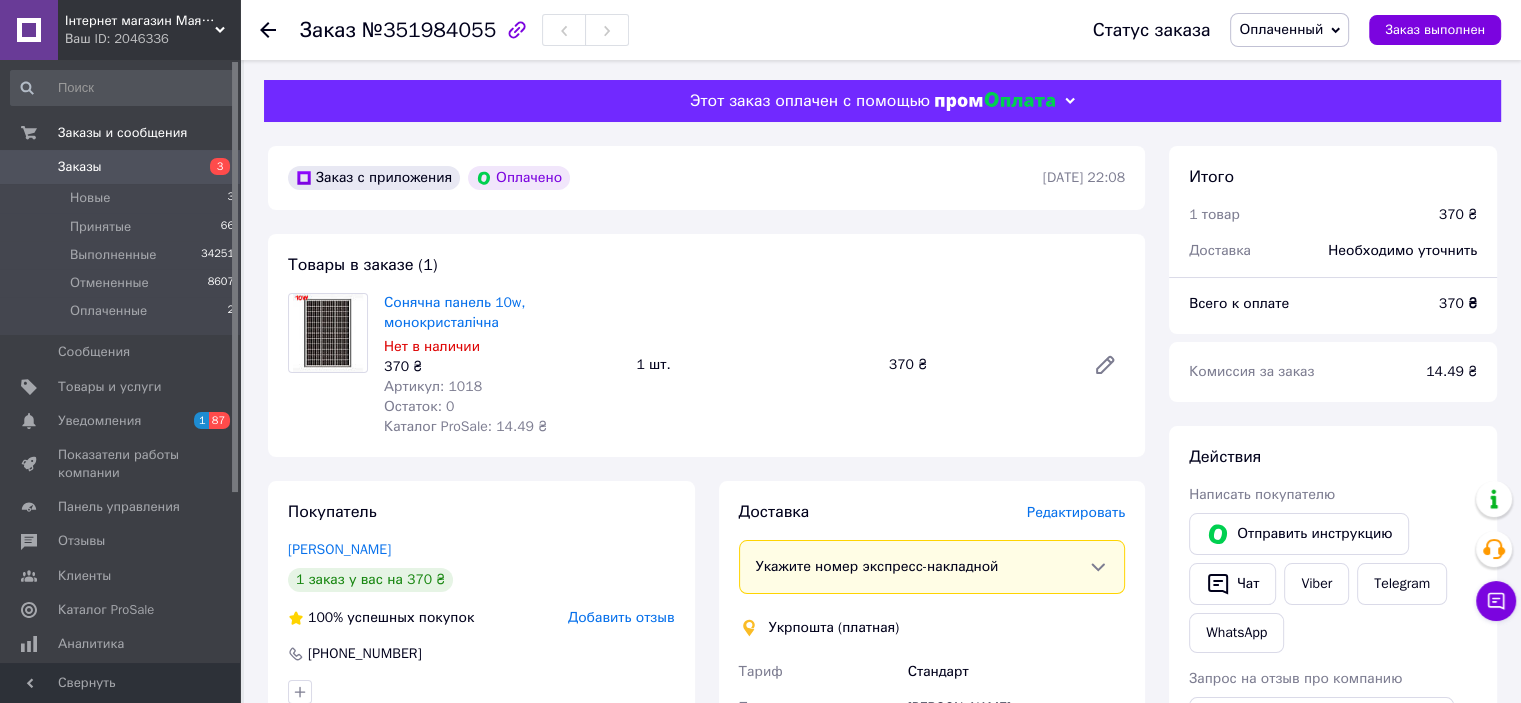 click on "Редактировать" at bounding box center (1076, 512) 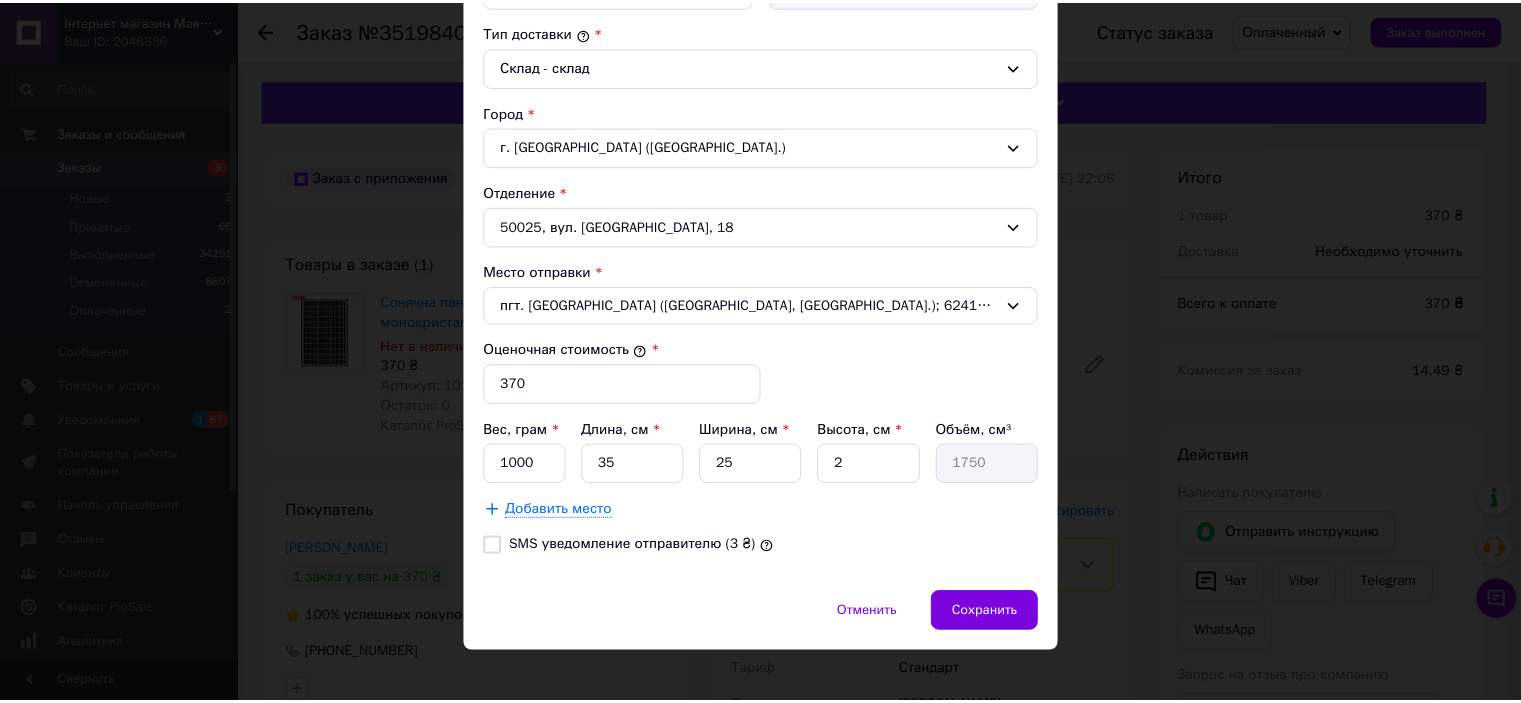 scroll, scrollTop: 543, scrollLeft: 0, axis: vertical 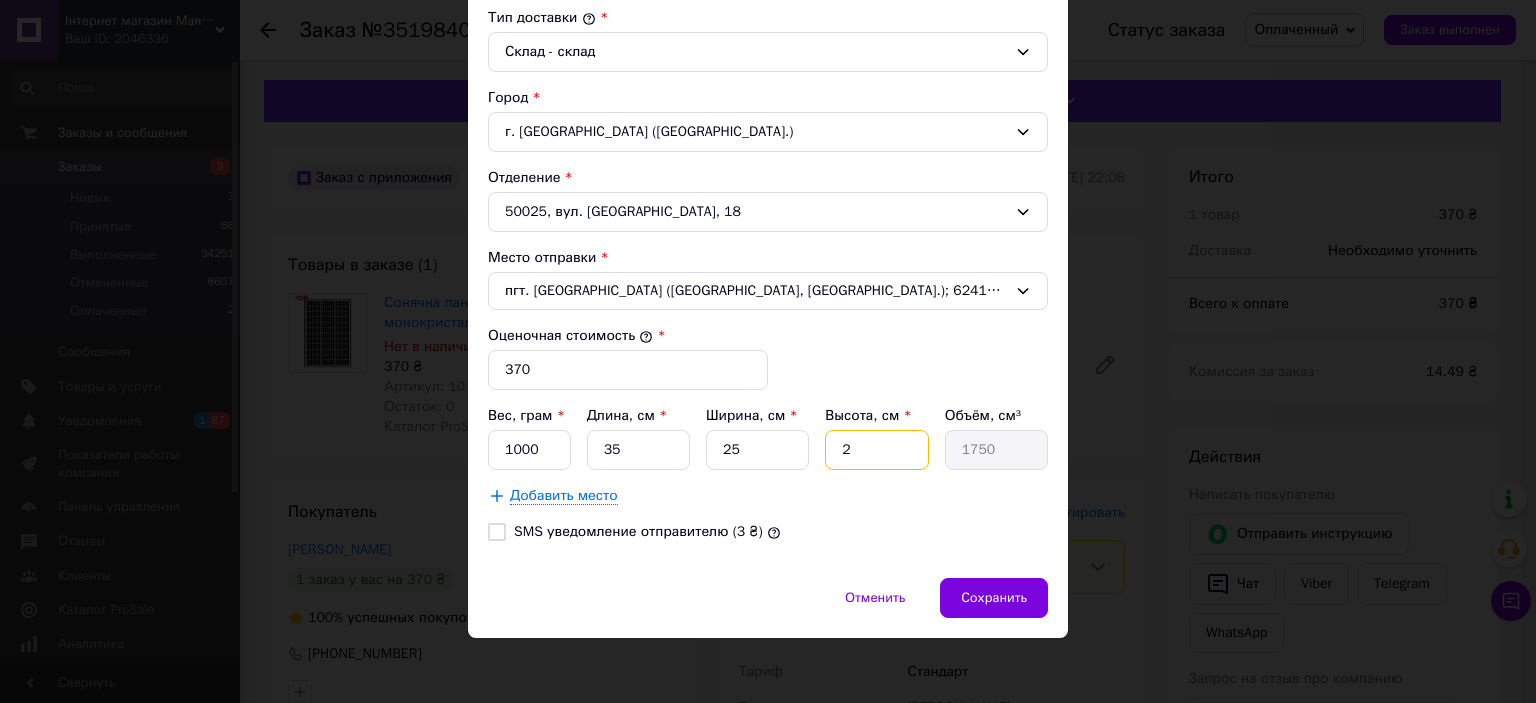 drag, startPoint x: 848, startPoint y: 447, endPoint x: 834, endPoint y: 446, distance: 14.035668 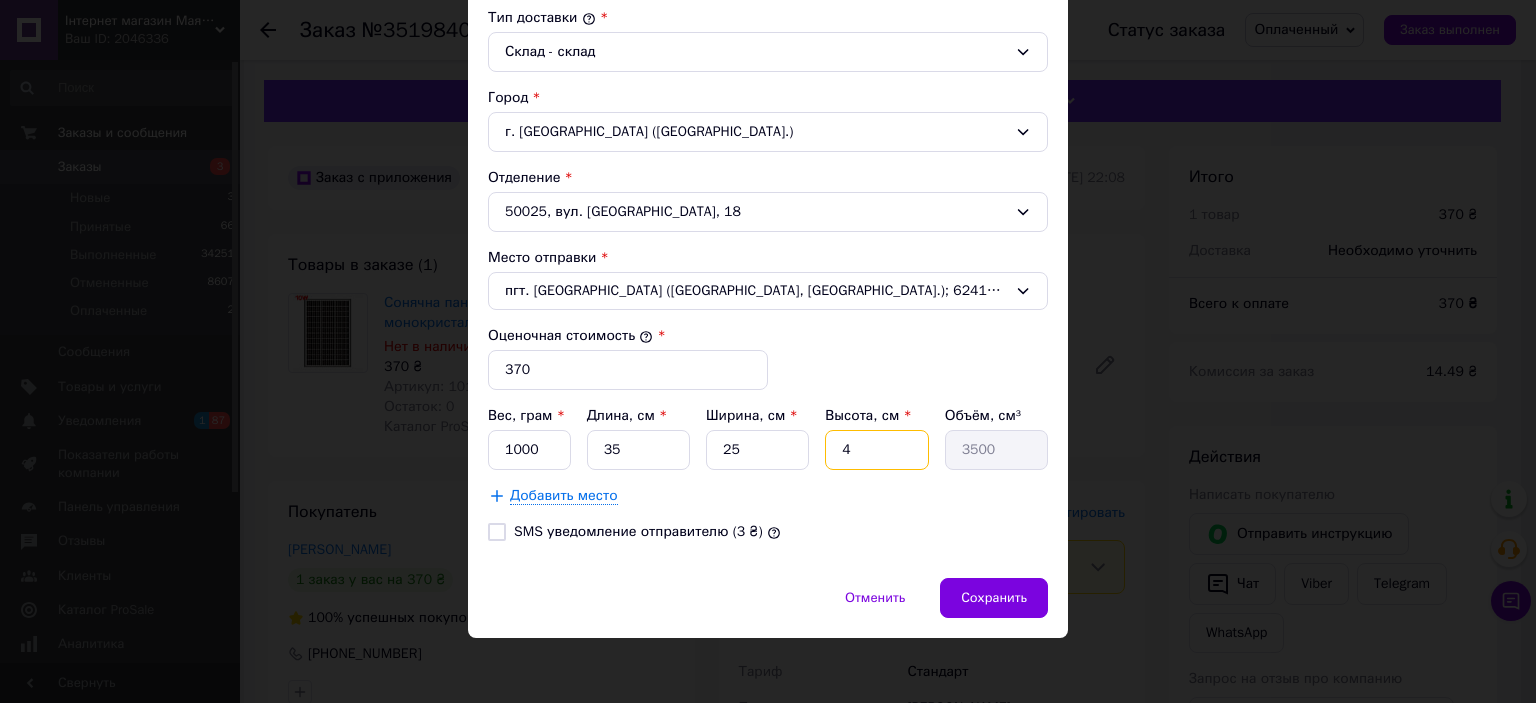 type on "4" 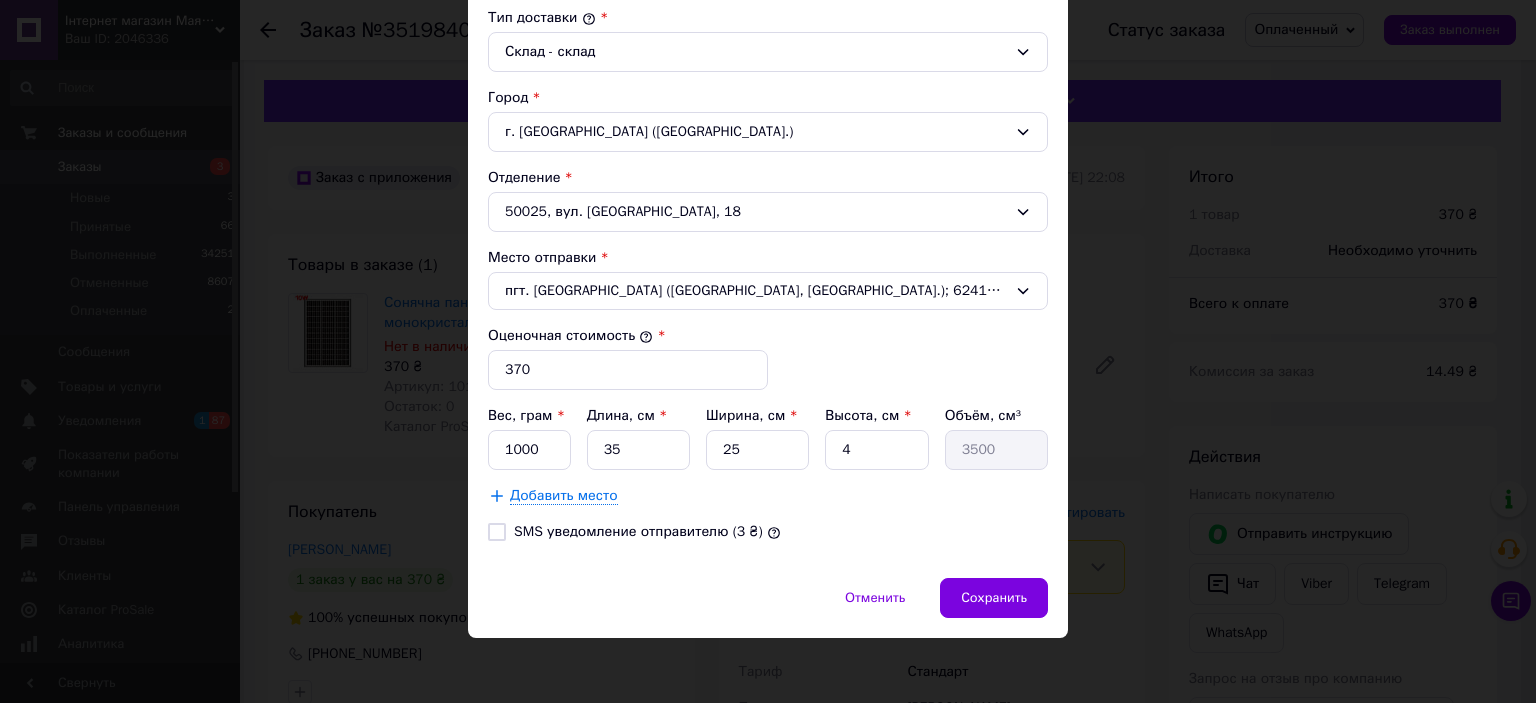 click on "Тариф     * Стандарт Плательщик   * Получатель Фамилия получателя   * Булавин Имя получателя   * Олег Отчество получателя Телефон получателя   * +380978092233 Тип доставки     * Склад - склад Город г. Кривой Рог (Днепропетровская обл.) Отделение 50025, вул. Алмазна, 18 Место отправки   * пгт. Песочин (Харьковская обл., Харьковский р-н.); 62418, вул. Європейська, 1А Оценочная стоимость     * 370 Вес, грам   * 1000 Длина, см   * 35 Ширина, см   * 25 Высота, см   * 4 Объём, см³ 3500 Добавить место SMS уведомление отправителю (3 ₴)" at bounding box center (768, 123) 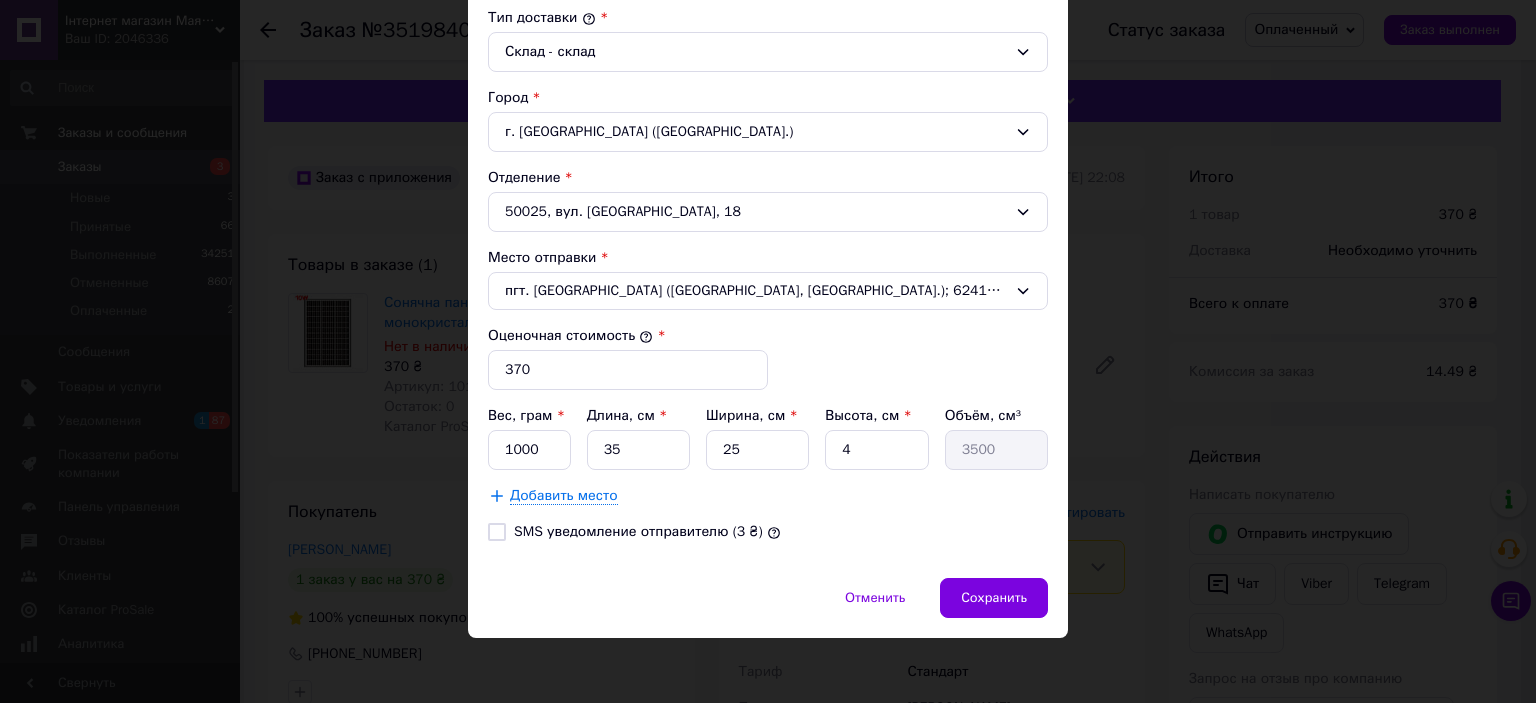 click on "SMS уведомление отправителю (3 ₴)" at bounding box center [638, 531] 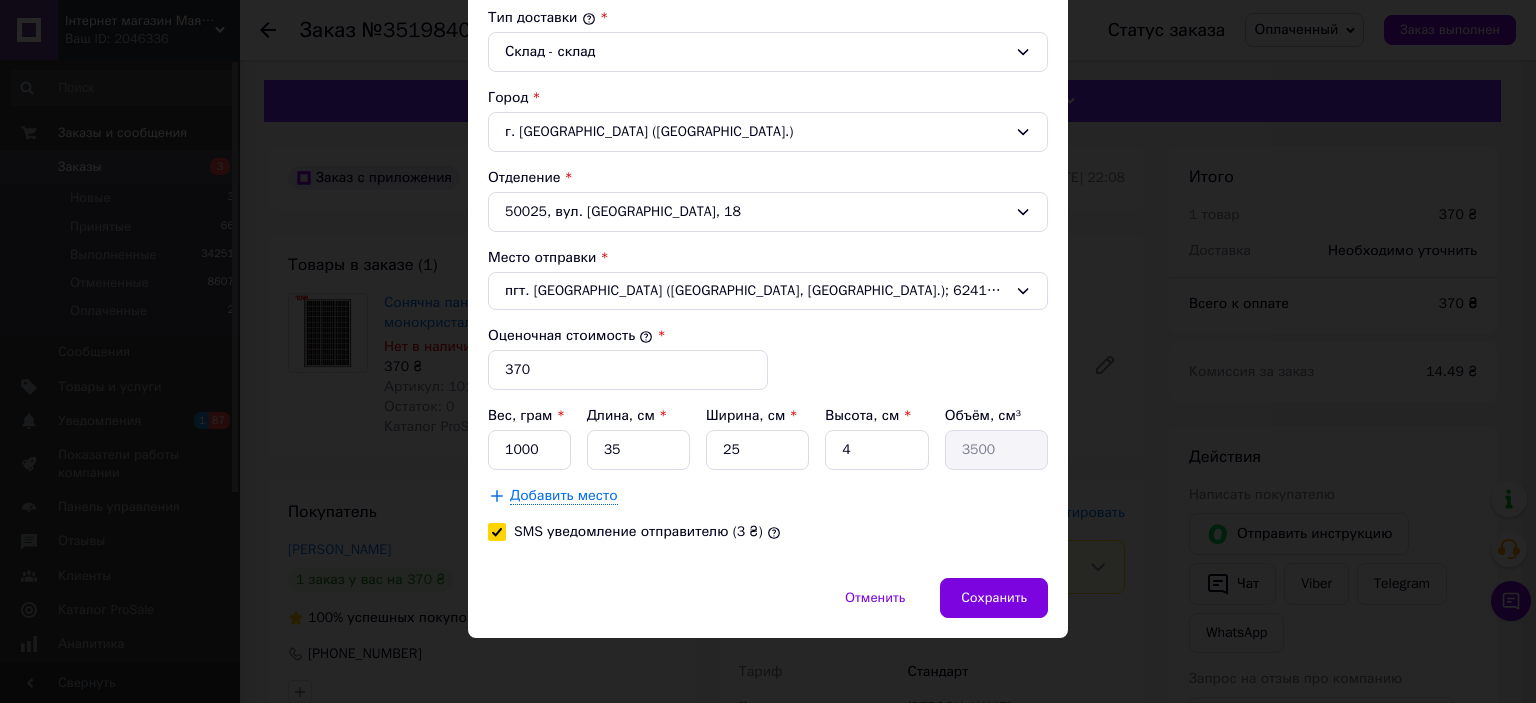 checkbox on "true" 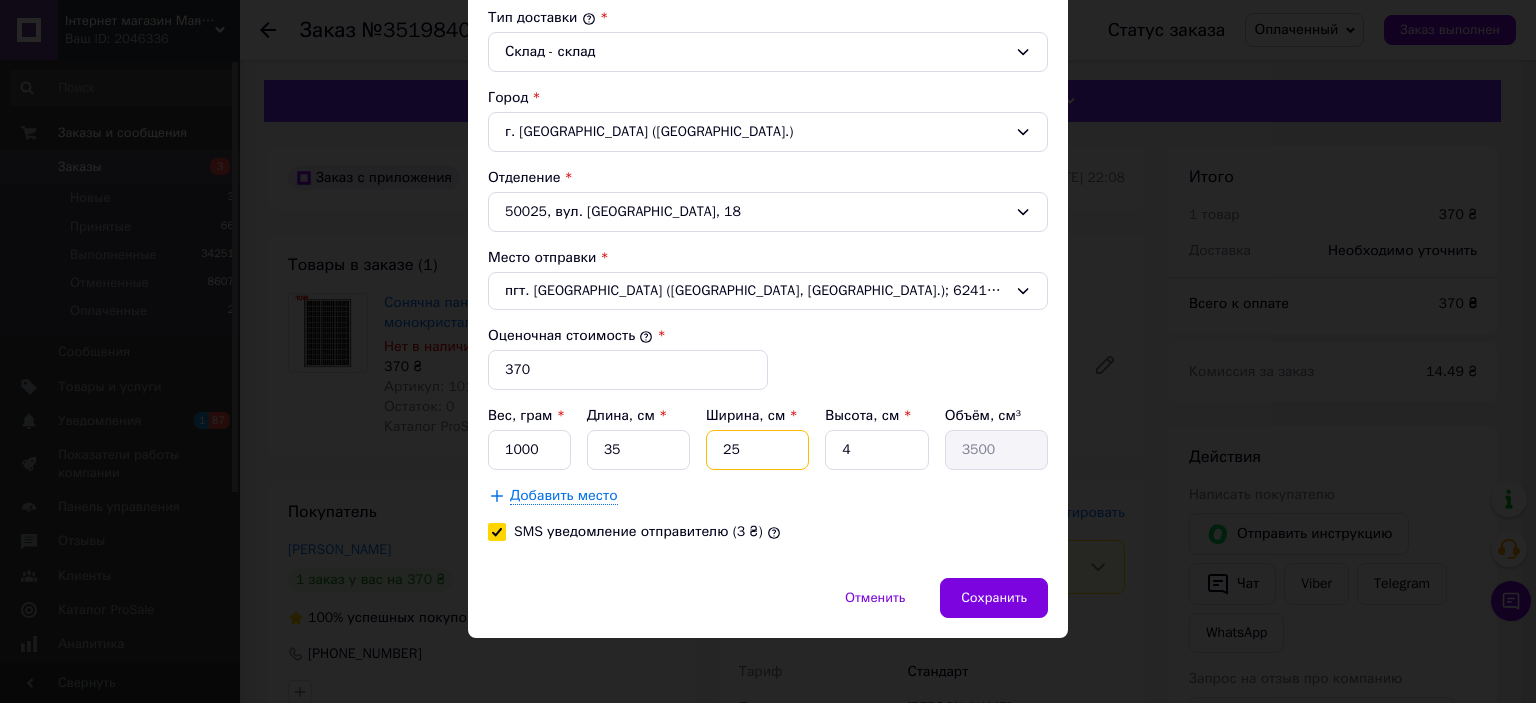 drag, startPoint x: 739, startPoint y: 444, endPoint x: 724, endPoint y: 441, distance: 15.297058 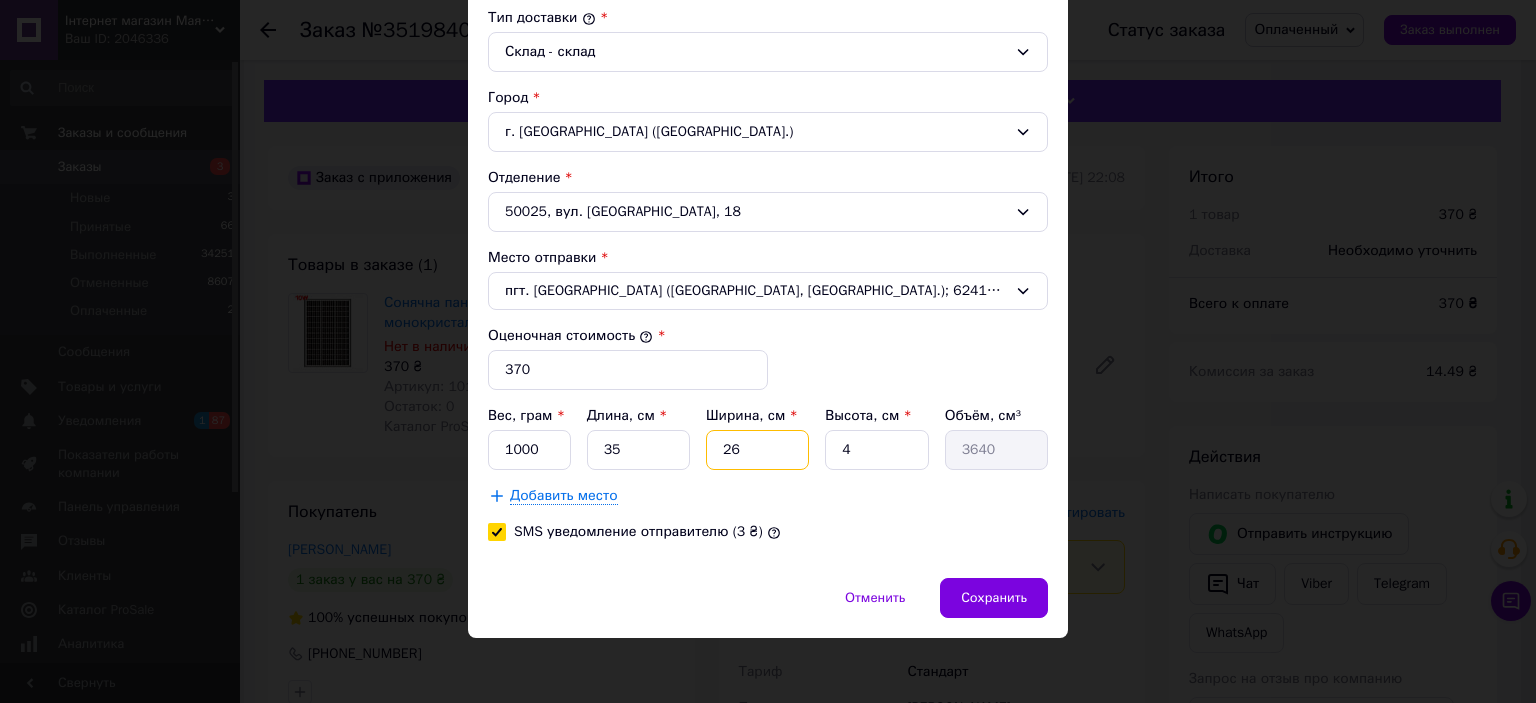 type on "26" 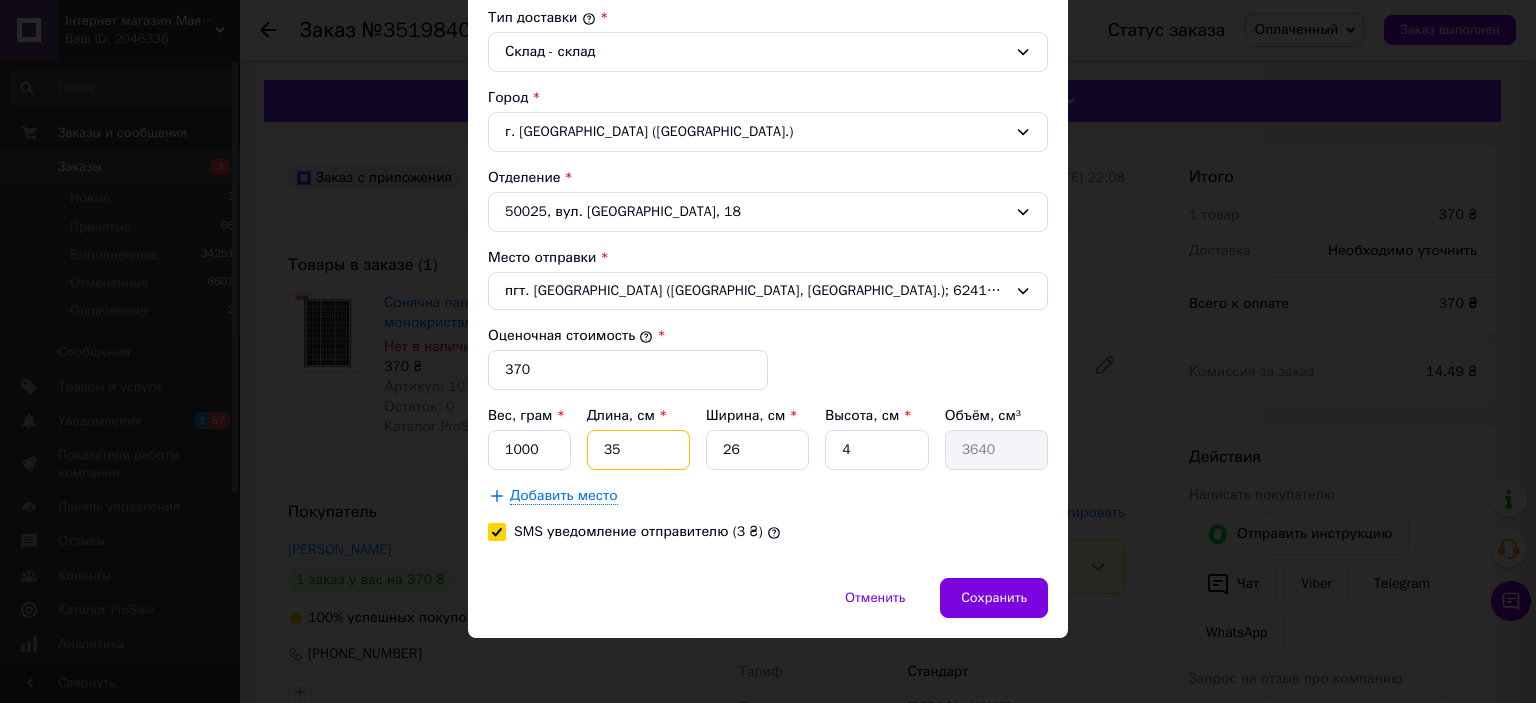 drag, startPoint x: 631, startPoint y: 449, endPoint x: 608, endPoint y: 442, distance: 24.04163 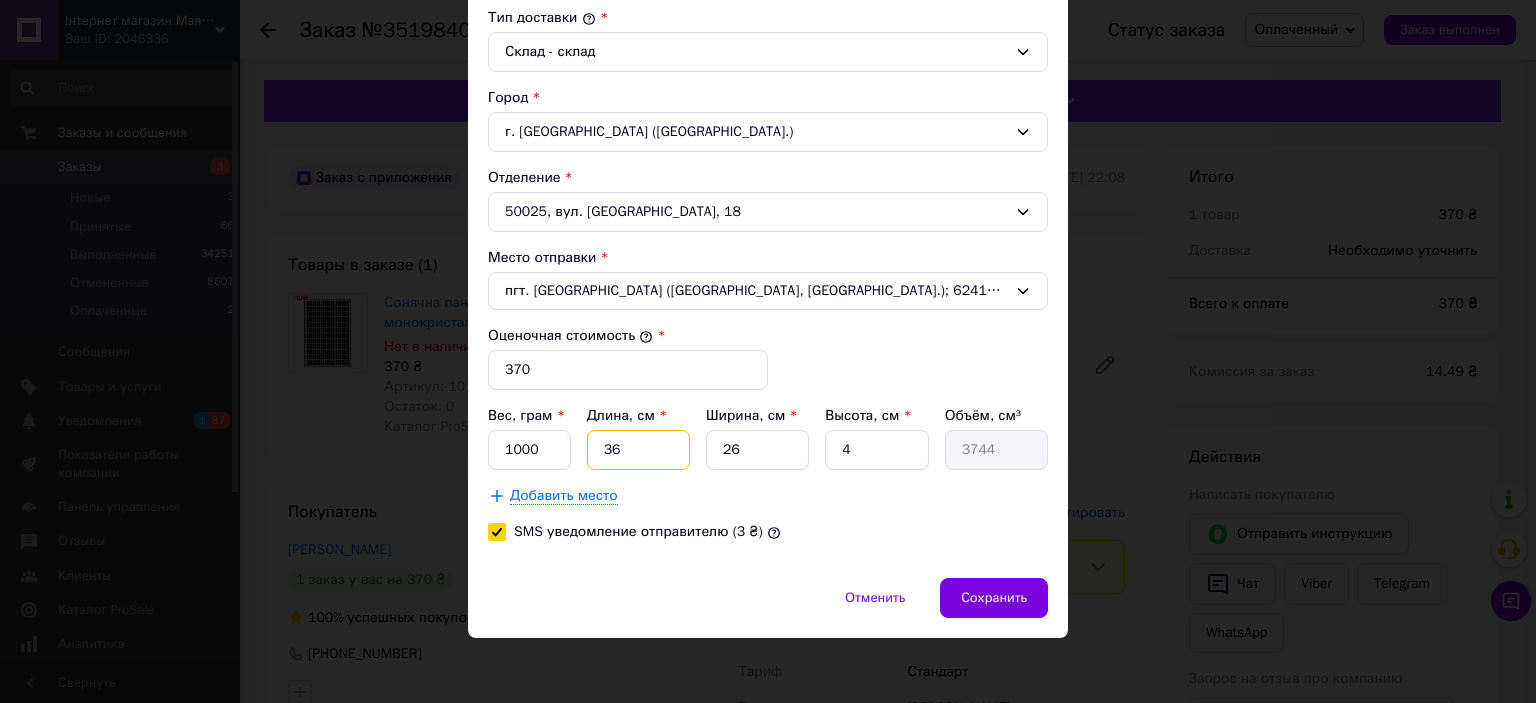 type on "36" 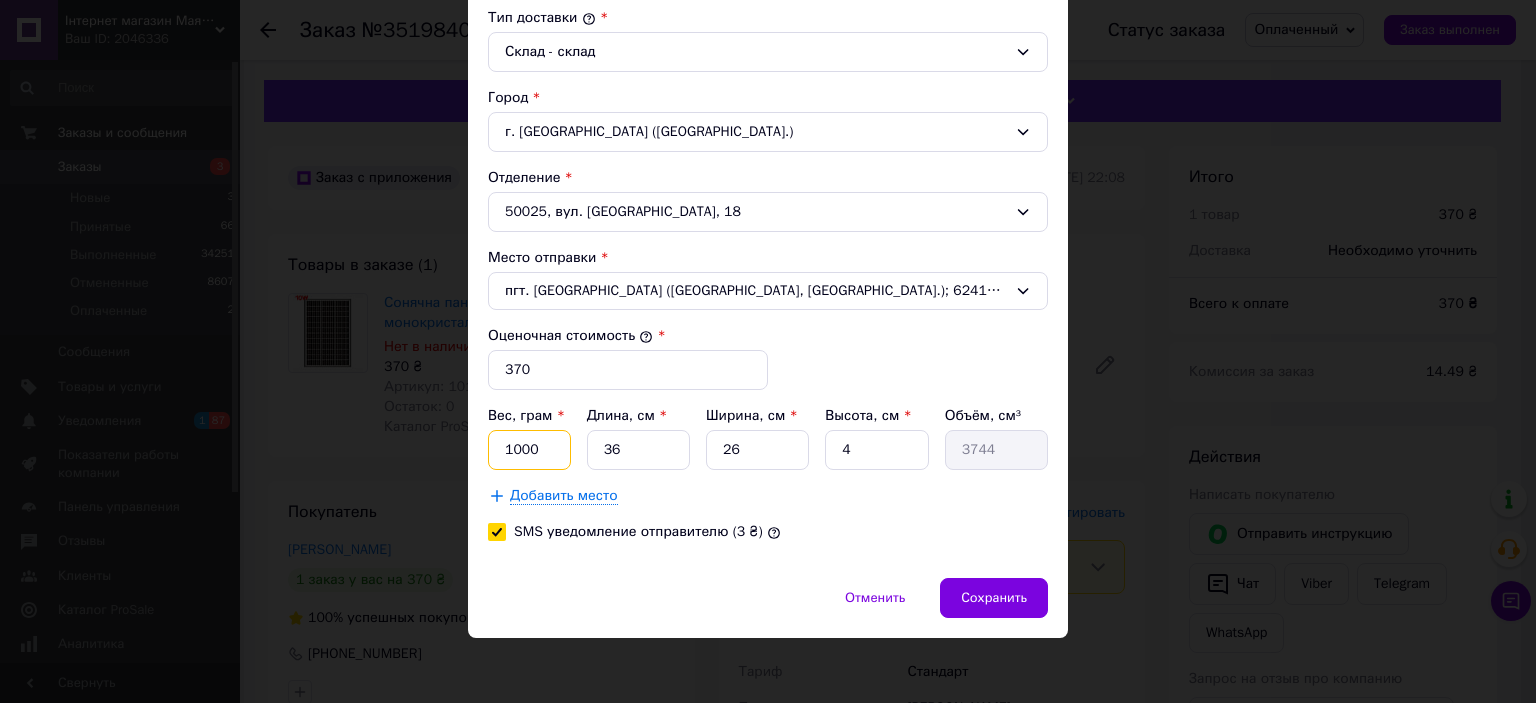 drag, startPoint x: 548, startPoint y: 445, endPoint x: 484, endPoint y: 438, distance: 64.381676 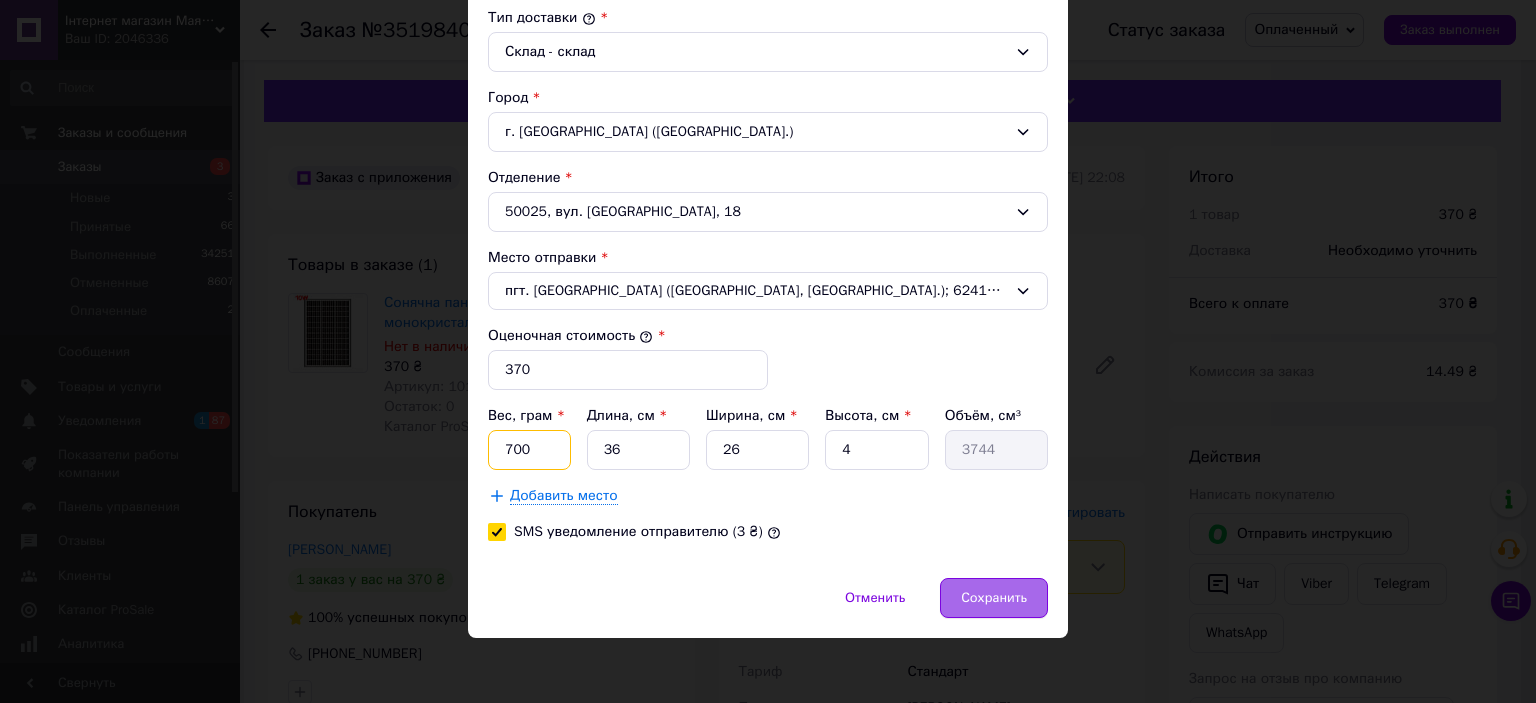 type on "700" 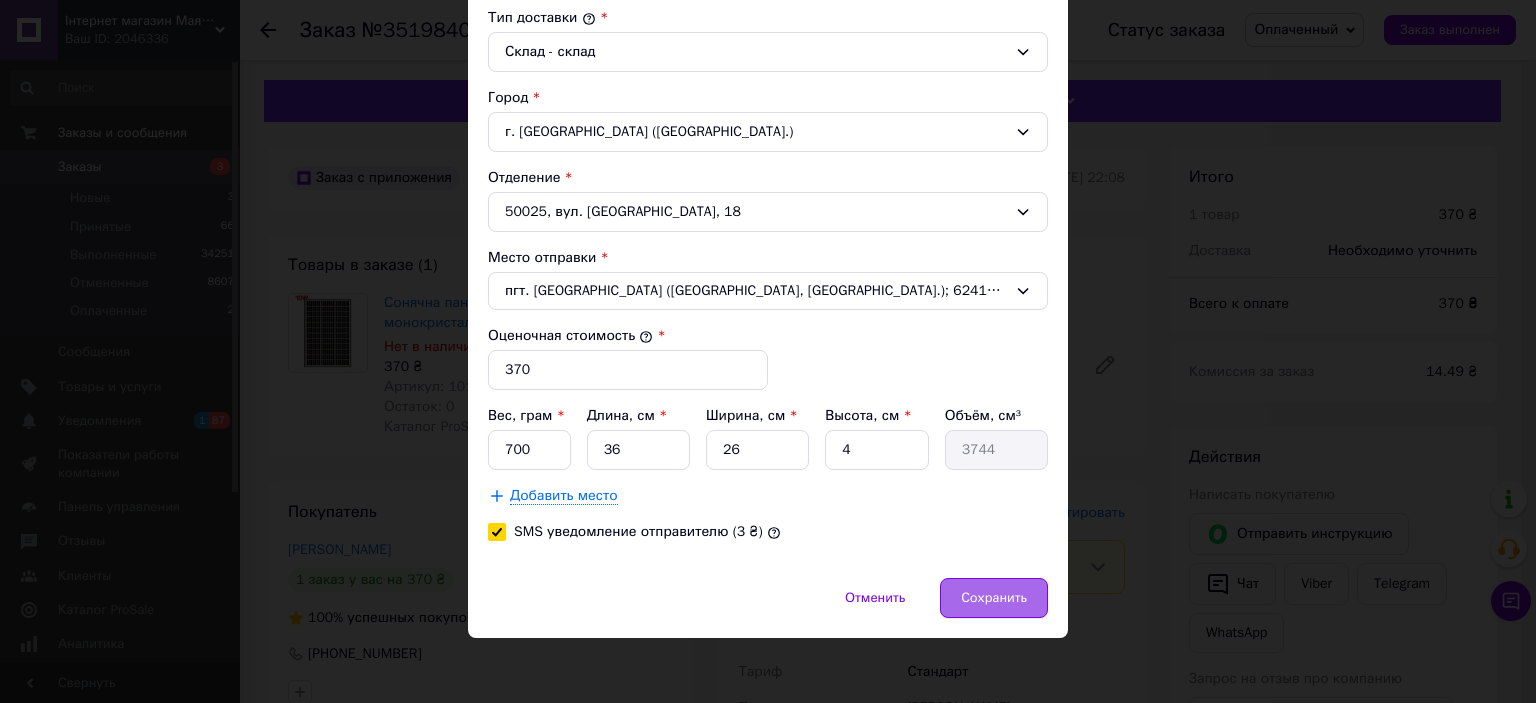 click on "Сохранить" at bounding box center [994, 598] 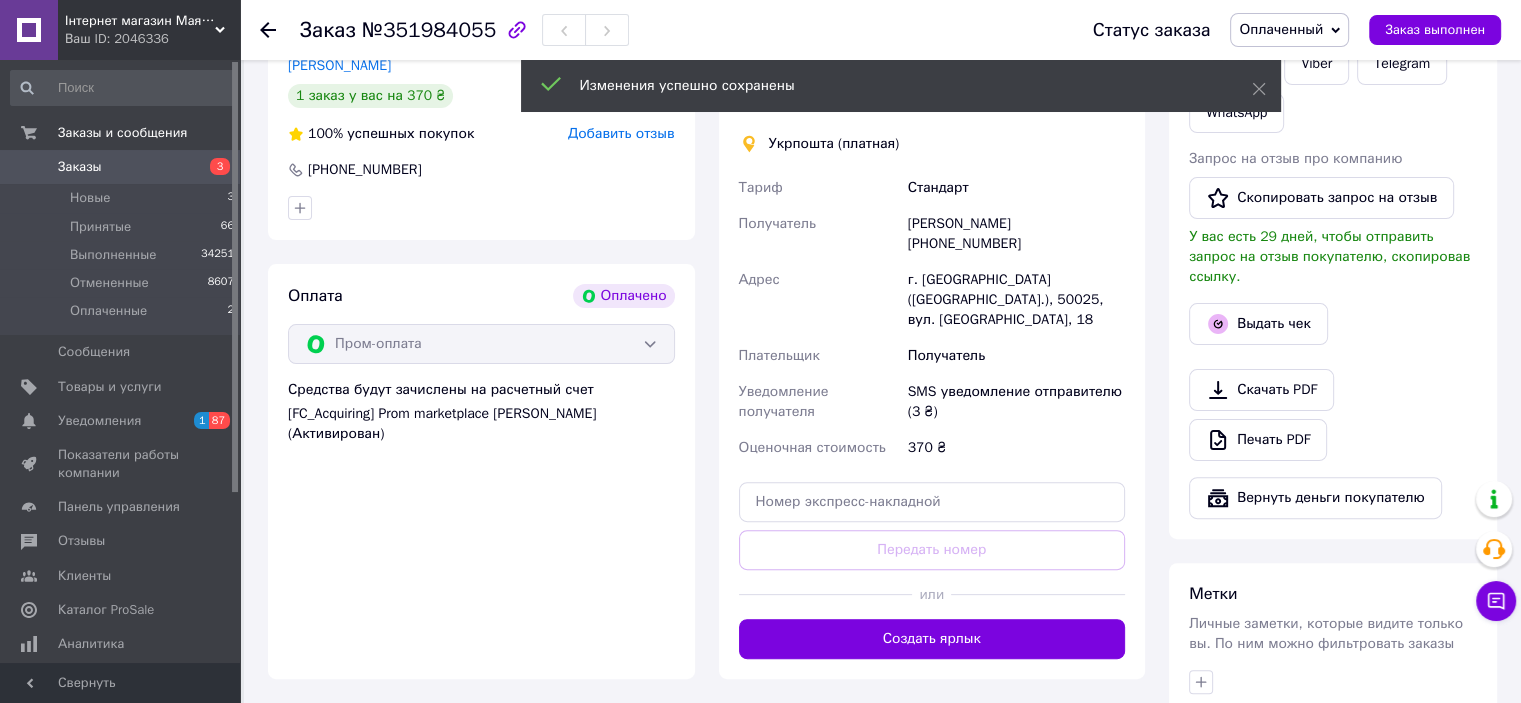 scroll, scrollTop: 600, scrollLeft: 0, axis: vertical 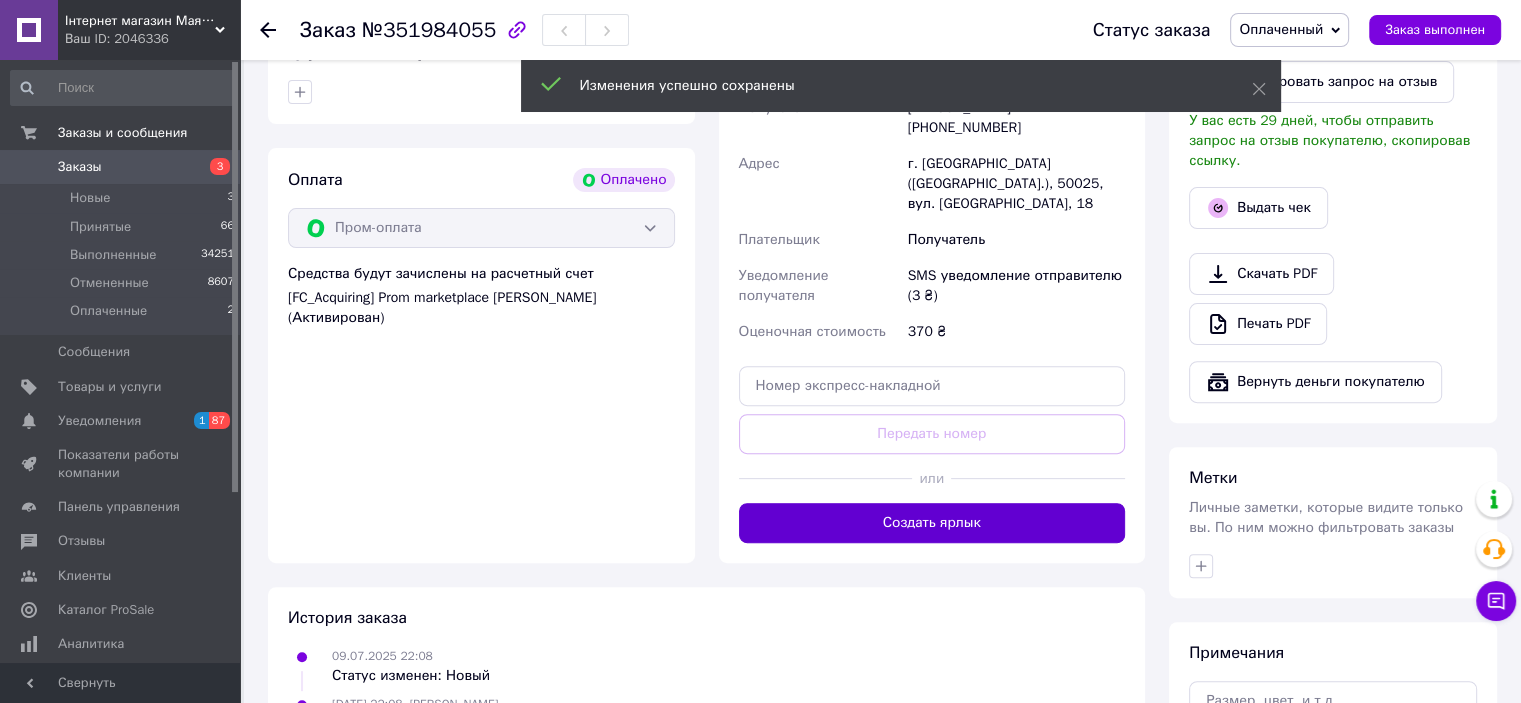 click on "Создать ярлык" at bounding box center (932, 523) 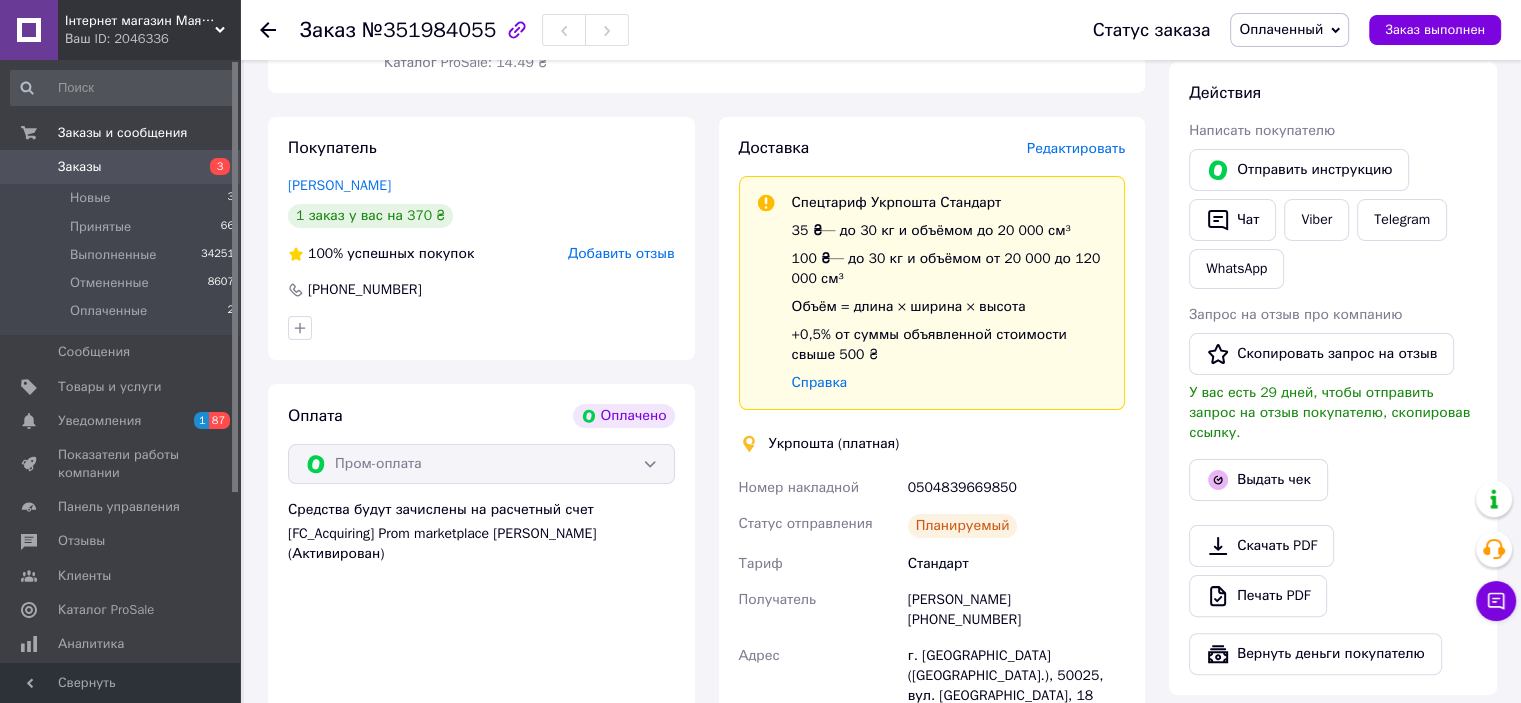 scroll, scrollTop: 400, scrollLeft: 0, axis: vertical 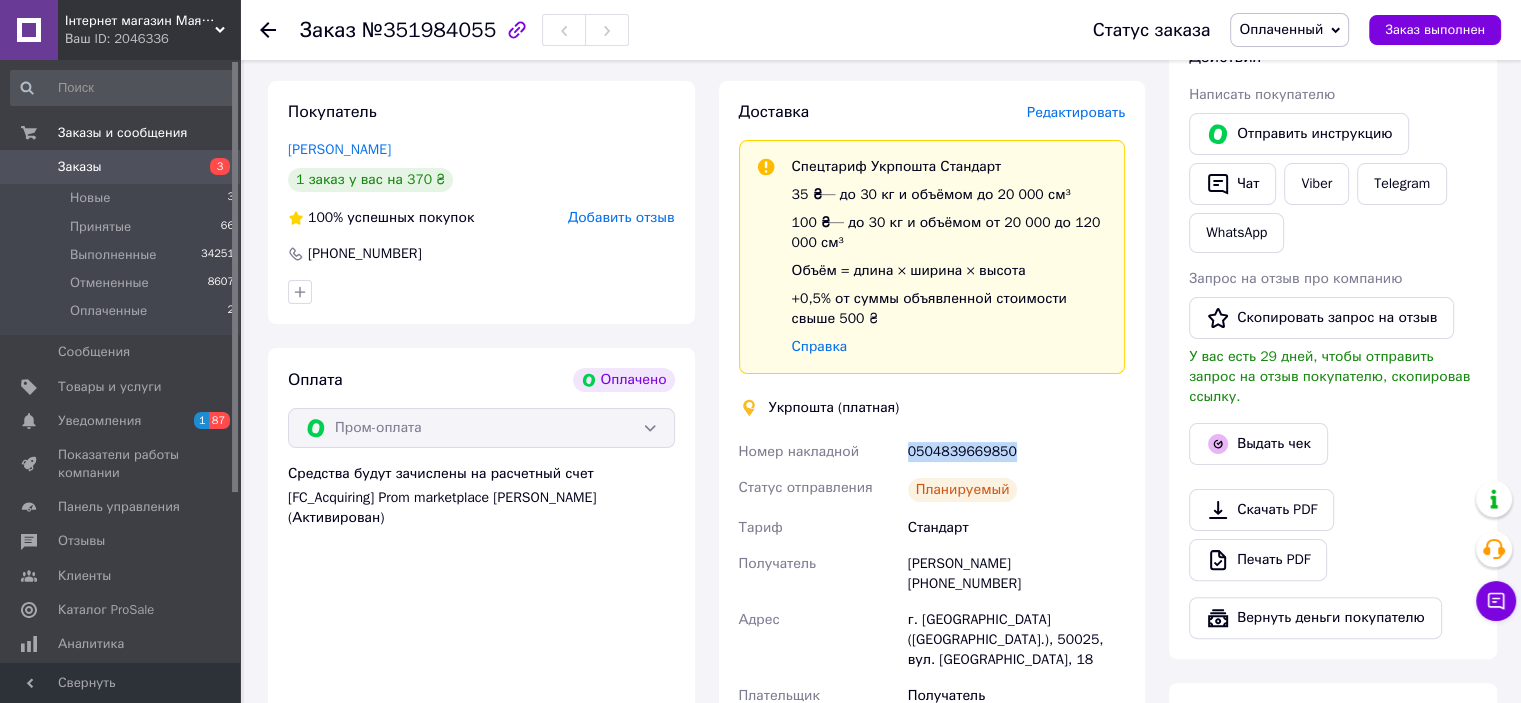 drag, startPoint x: 926, startPoint y: 459, endPoint x: 897, endPoint y: 458, distance: 29.017237 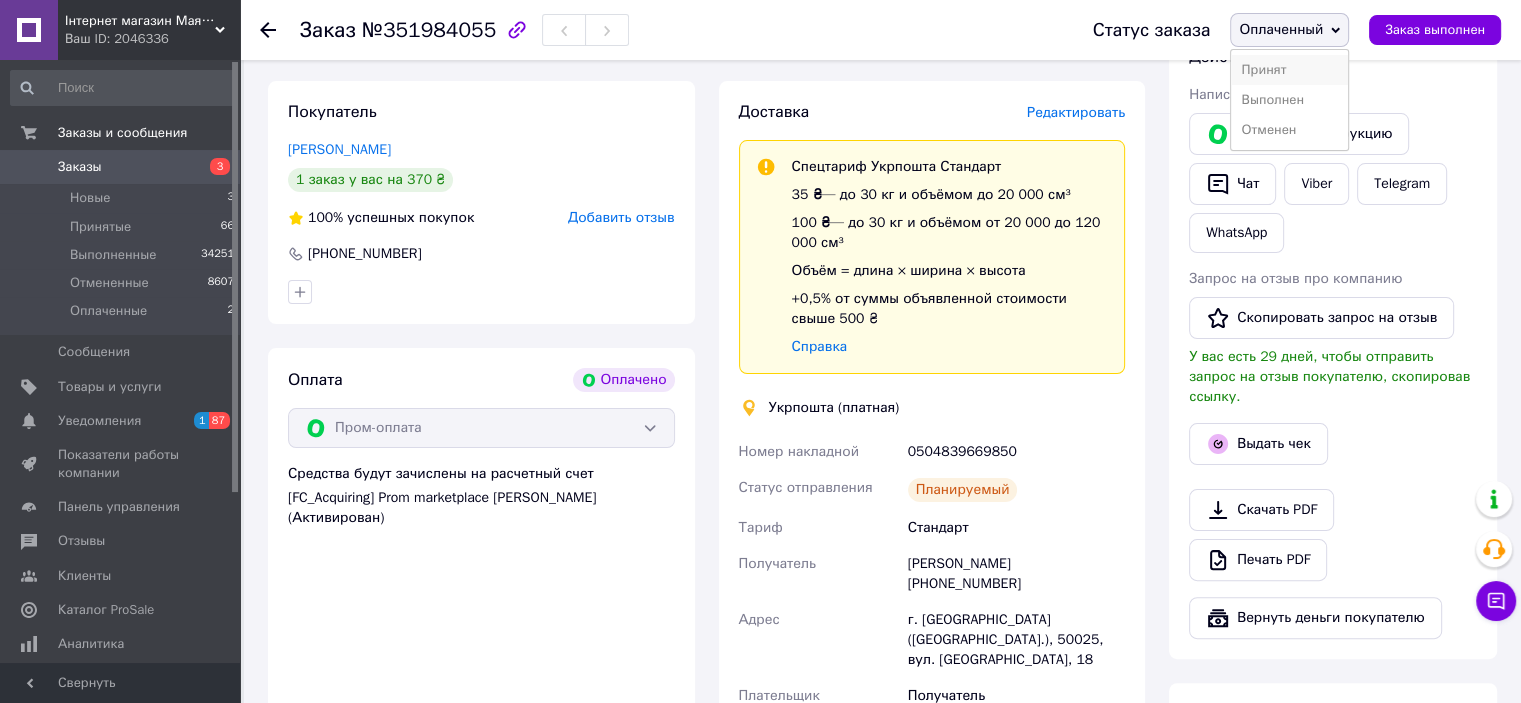 click on "Принят" at bounding box center (1289, 70) 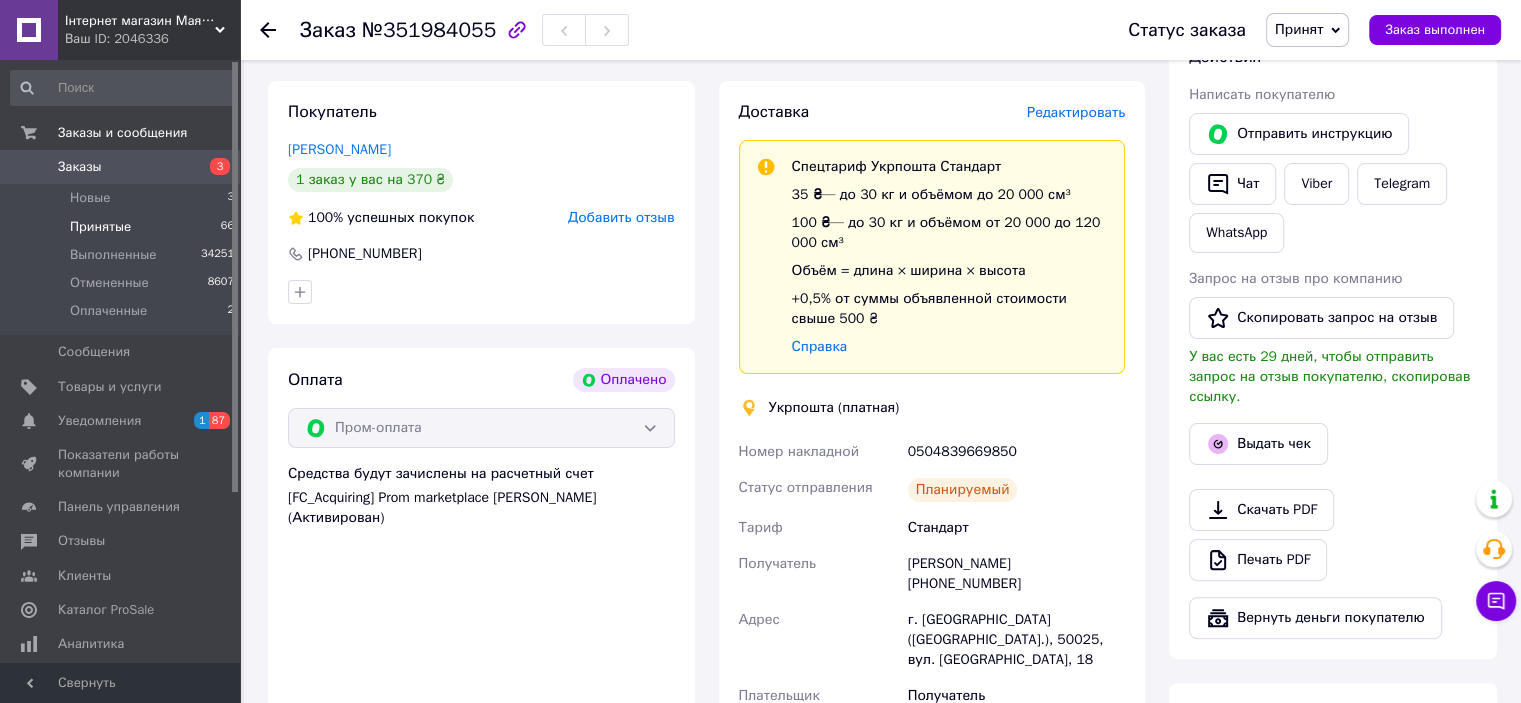 click on "Принятые 66" at bounding box center (123, 227) 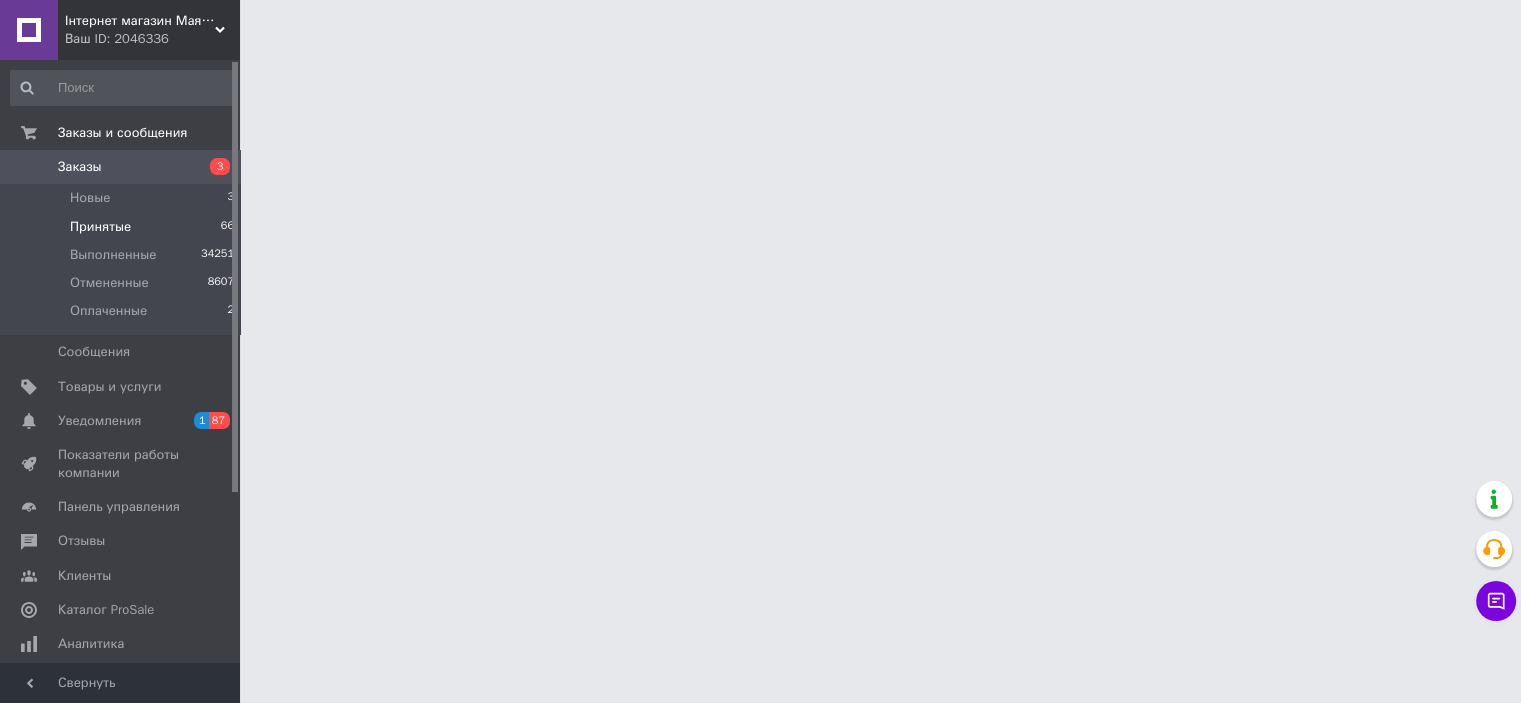 scroll, scrollTop: 0, scrollLeft: 0, axis: both 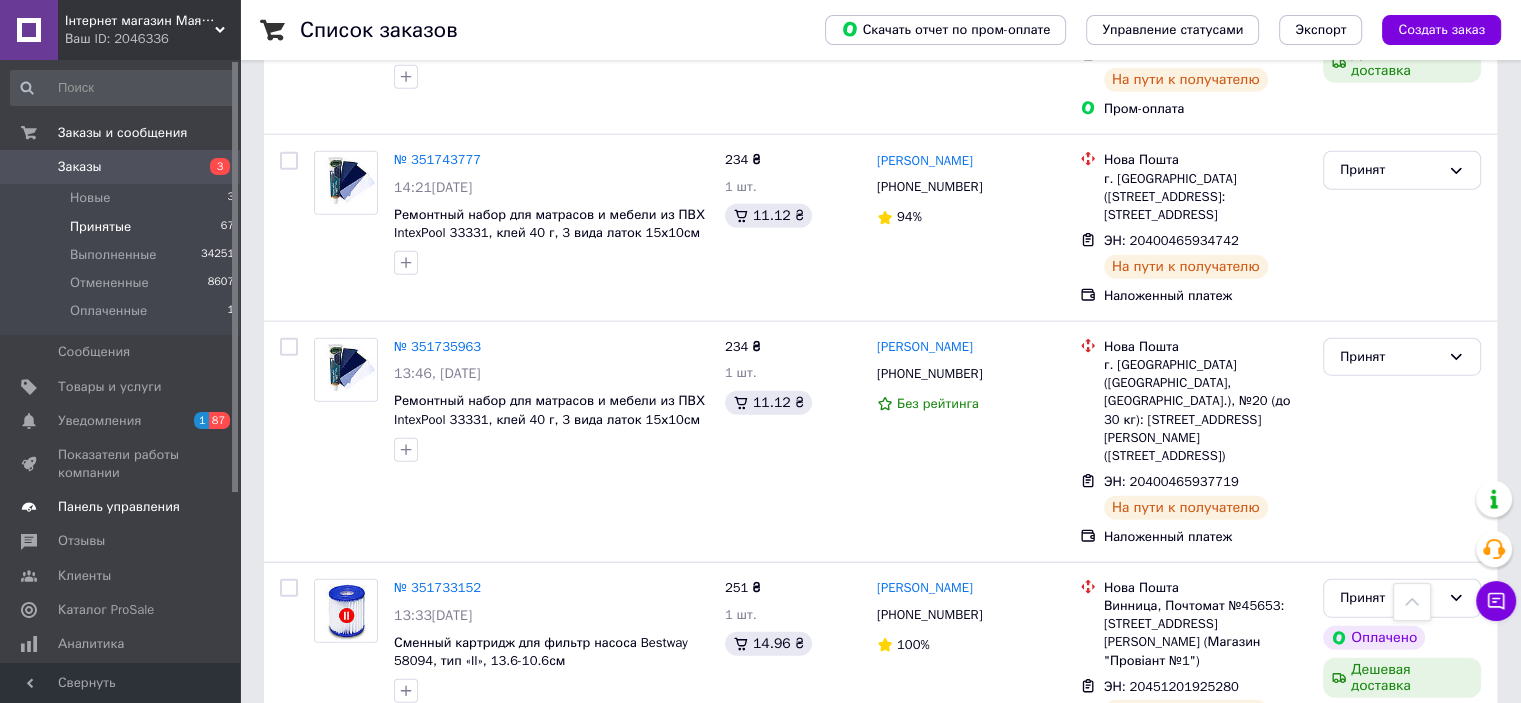 click on "Панель управления" at bounding box center [119, 507] 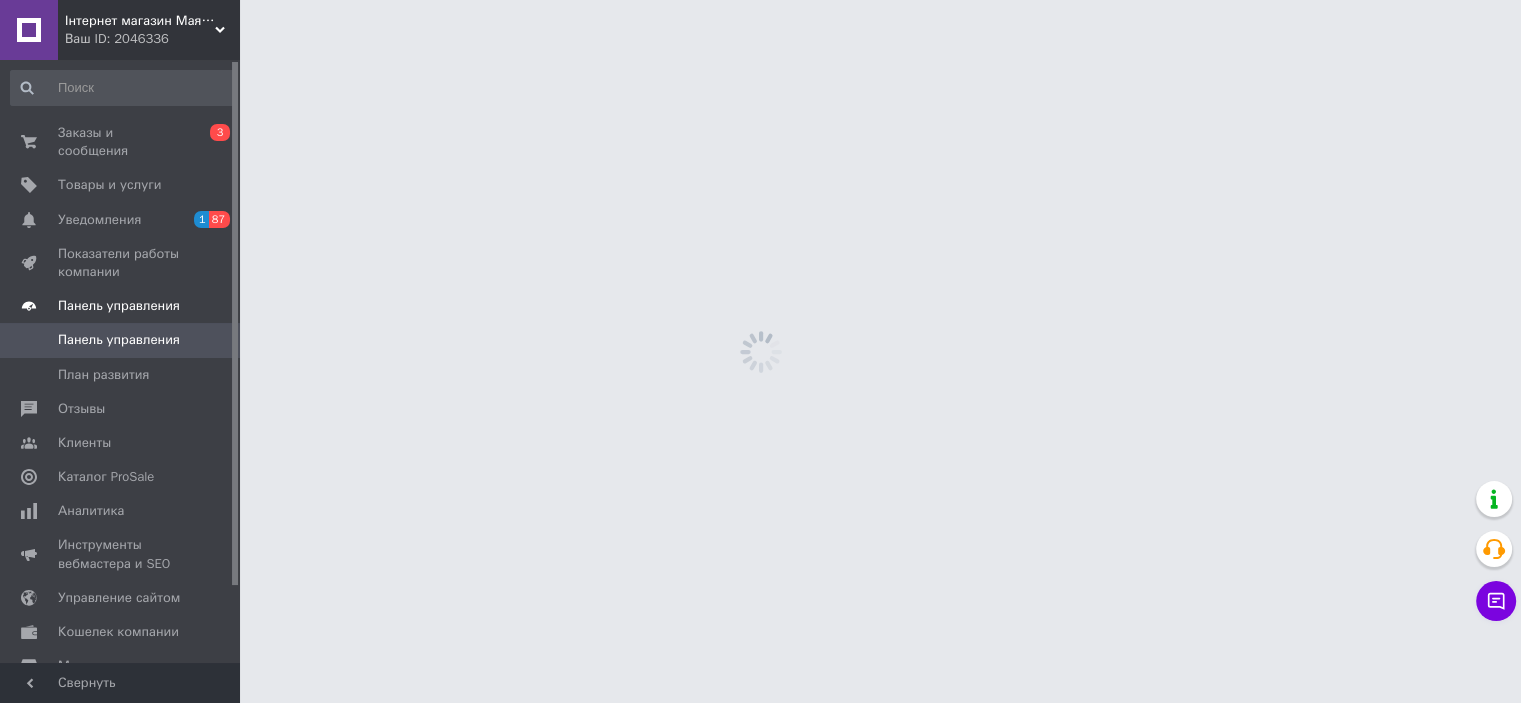 scroll, scrollTop: 0, scrollLeft: 0, axis: both 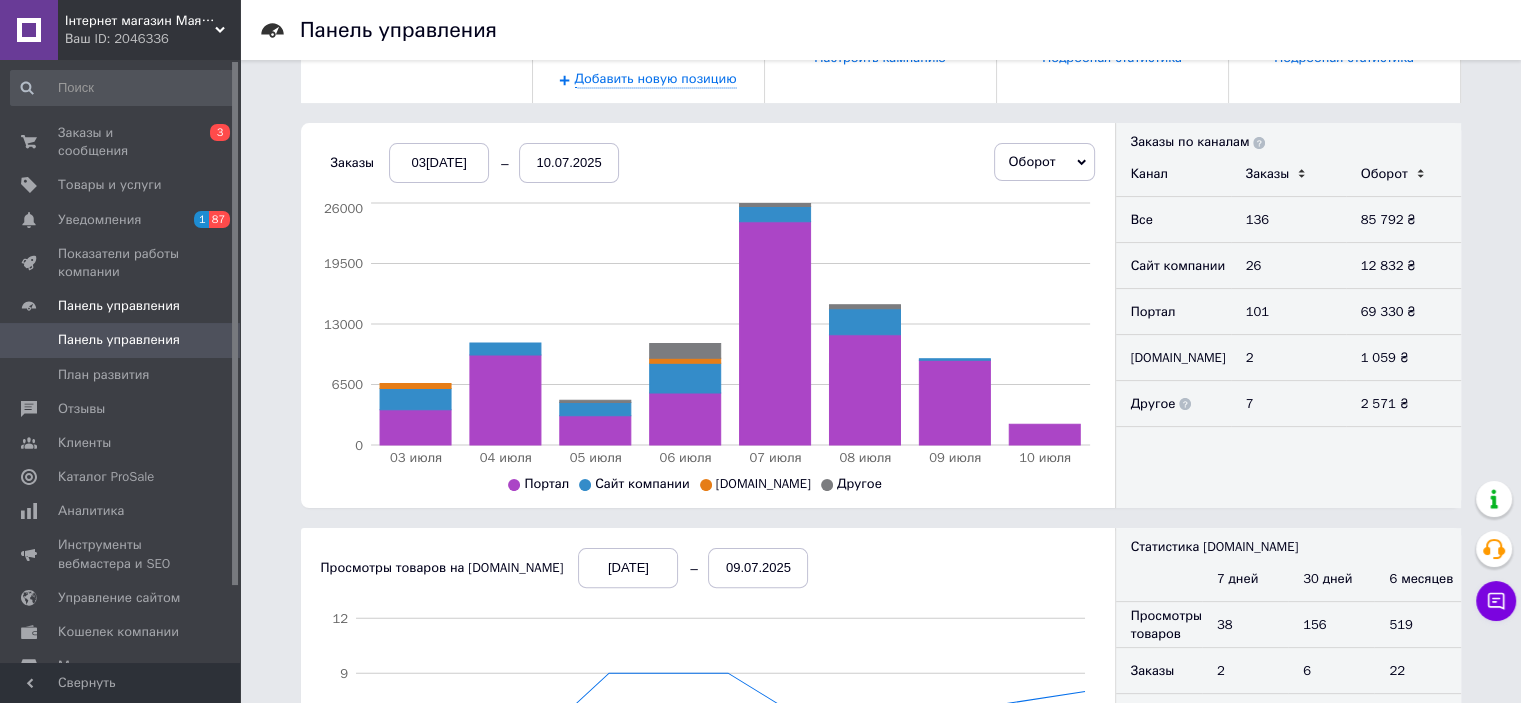 click on "03.07.2025" at bounding box center [439, 163] 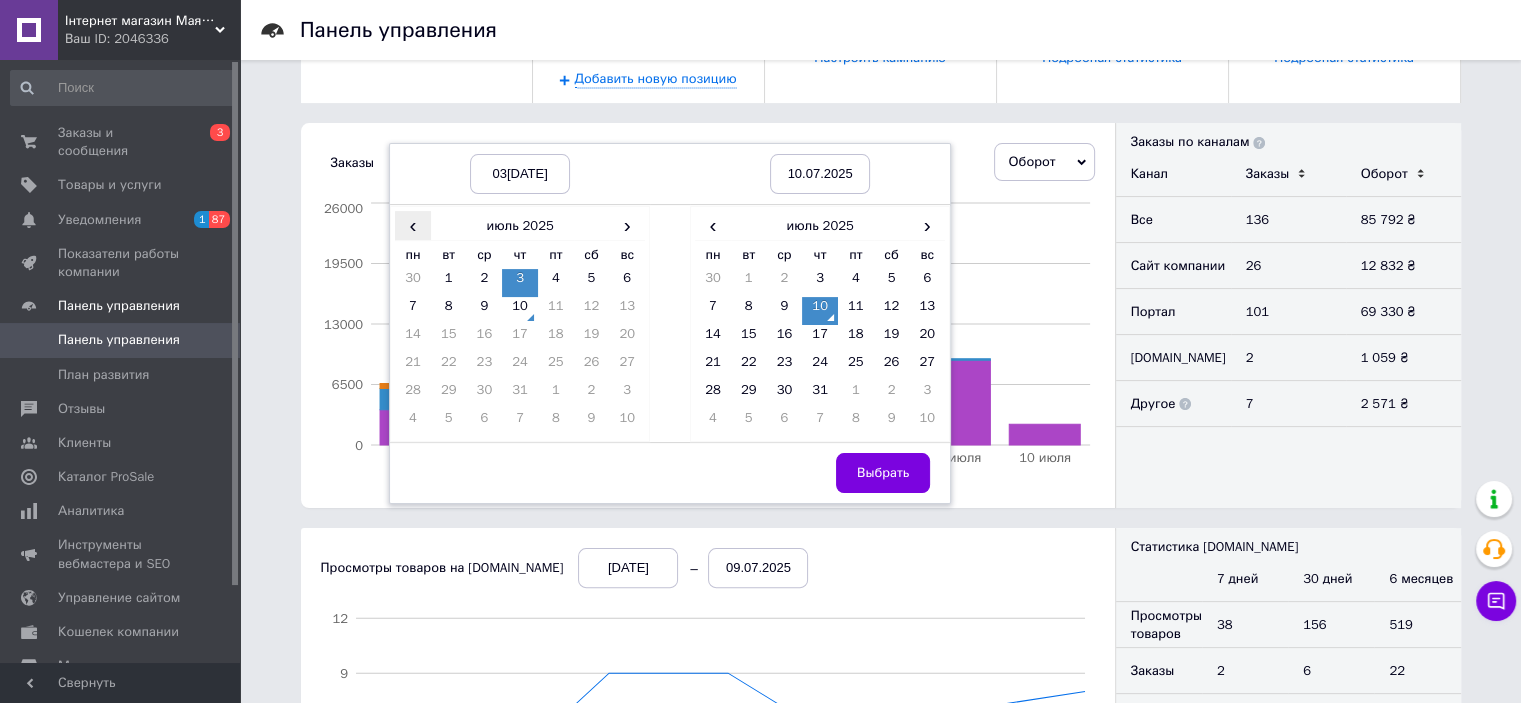 click on "‹" at bounding box center (413, 225) 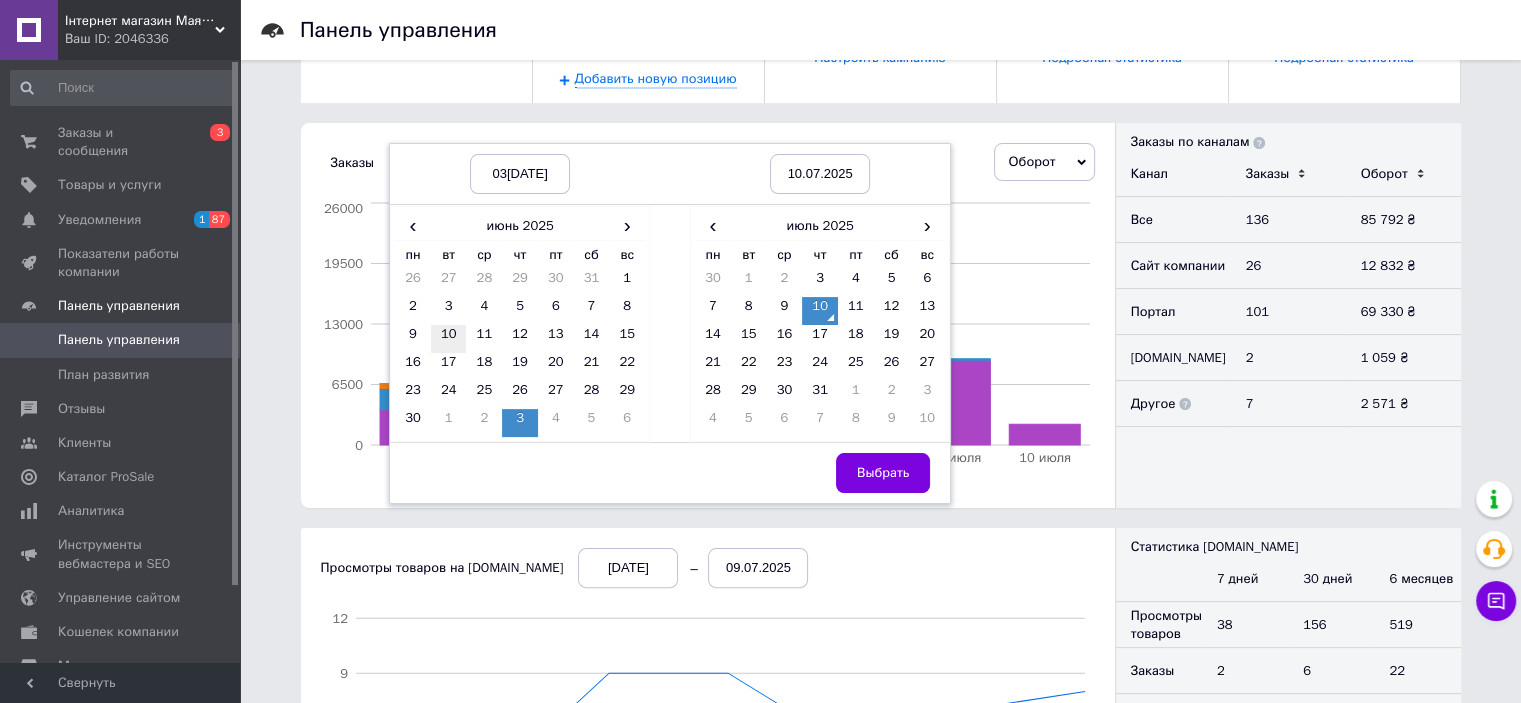 click on "10" at bounding box center [449, 339] 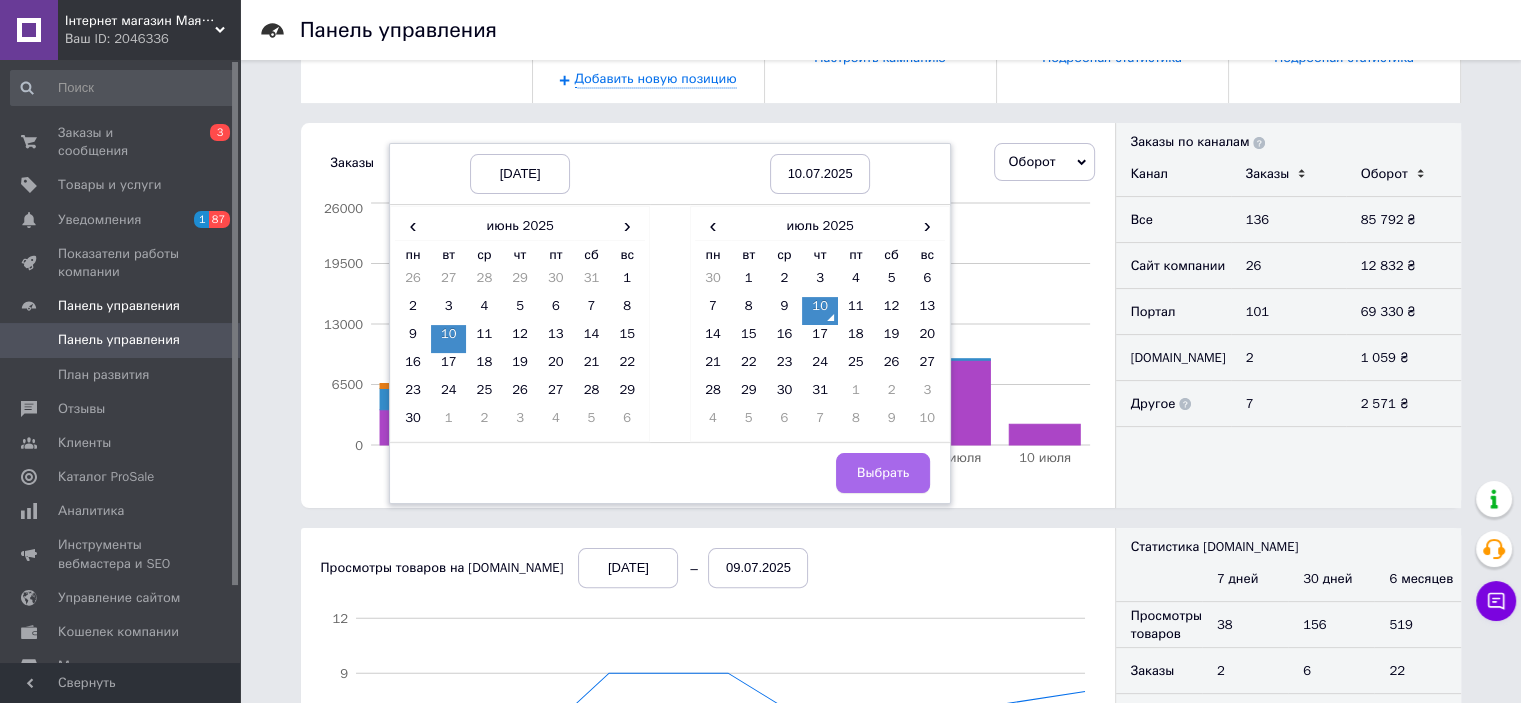 click on "Выбрать" at bounding box center (883, 473) 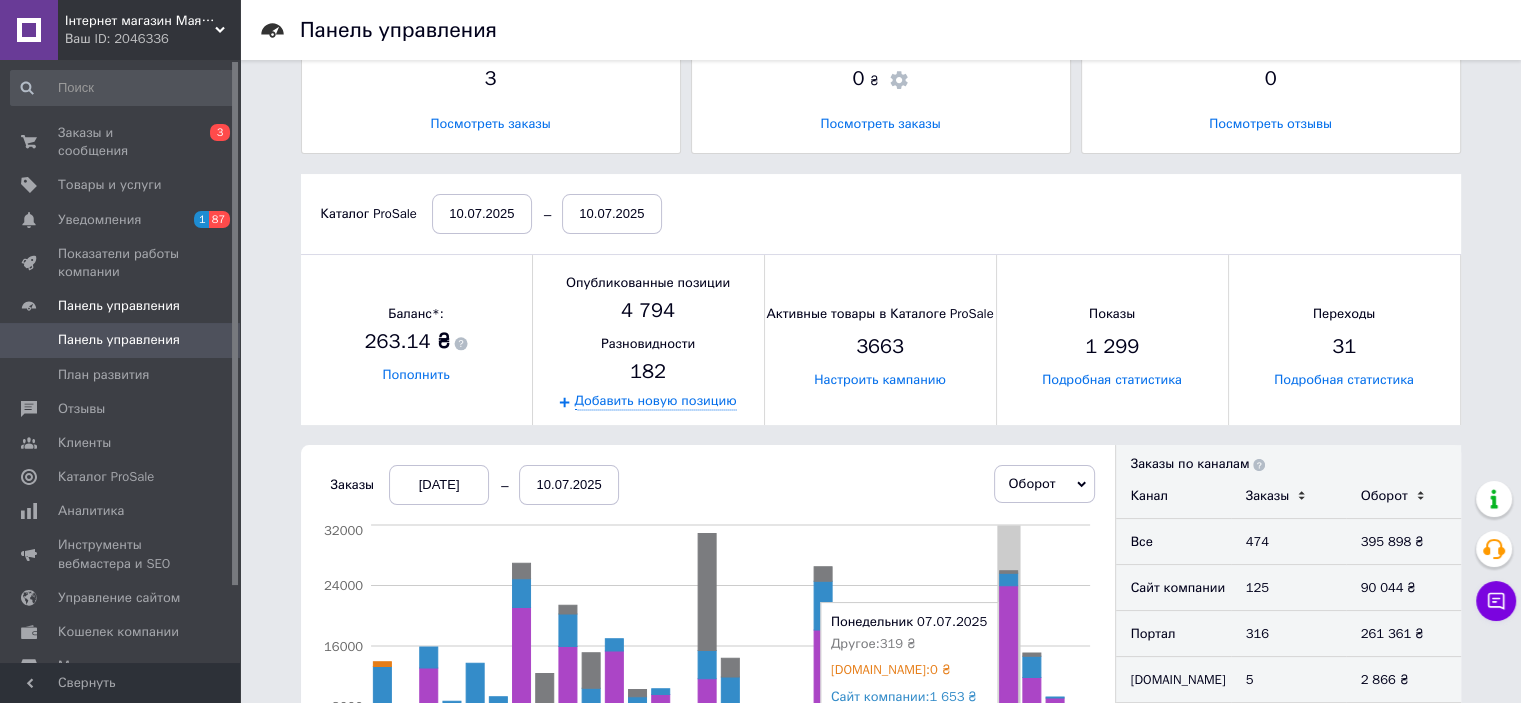 scroll, scrollTop: 0, scrollLeft: 0, axis: both 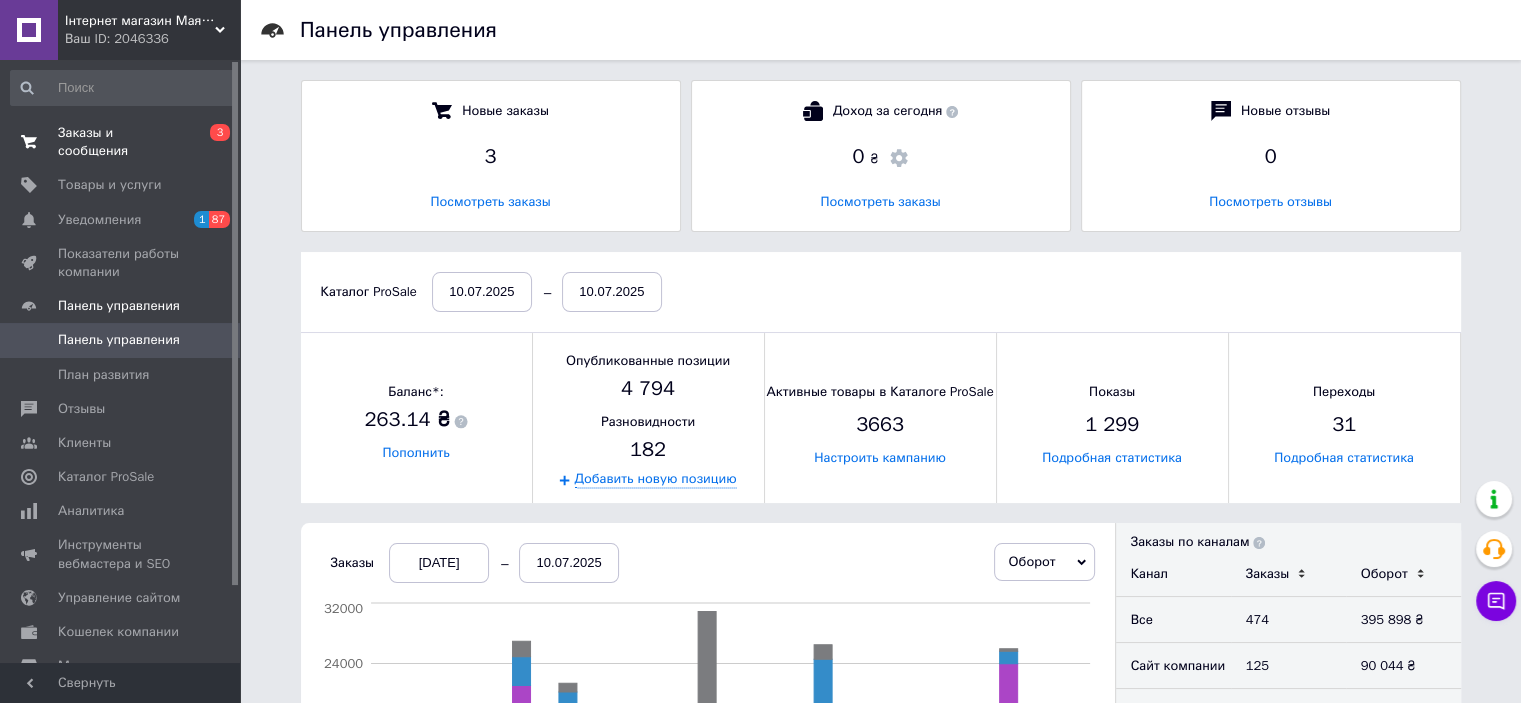 click on "Заказы и сообщения" at bounding box center (121, 142) 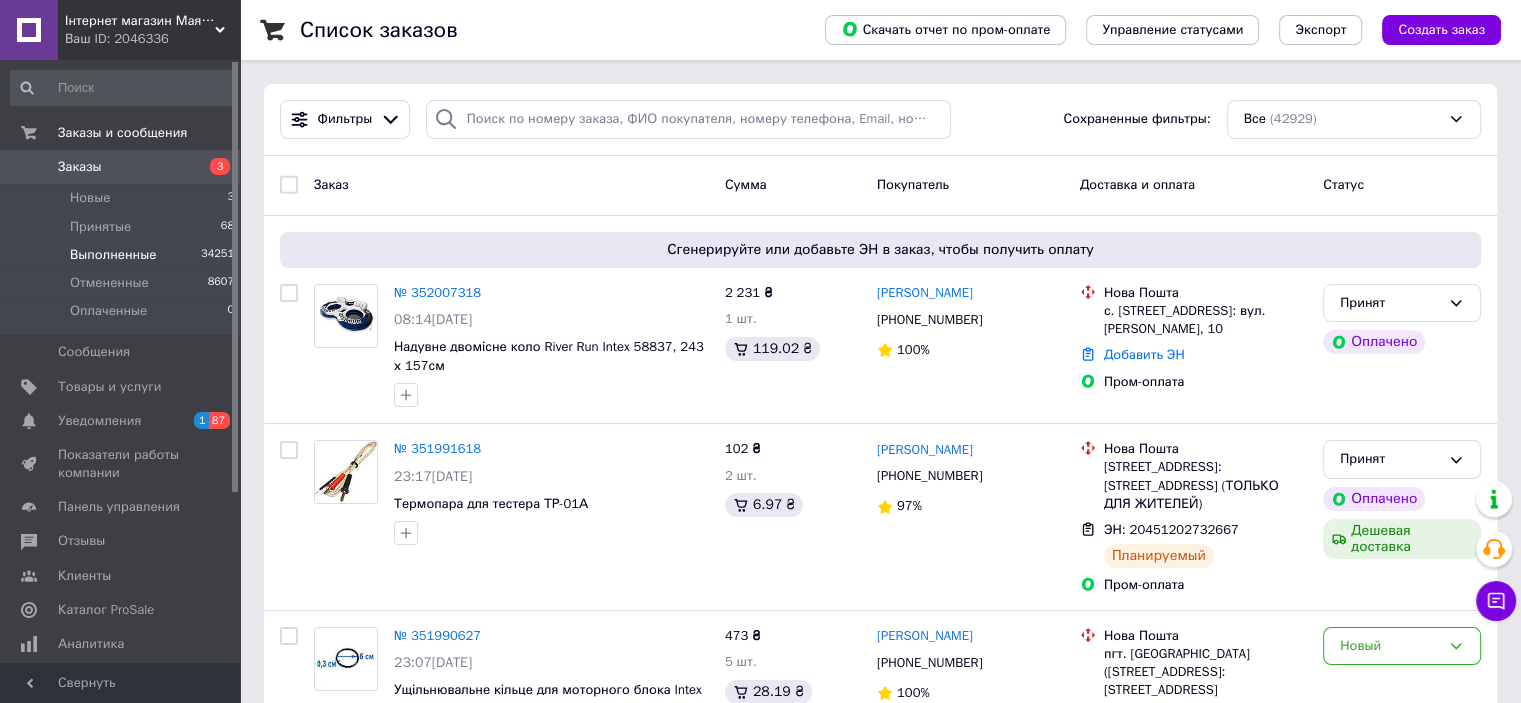 click on "34251" at bounding box center [217, 255] 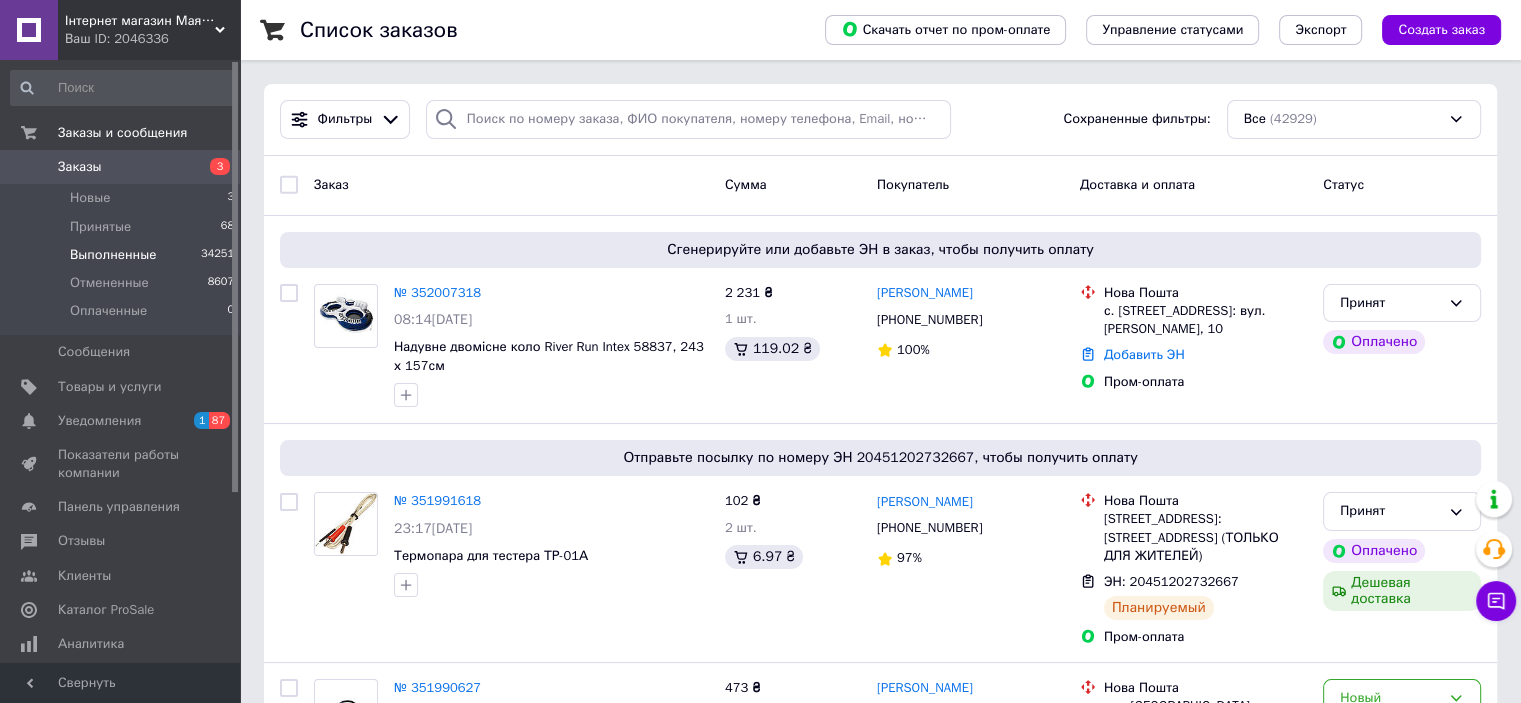 click on "Выполненные 34251" at bounding box center [123, 255] 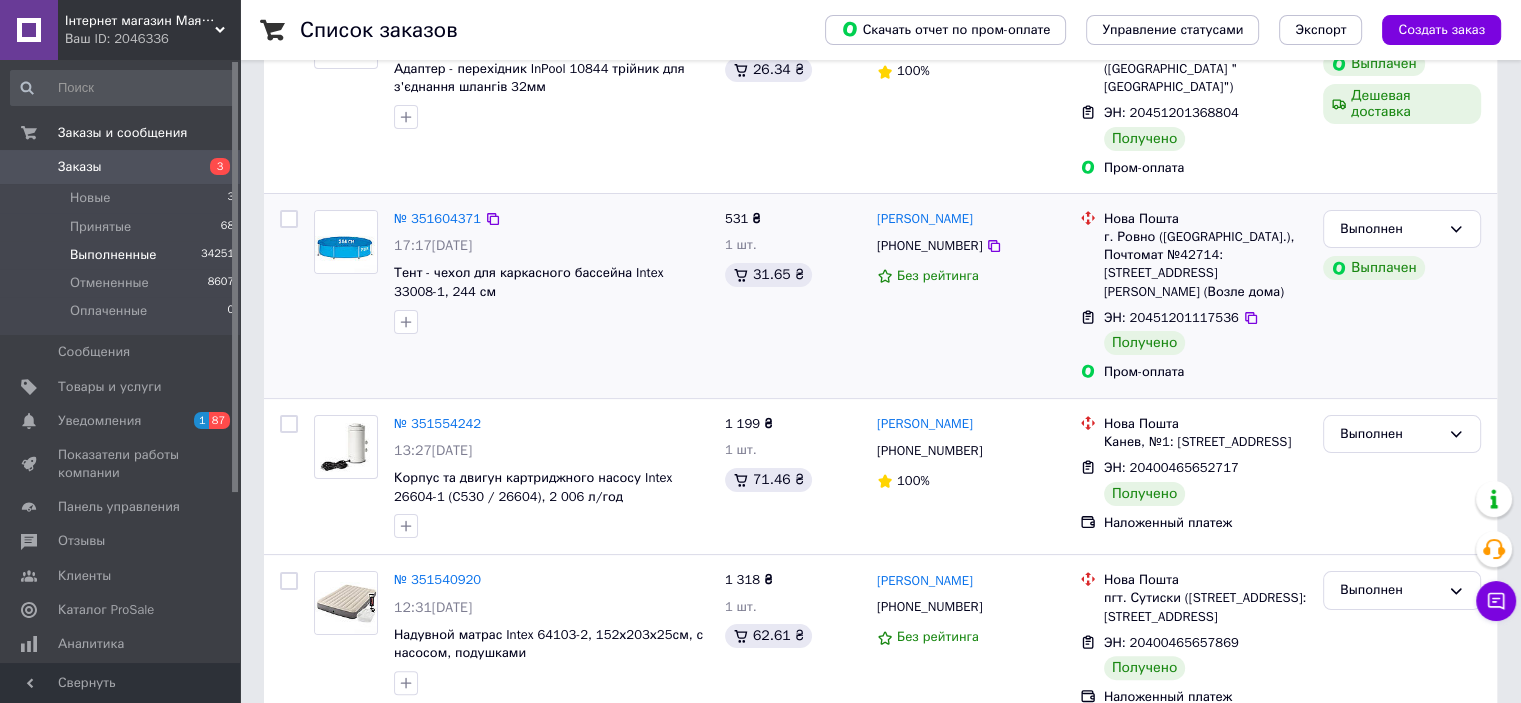 scroll, scrollTop: 300, scrollLeft: 0, axis: vertical 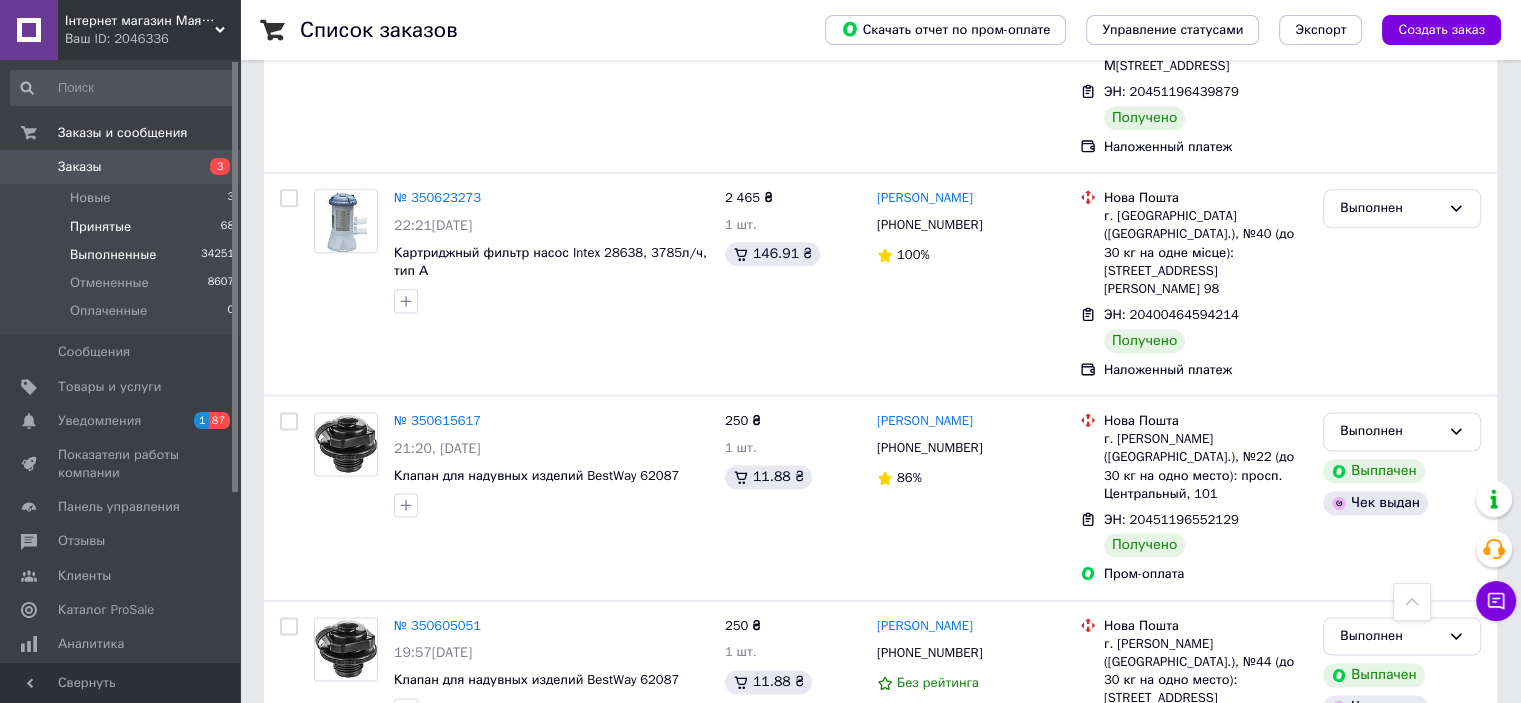 click on "Принятые 68" at bounding box center (123, 227) 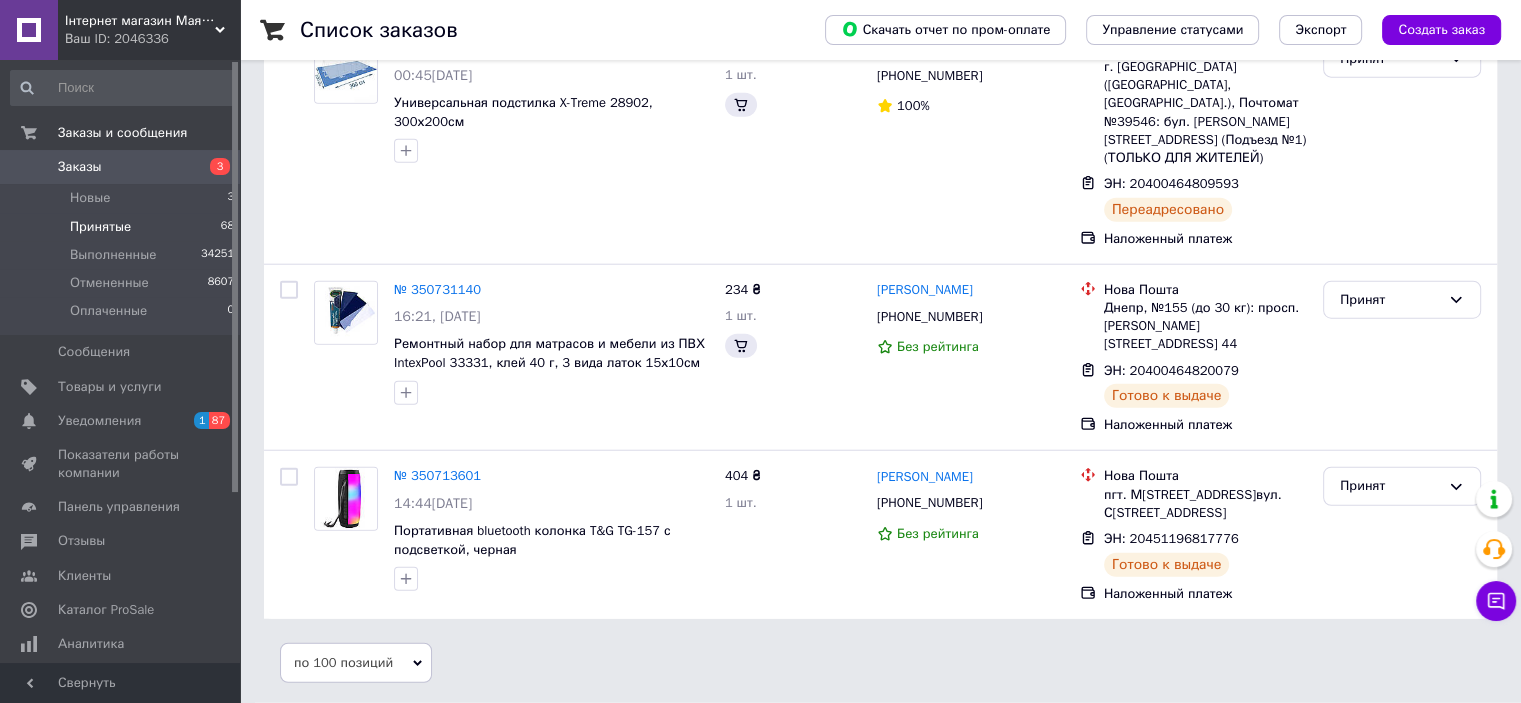 scroll, scrollTop: 0, scrollLeft: 0, axis: both 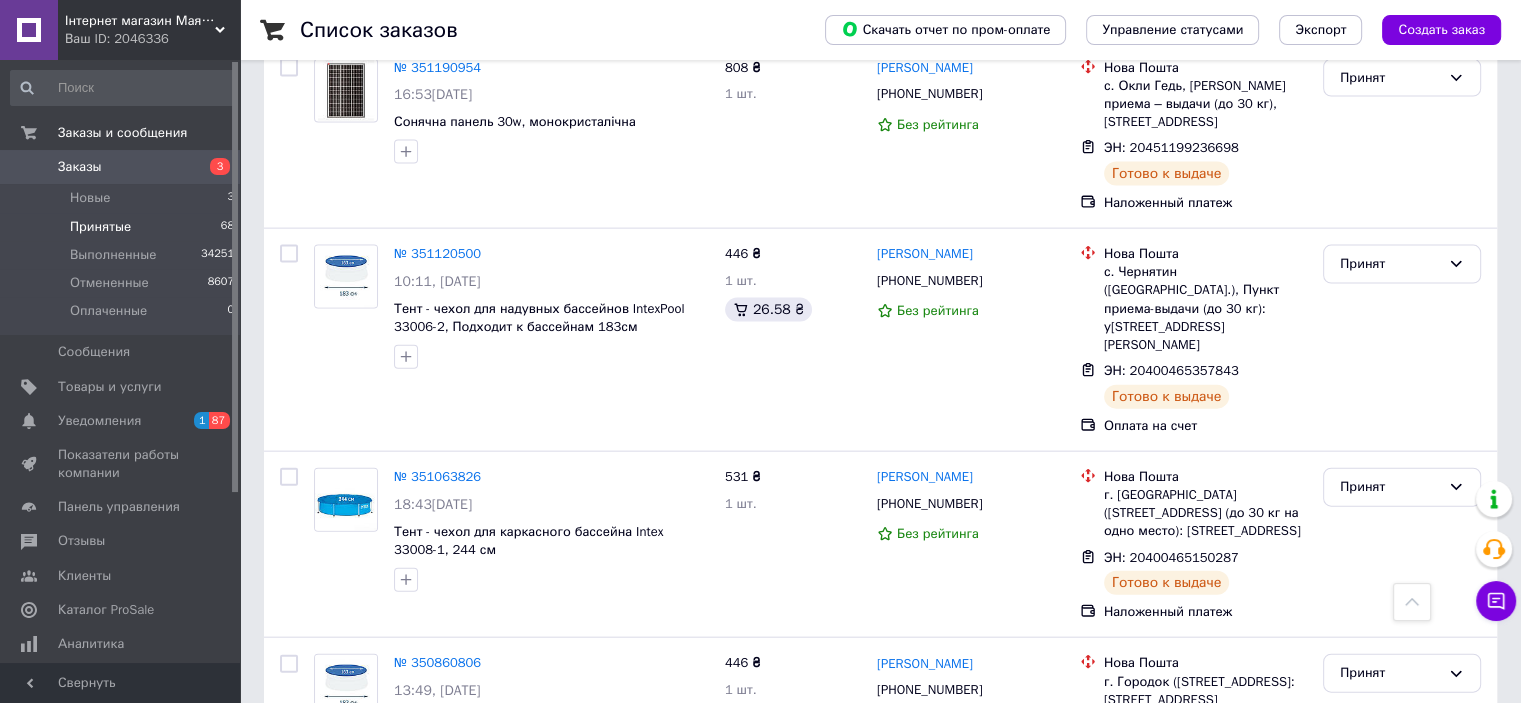 click 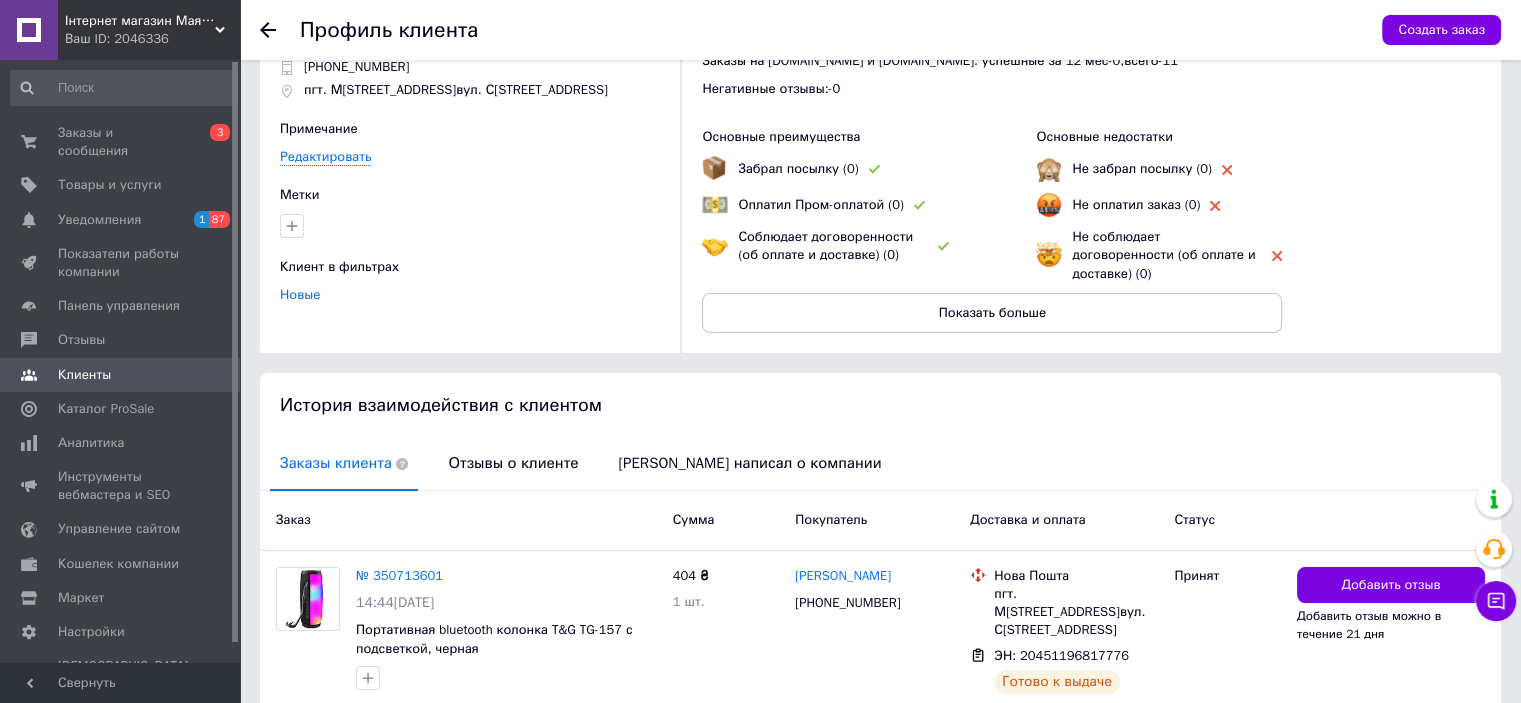 scroll, scrollTop: 157, scrollLeft: 0, axis: vertical 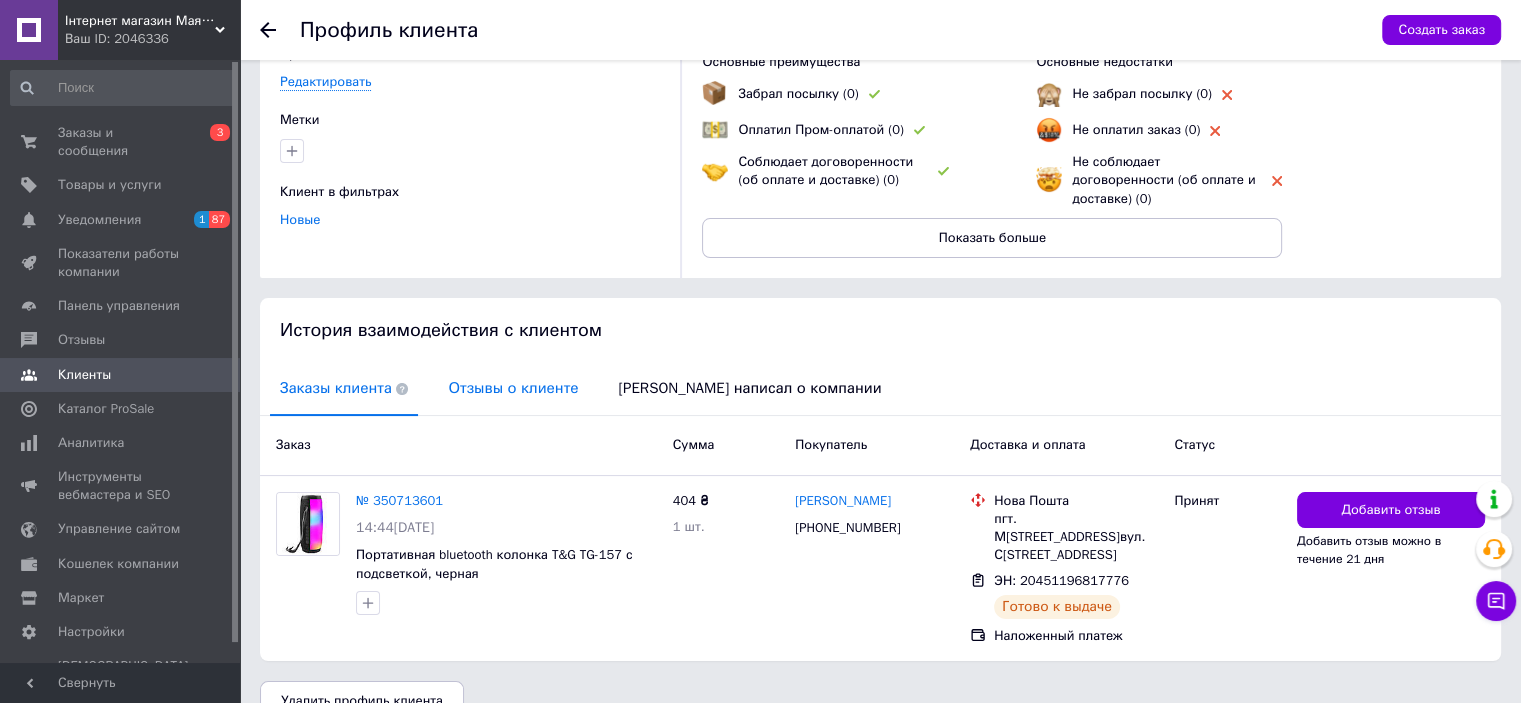 drag, startPoint x: 584, startPoint y: 355, endPoint x: 564, endPoint y: 374, distance: 27.58623 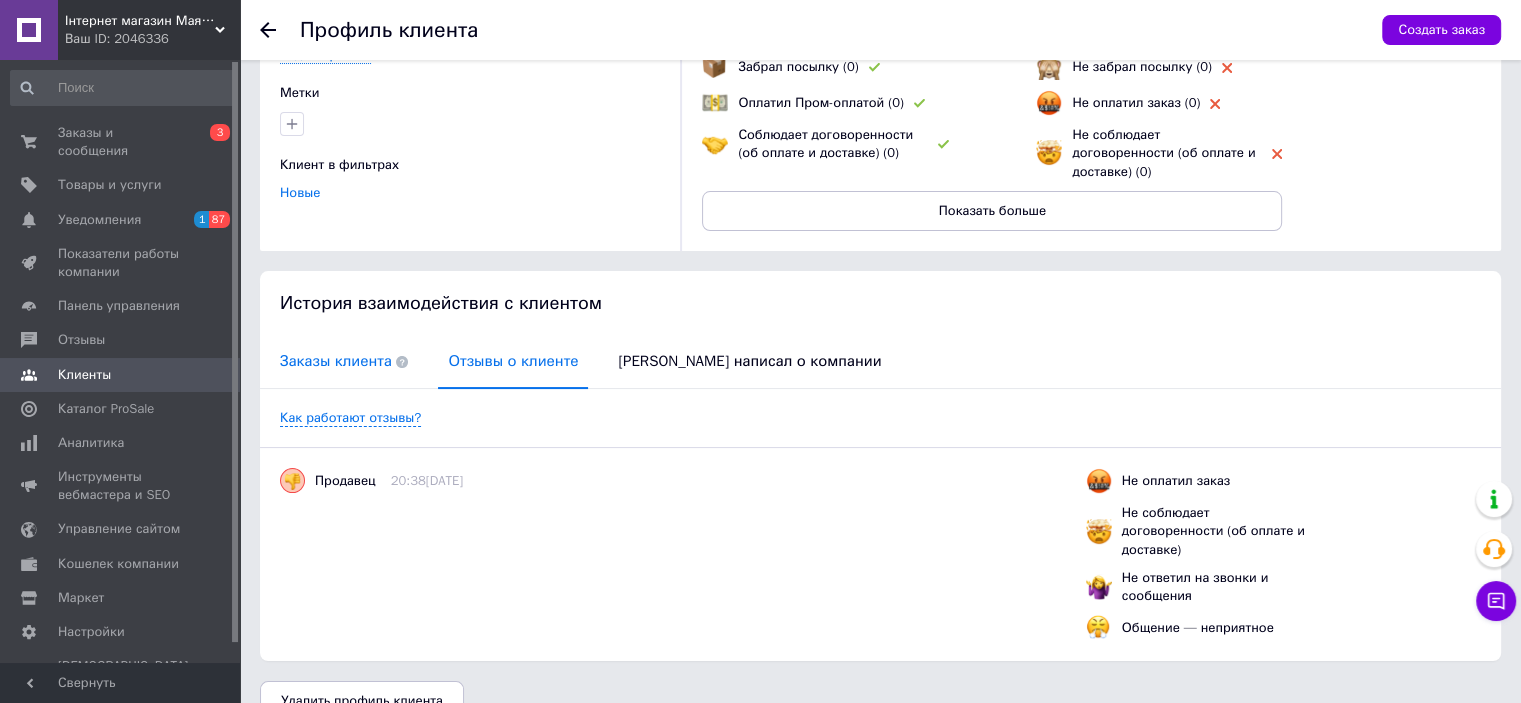 click on "Заказы клиента" at bounding box center (344, 361) 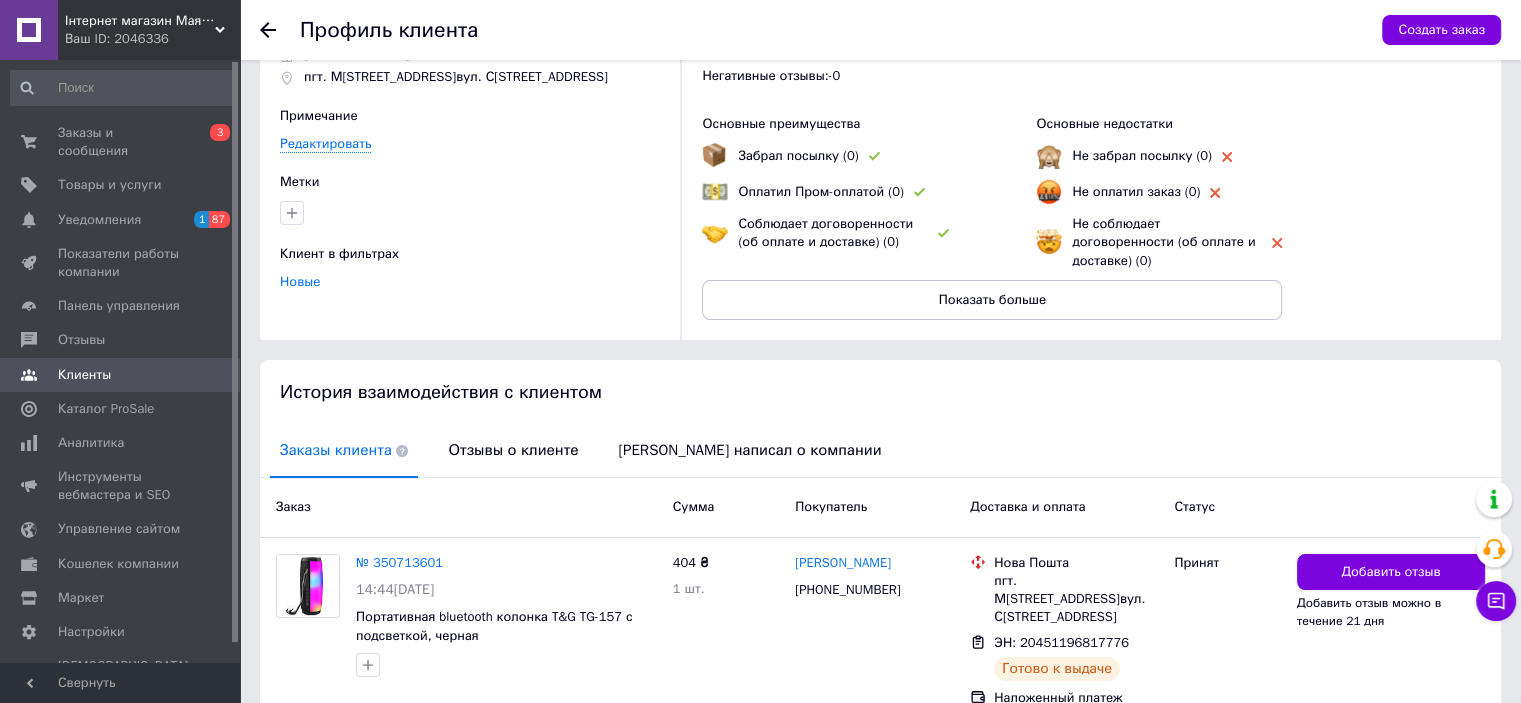 scroll, scrollTop: 0, scrollLeft: 0, axis: both 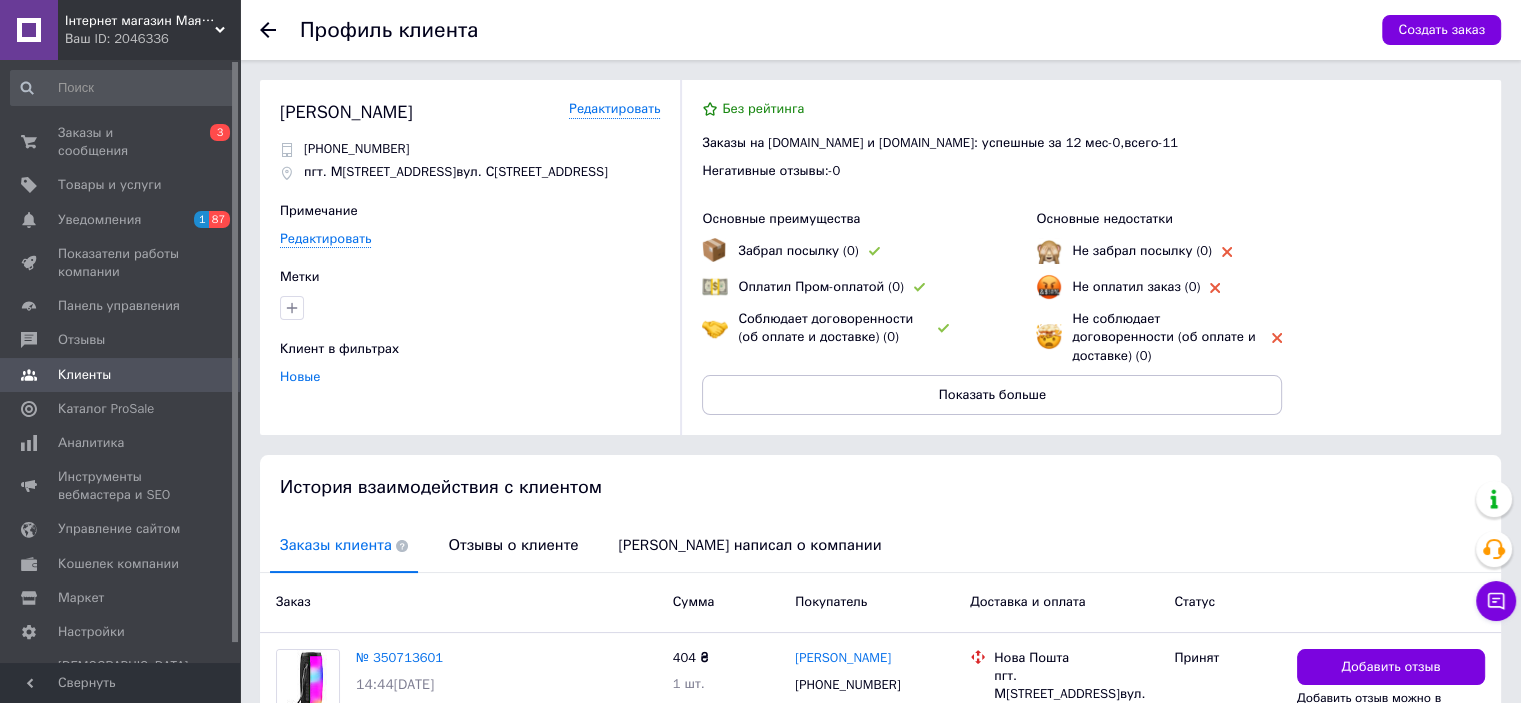 click 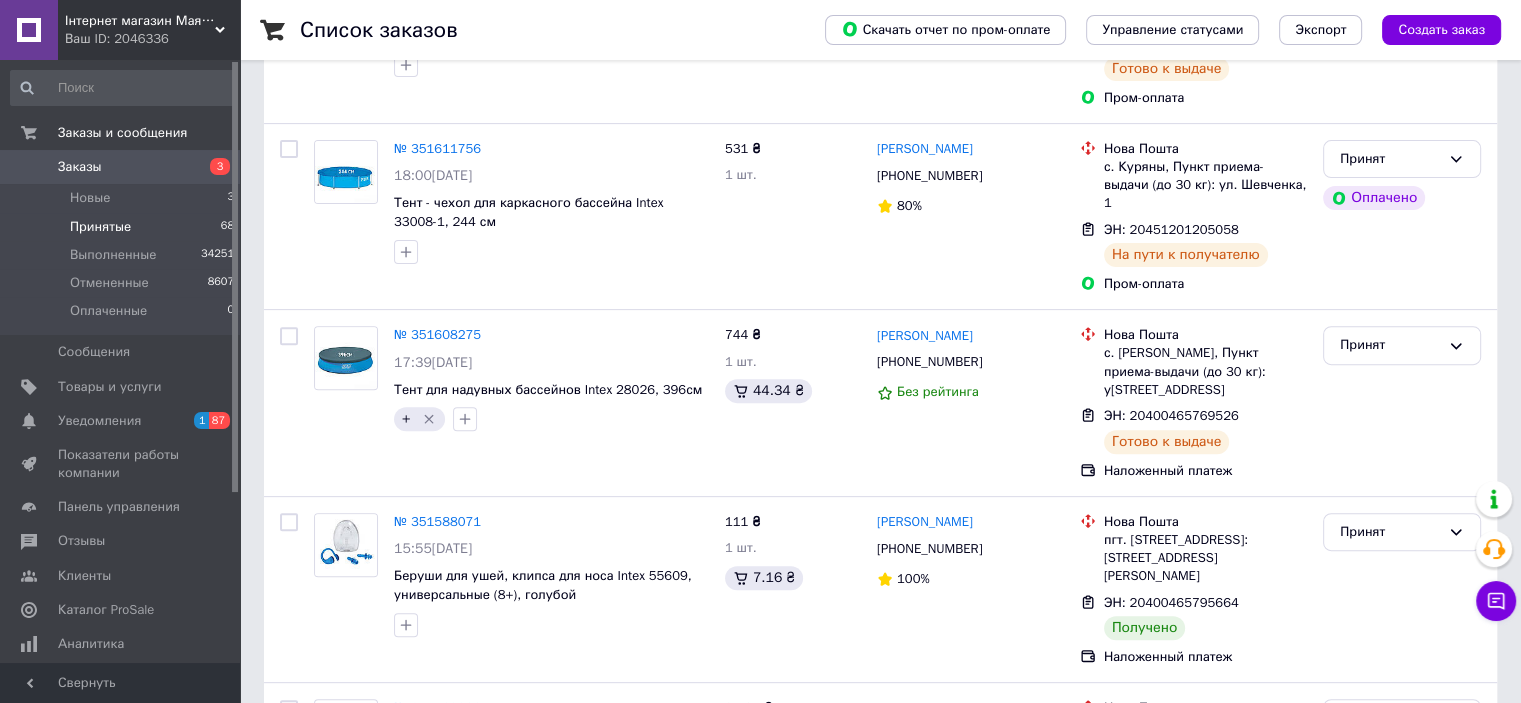 scroll, scrollTop: 12018, scrollLeft: 0, axis: vertical 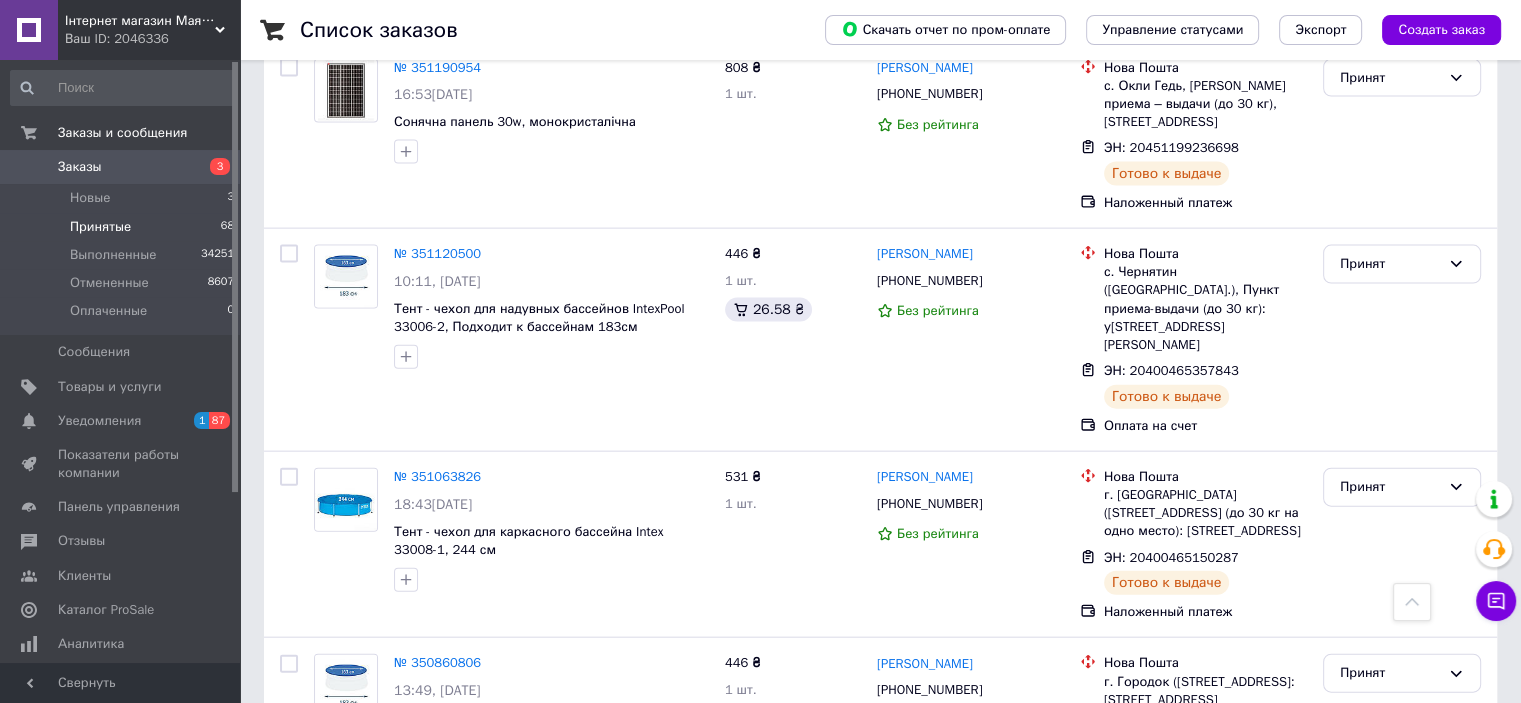 click 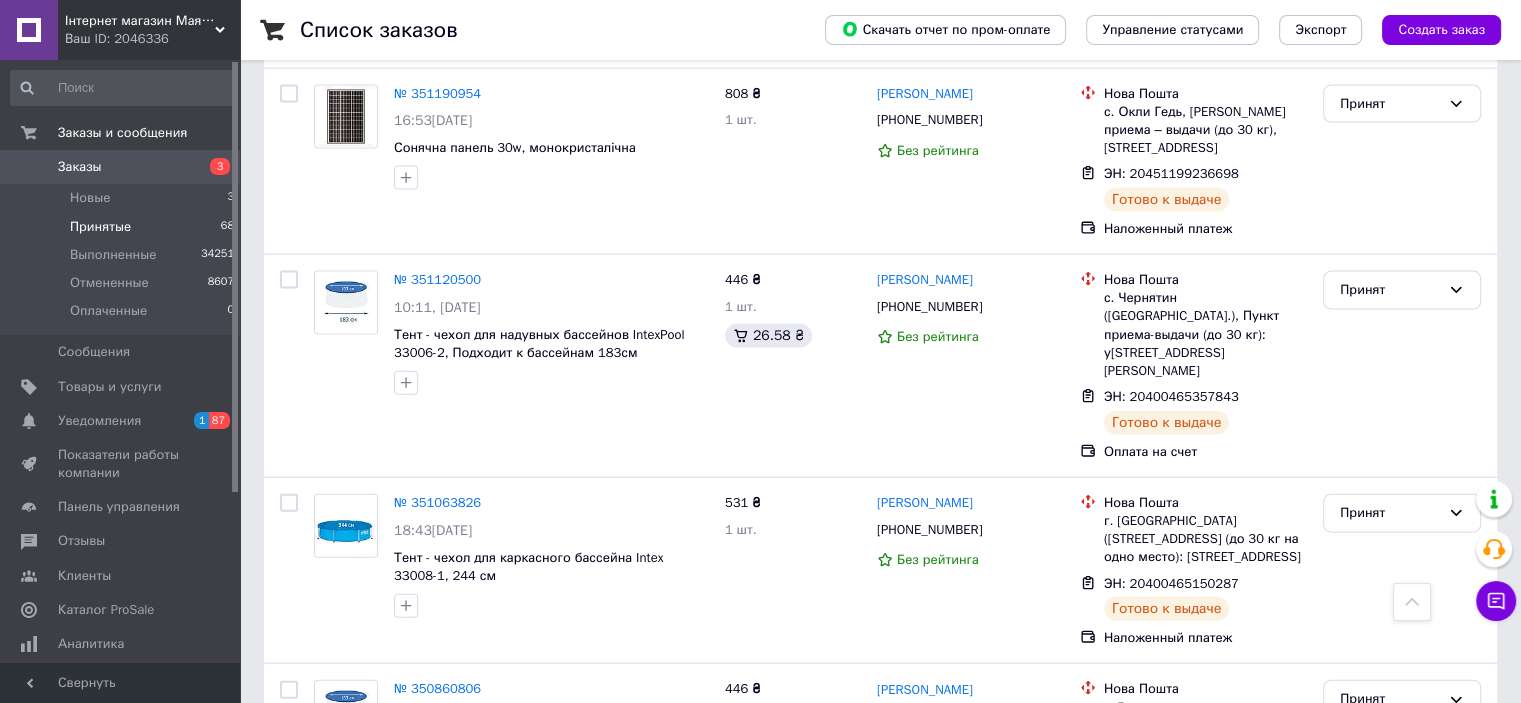 scroll, scrollTop: 12018, scrollLeft: 0, axis: vertical 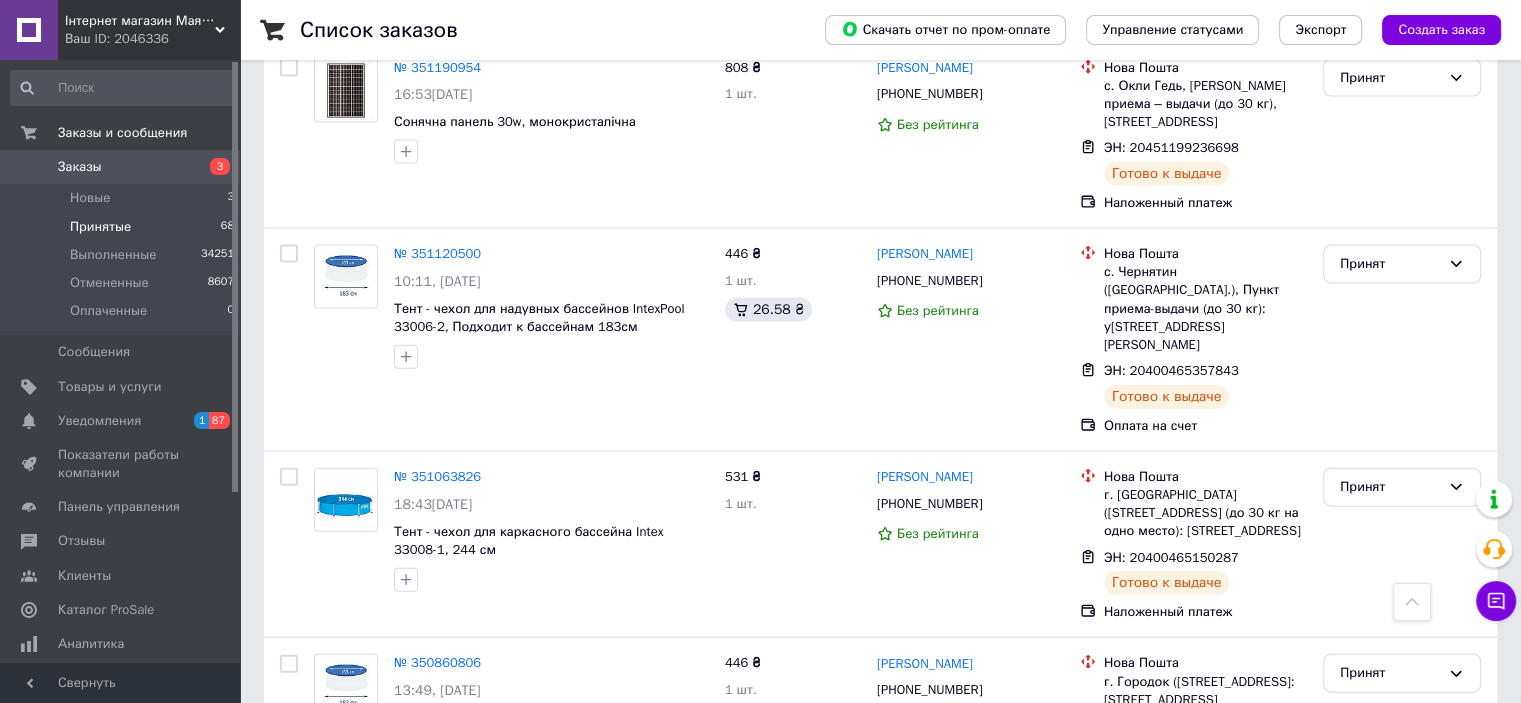 click 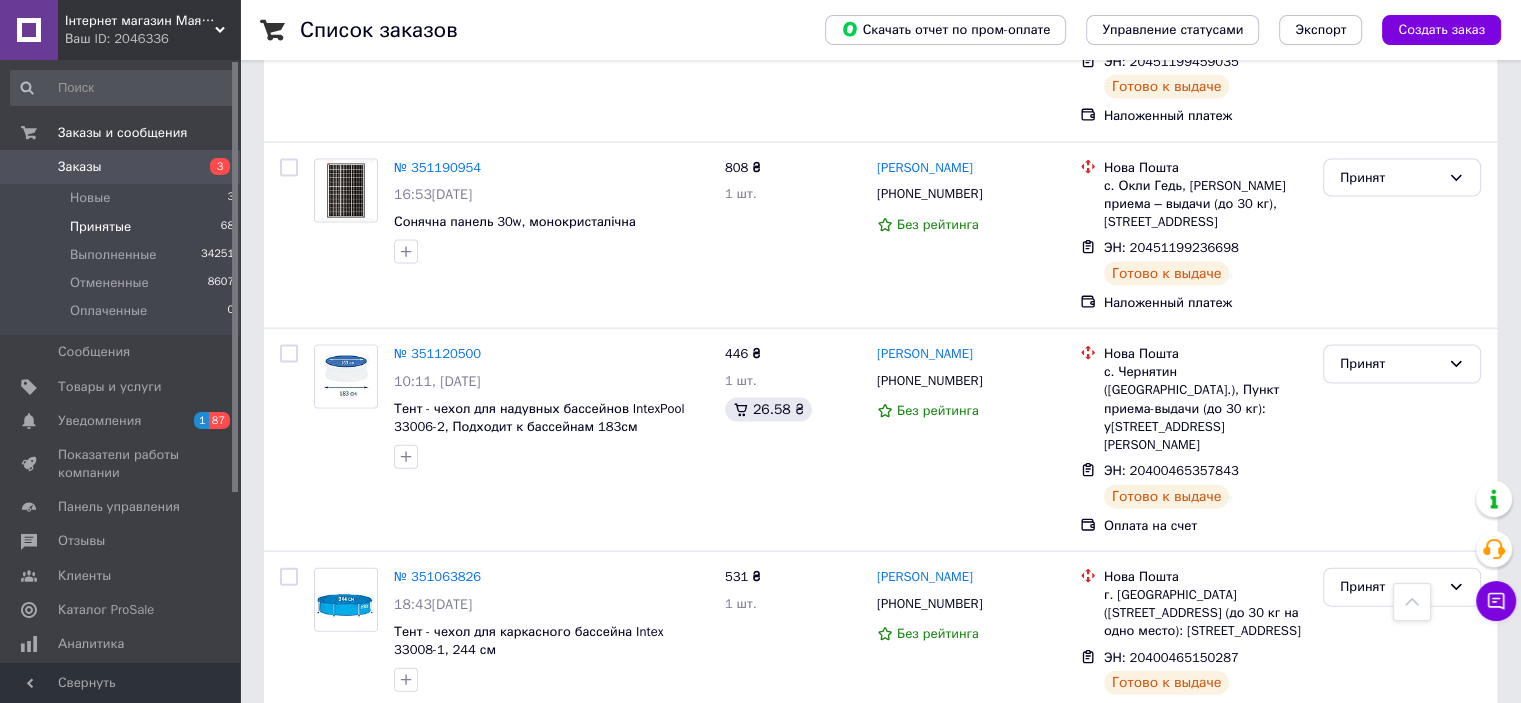 click 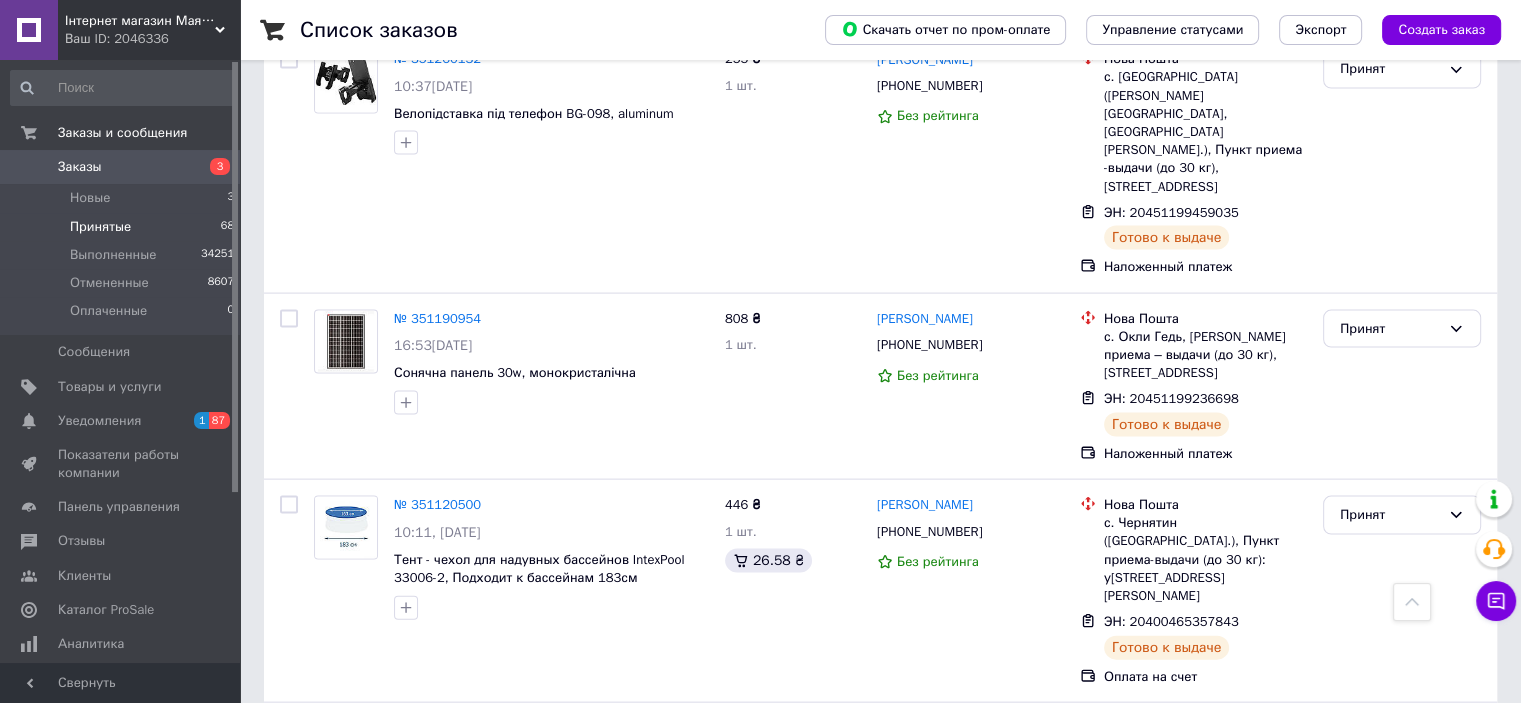 scroll, scrollTop: 11718, scrollLeft: 0, axis: vertical 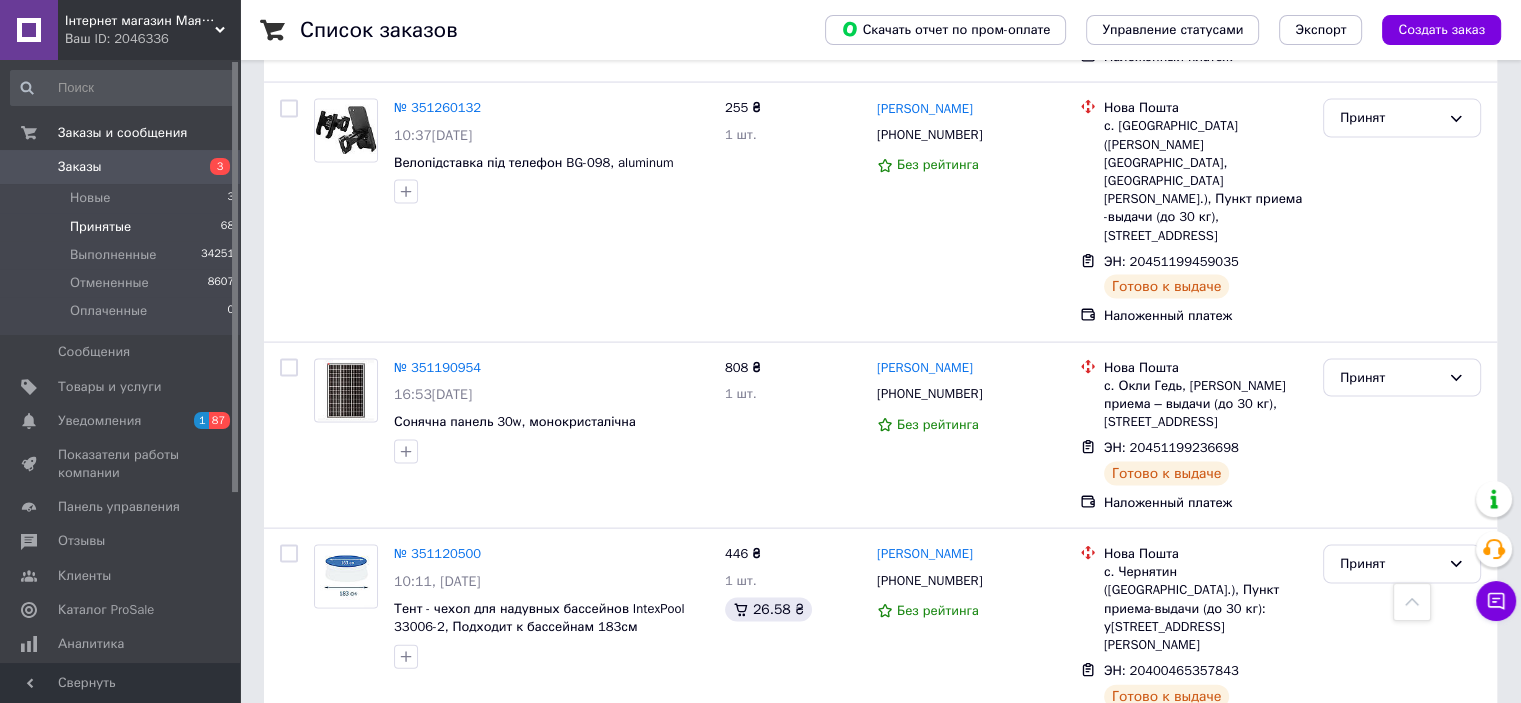 click 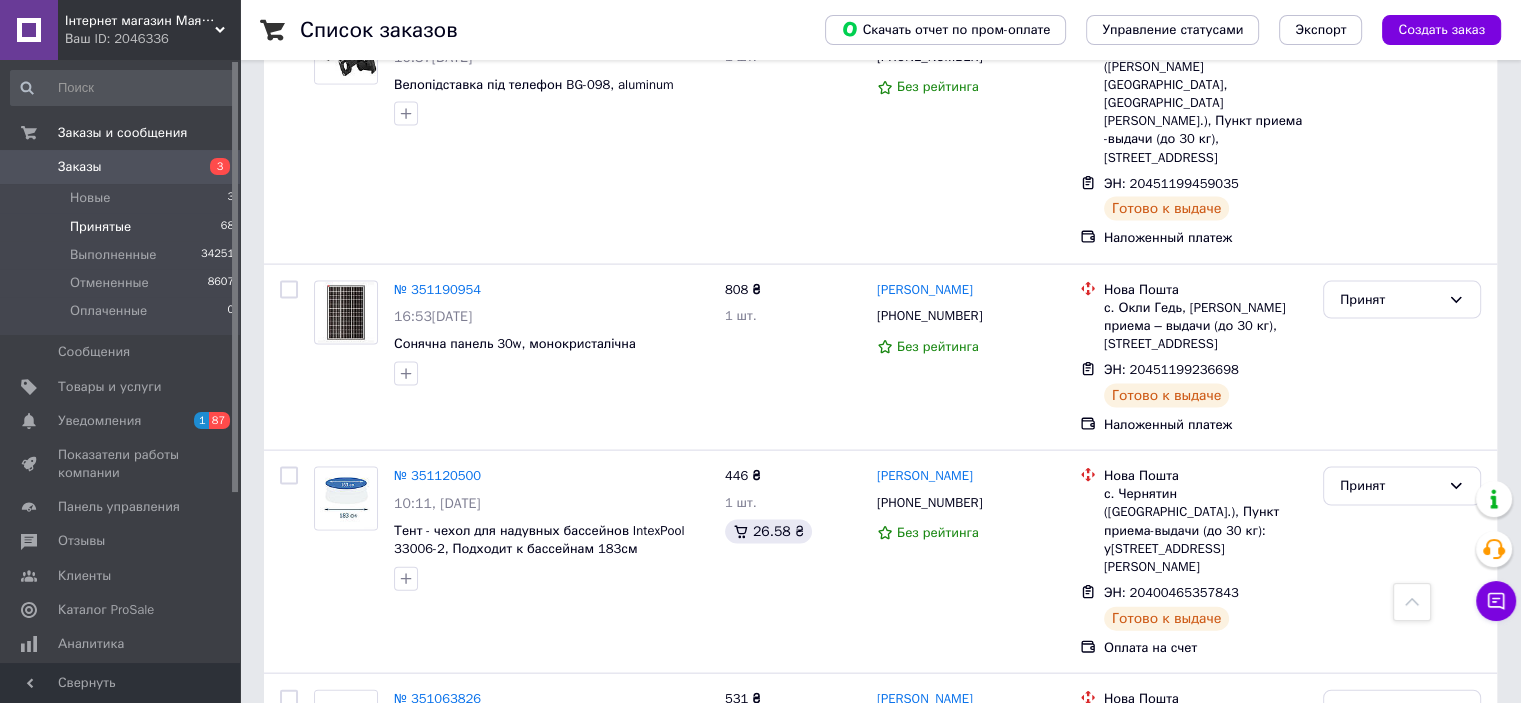 scroll, scrollTop: 11918, scrollLeft: 0, axis: vertical 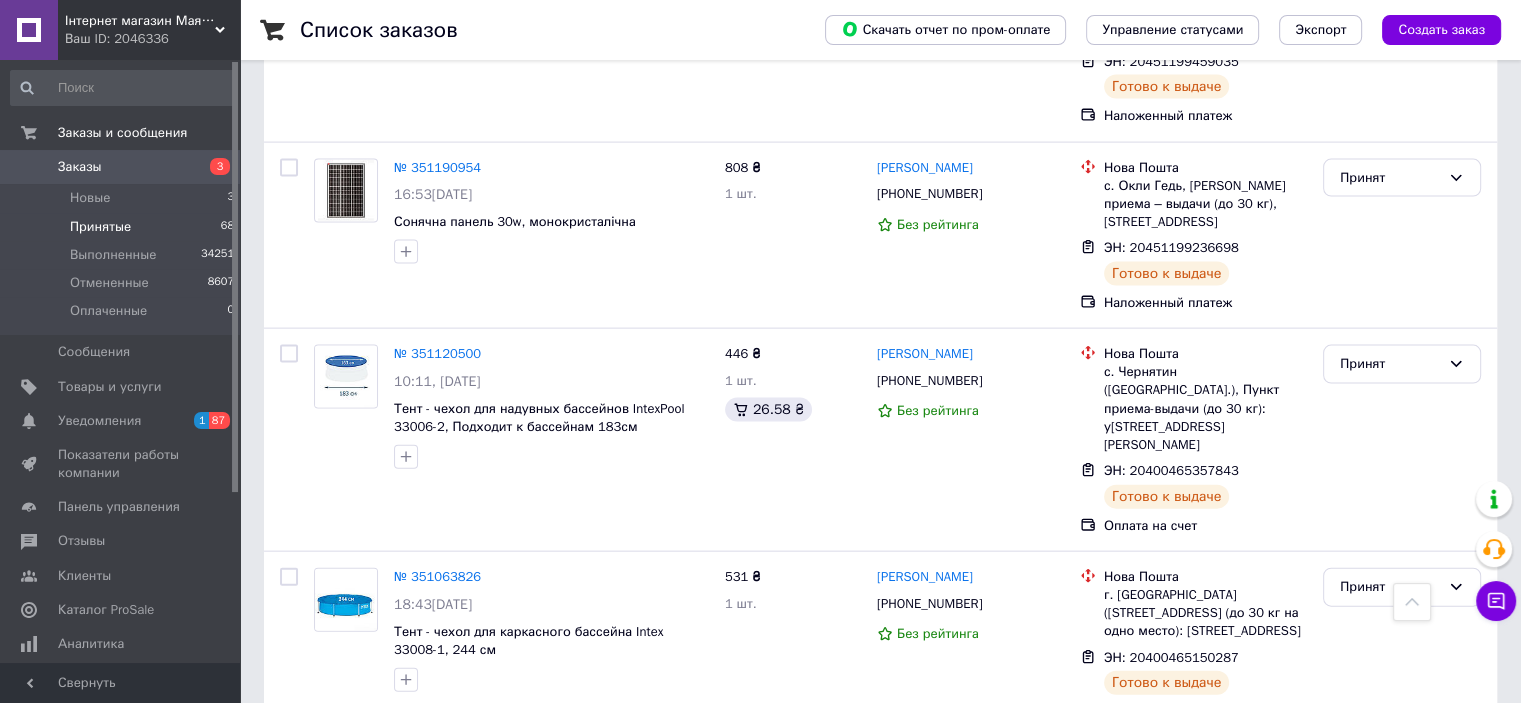 click 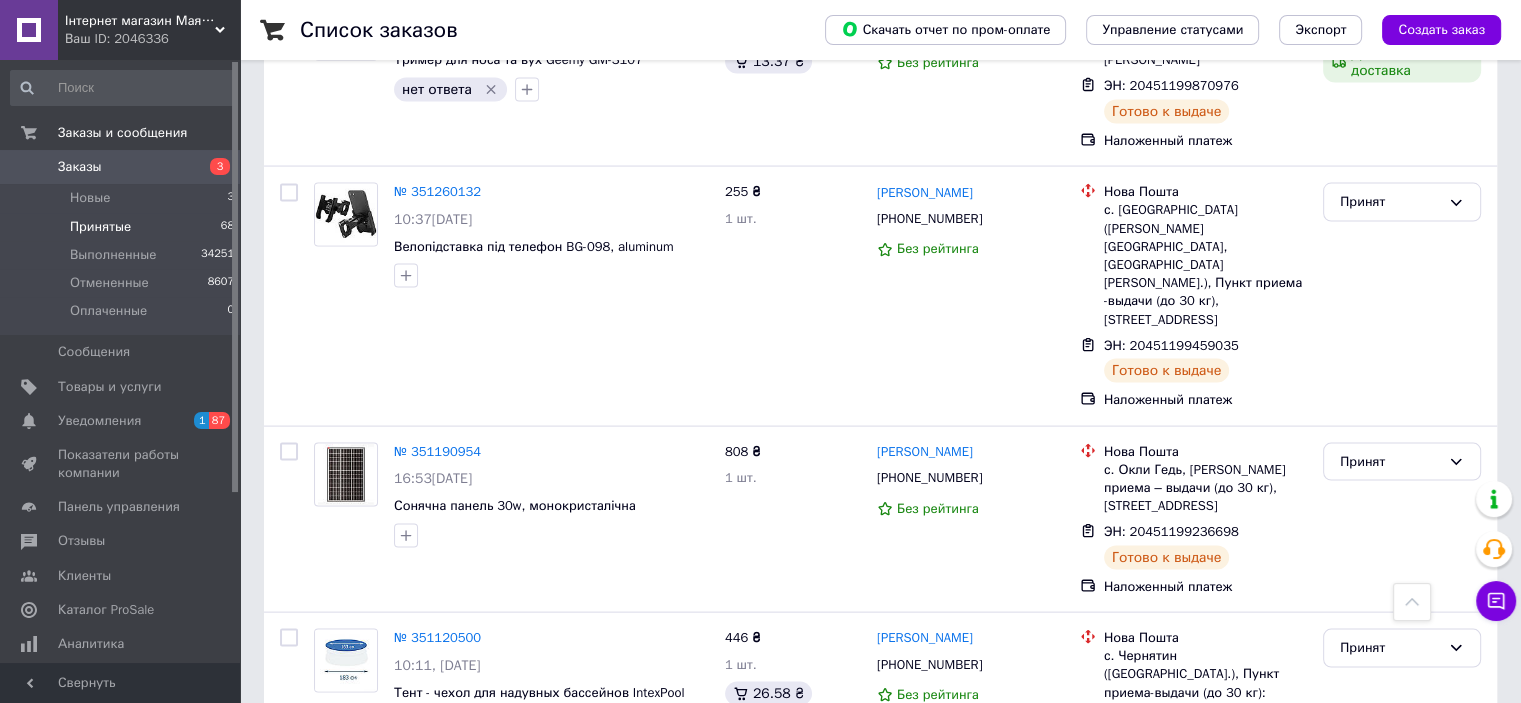 scroll, scrollTop: 11518, scrollLeft: 0, axis: vertical 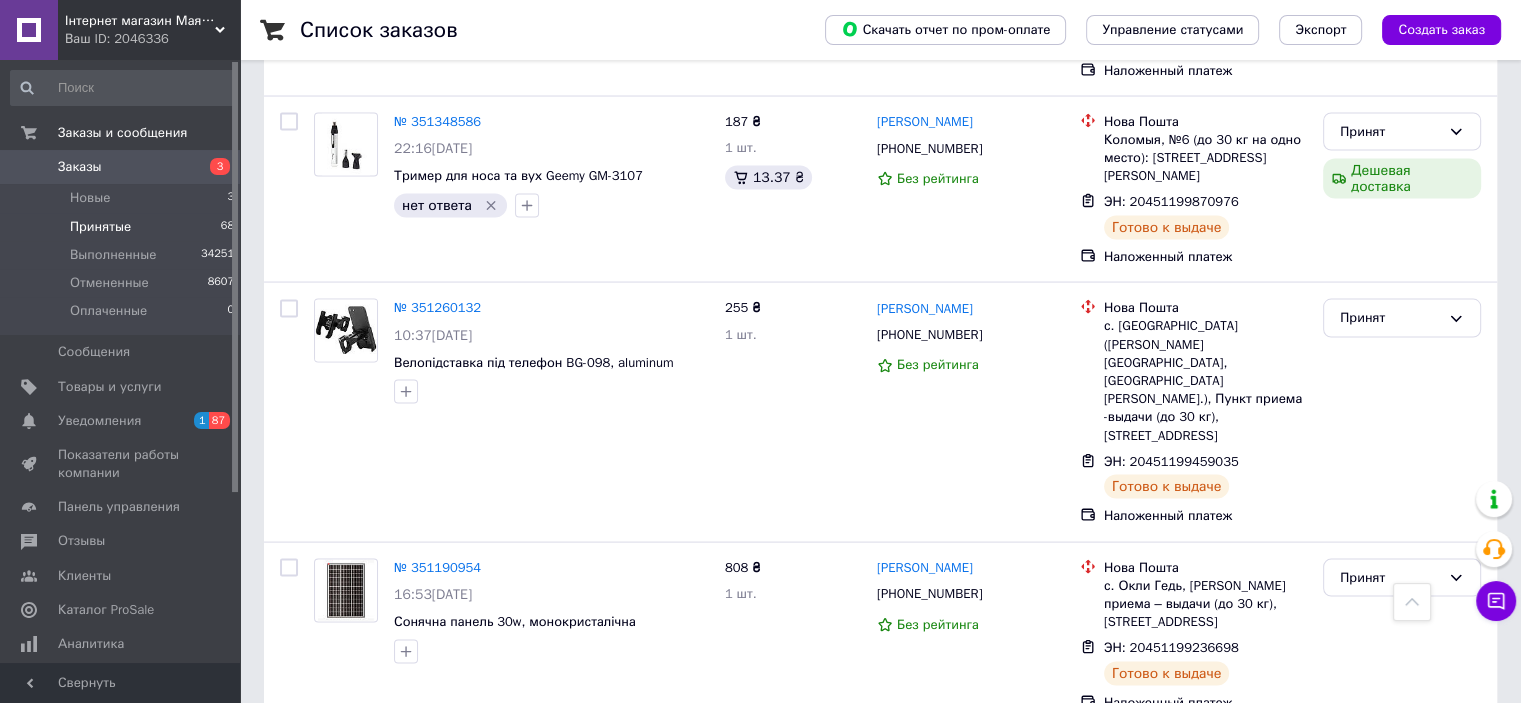 click 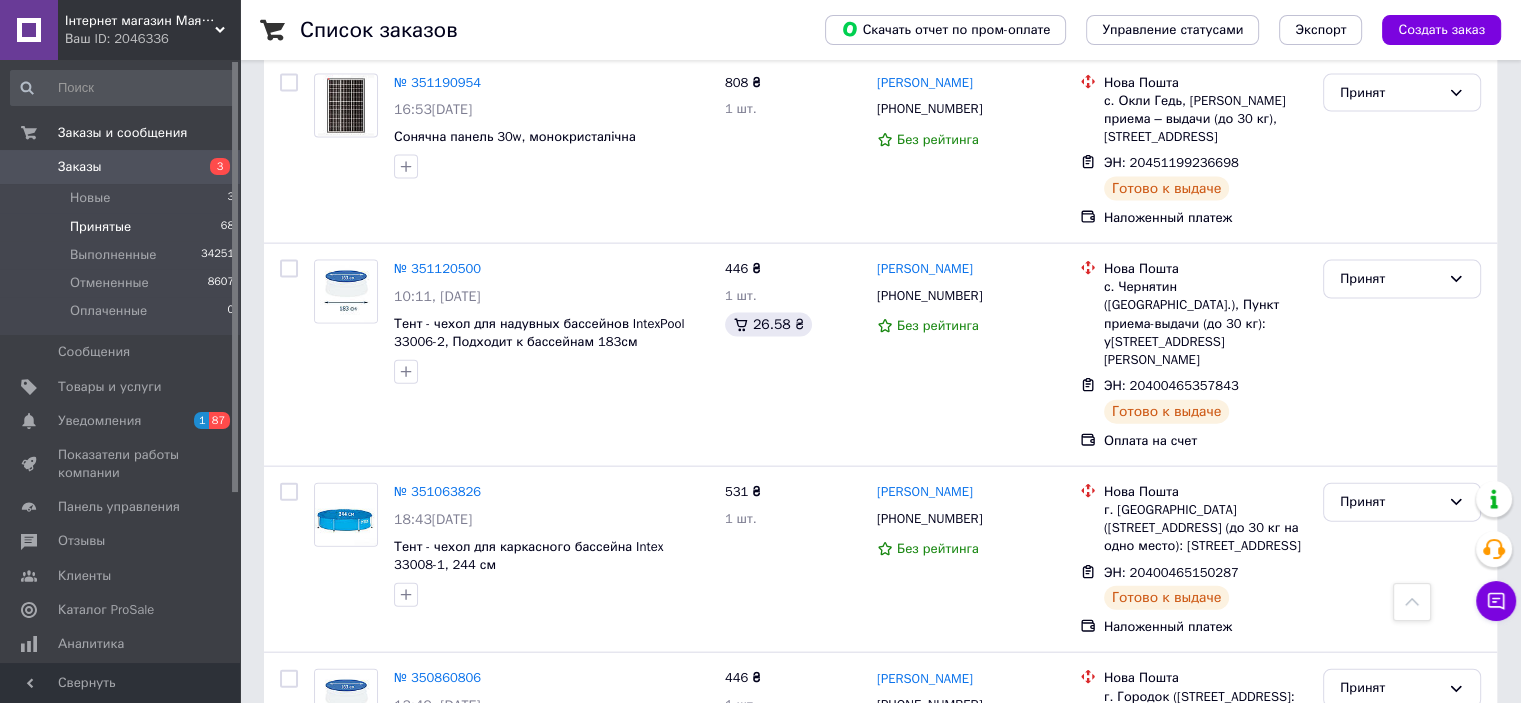 scroll, scrollTop: 12018, scrollLeft: 0, axis: vertical 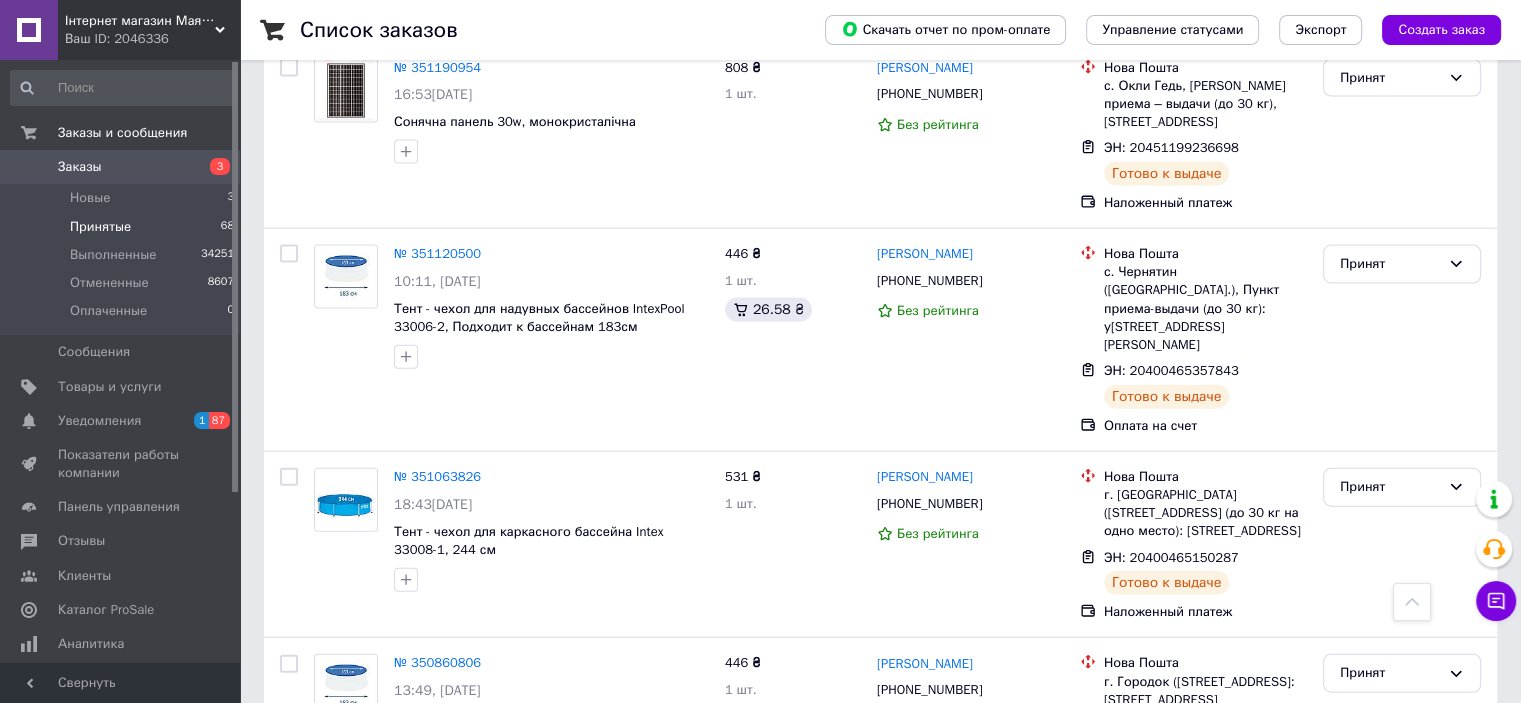 click on "Галина Лозова" at bounding box center [925, 1260] 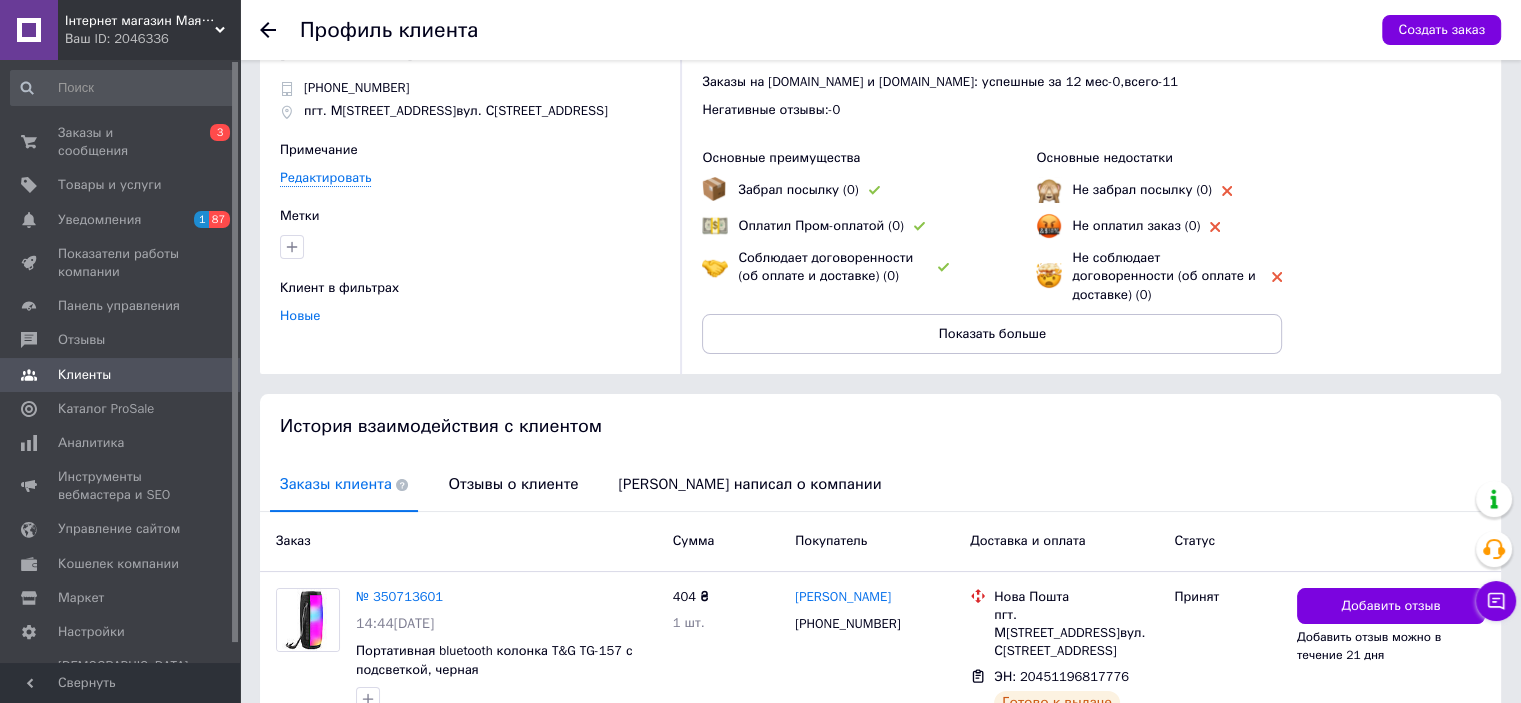 scroll, scrollTop: 157, scrollLeft: 0, axis: vertical 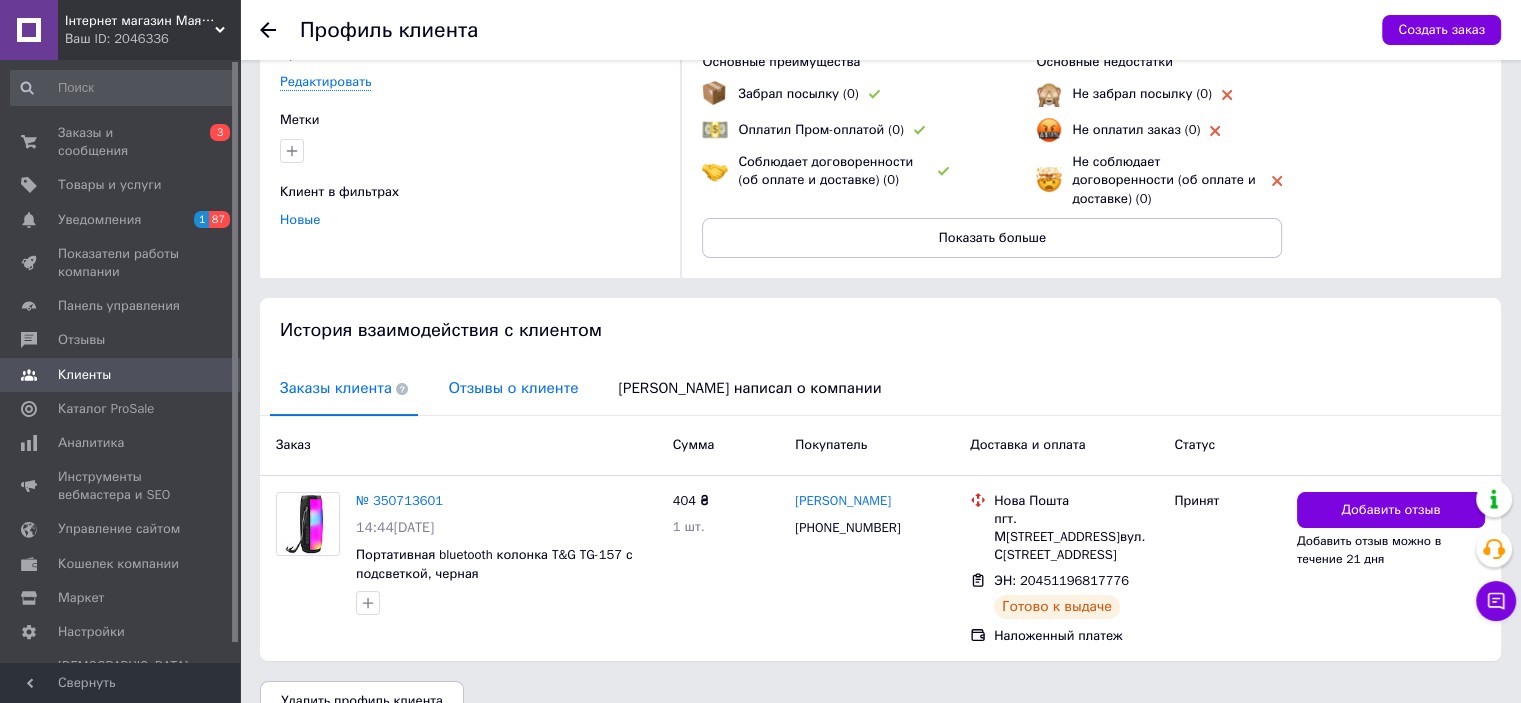 click on "Отзывы о клиенте" at bounding box center [513, 388] 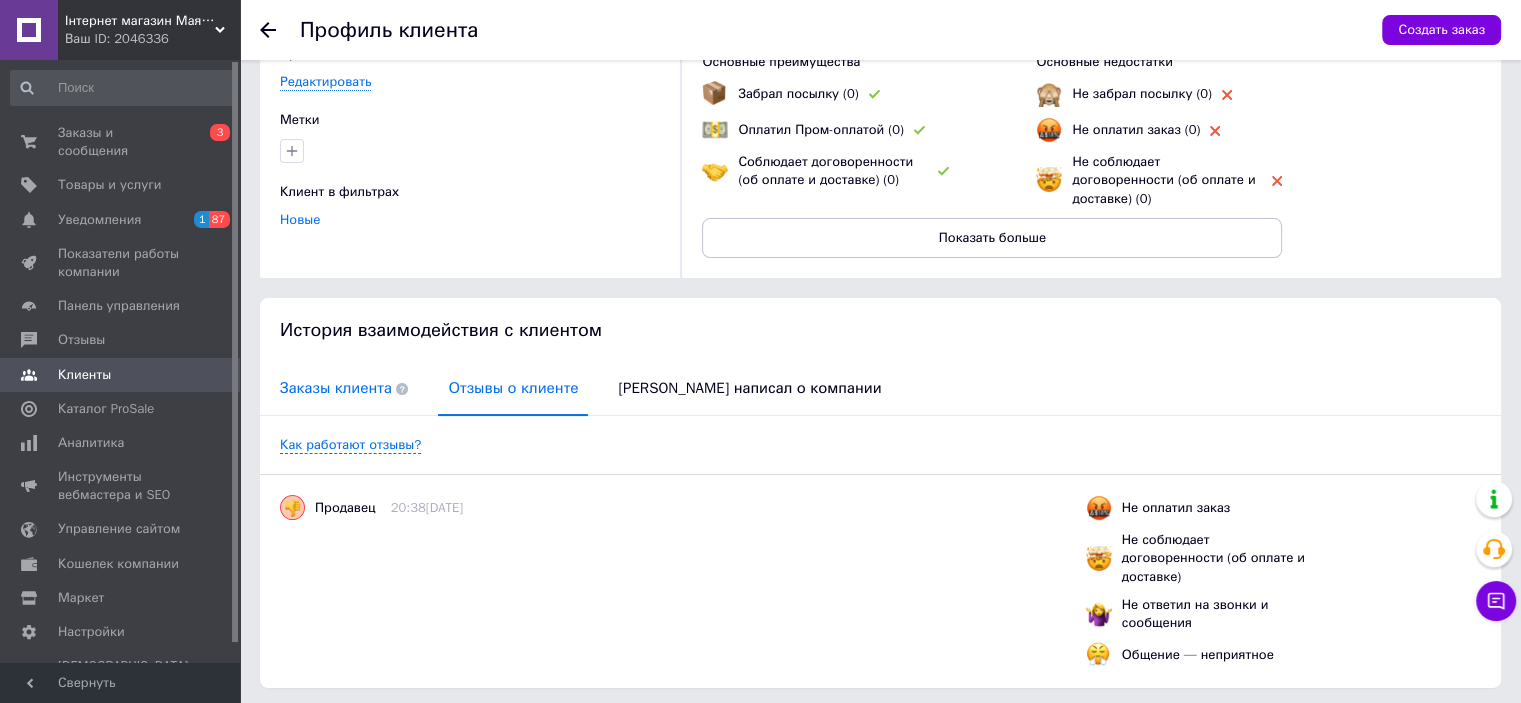 click on "Заказы клиента" at bounding box center (344, 388) 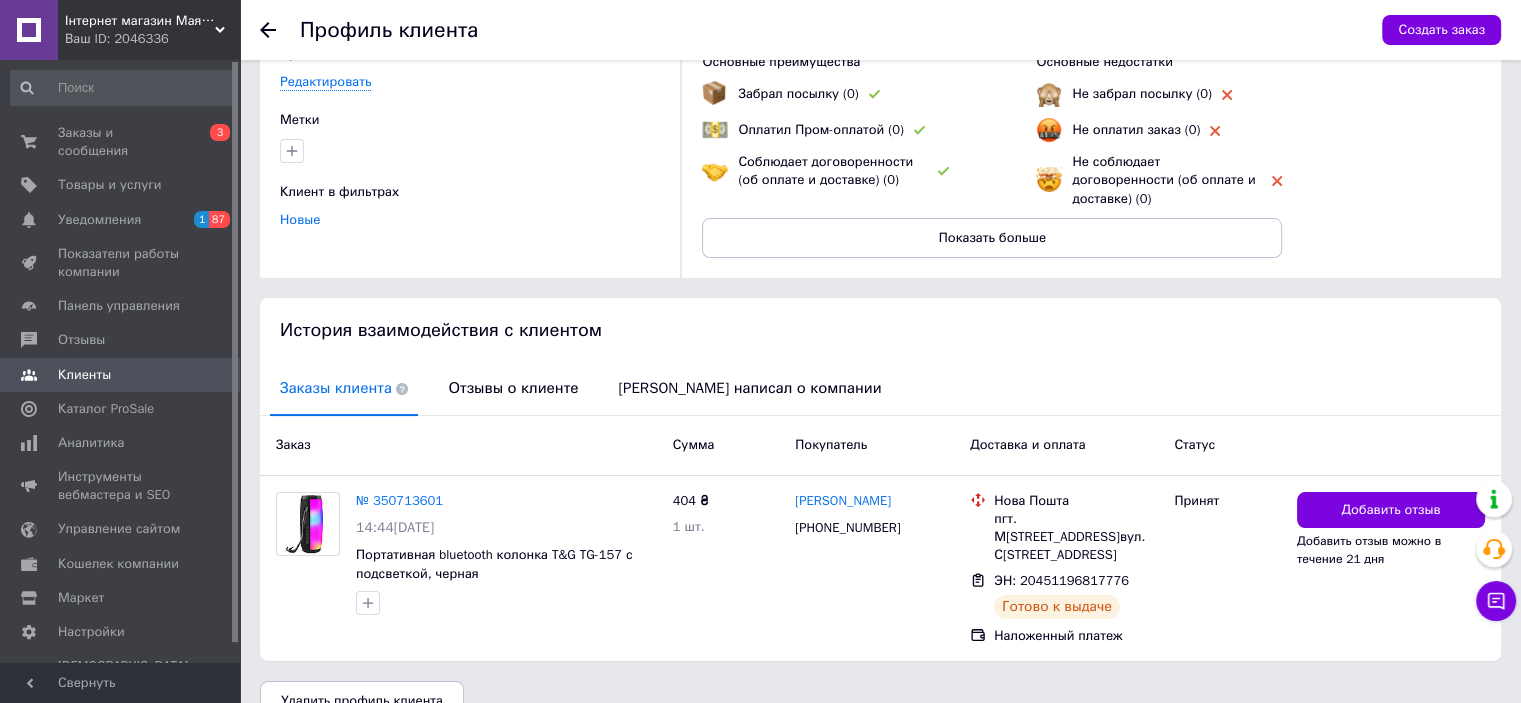 click 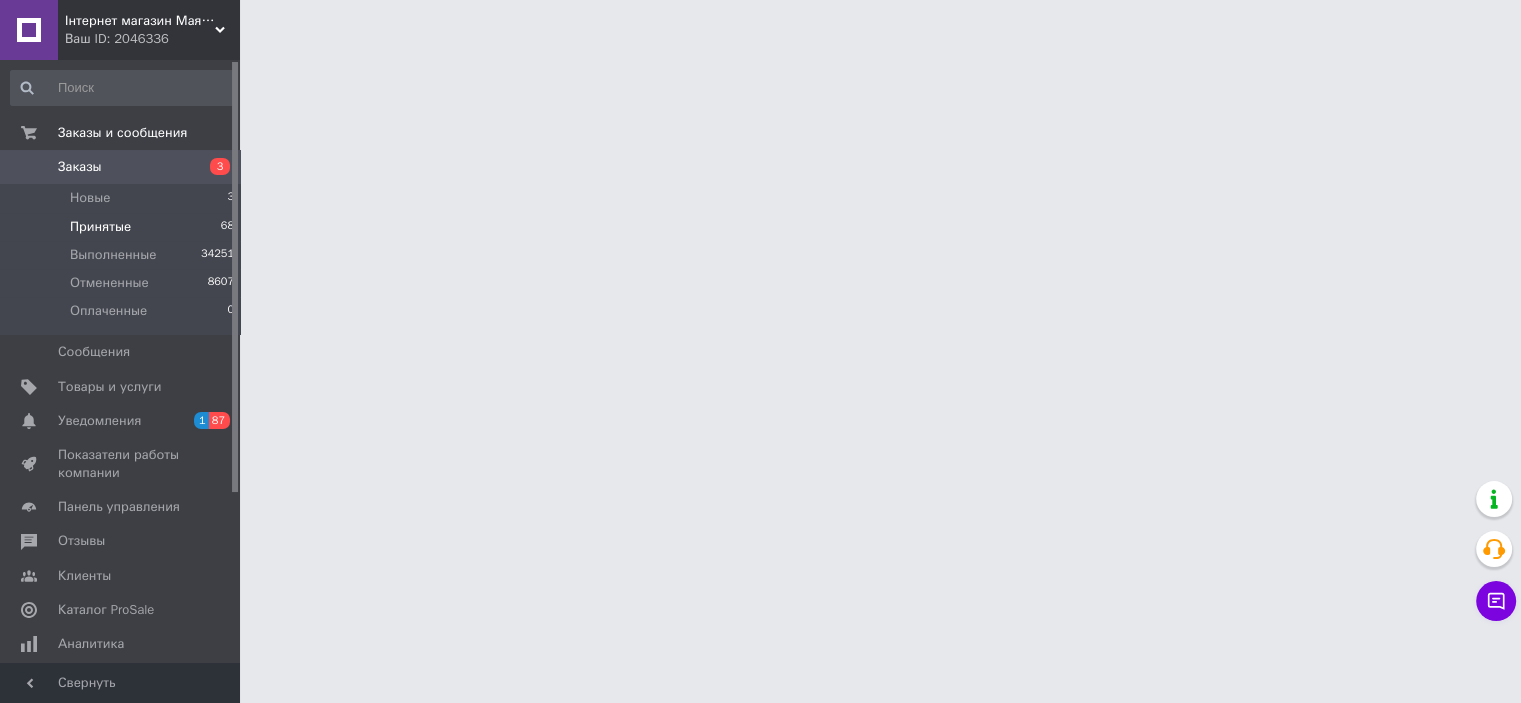 scroll, scrollTop: 0, scrollLeft: 0, axis: both 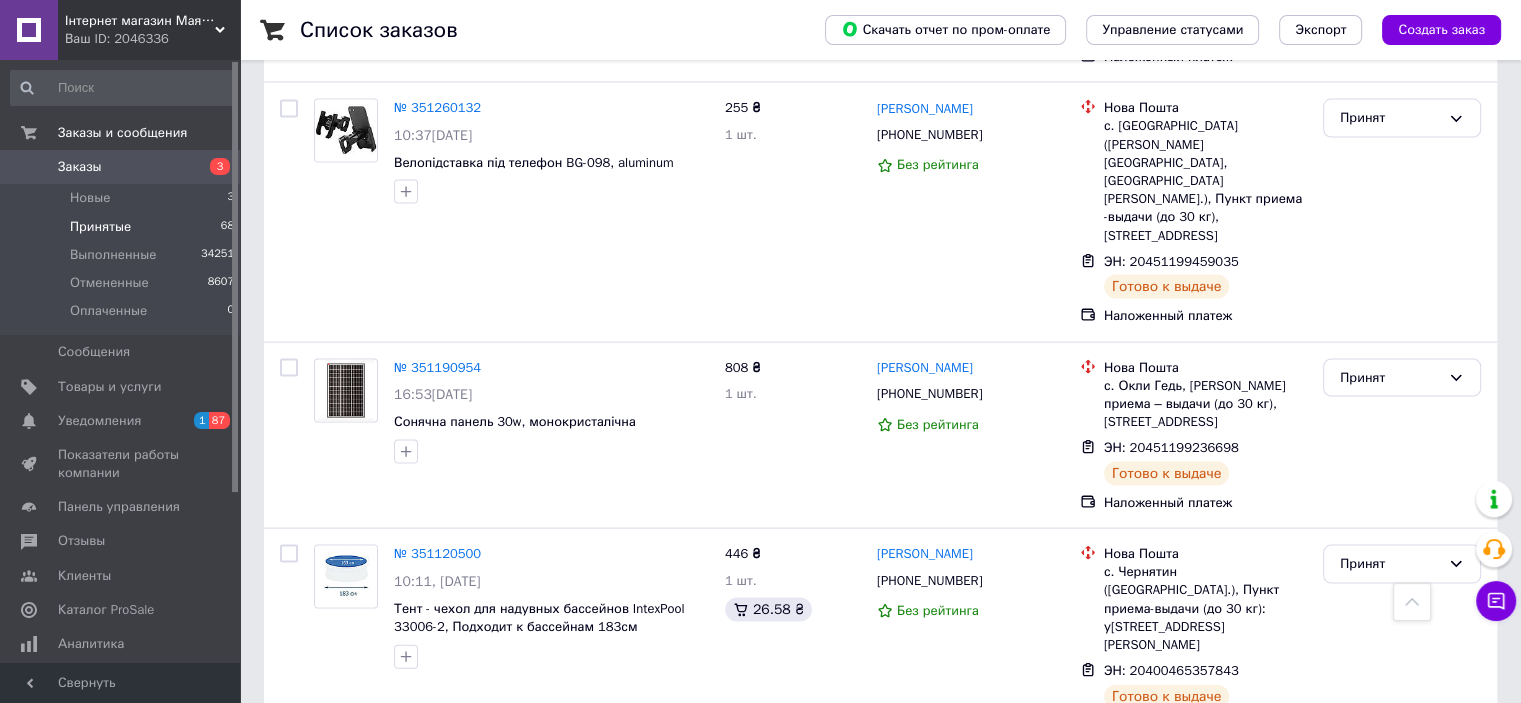 click 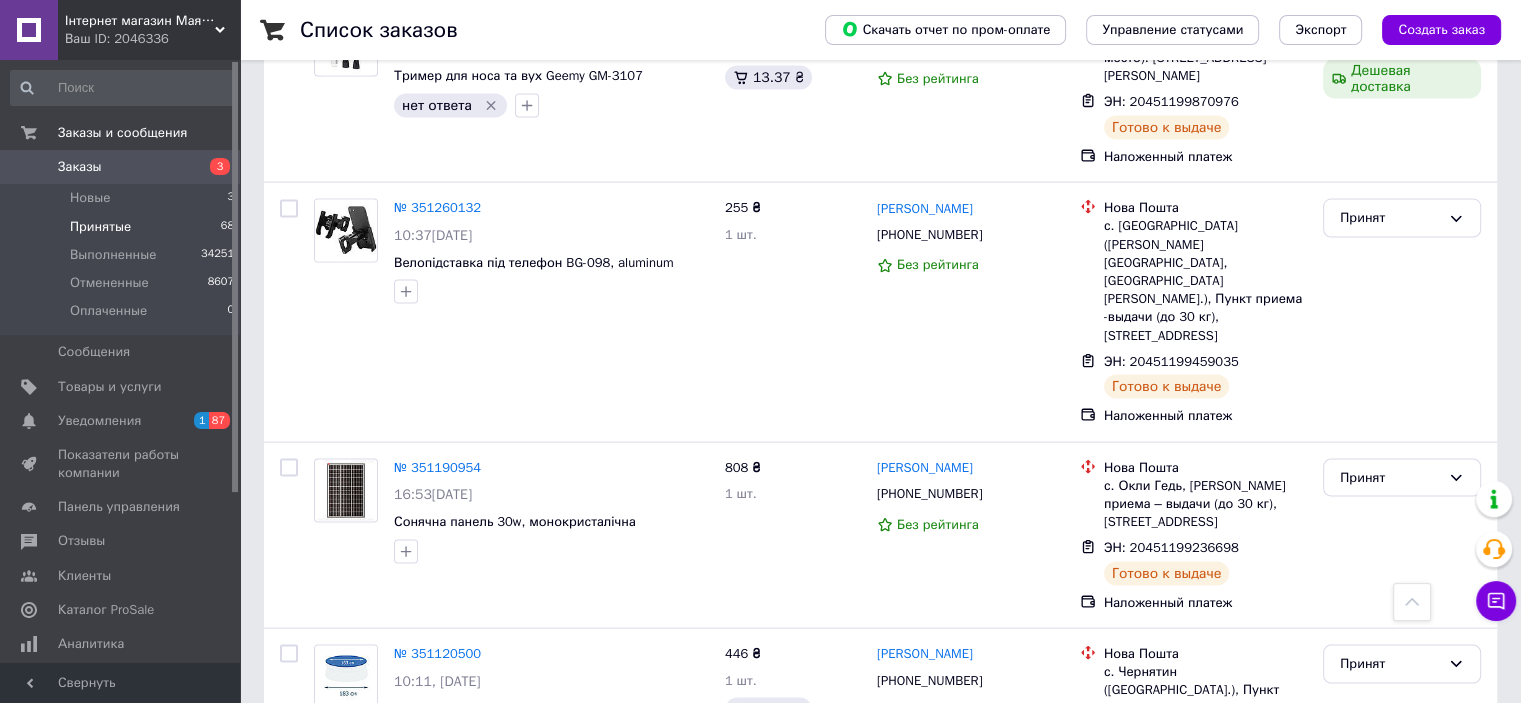 scroll, scrollTop: 11518, scrollLeft: 0, axis: vertical 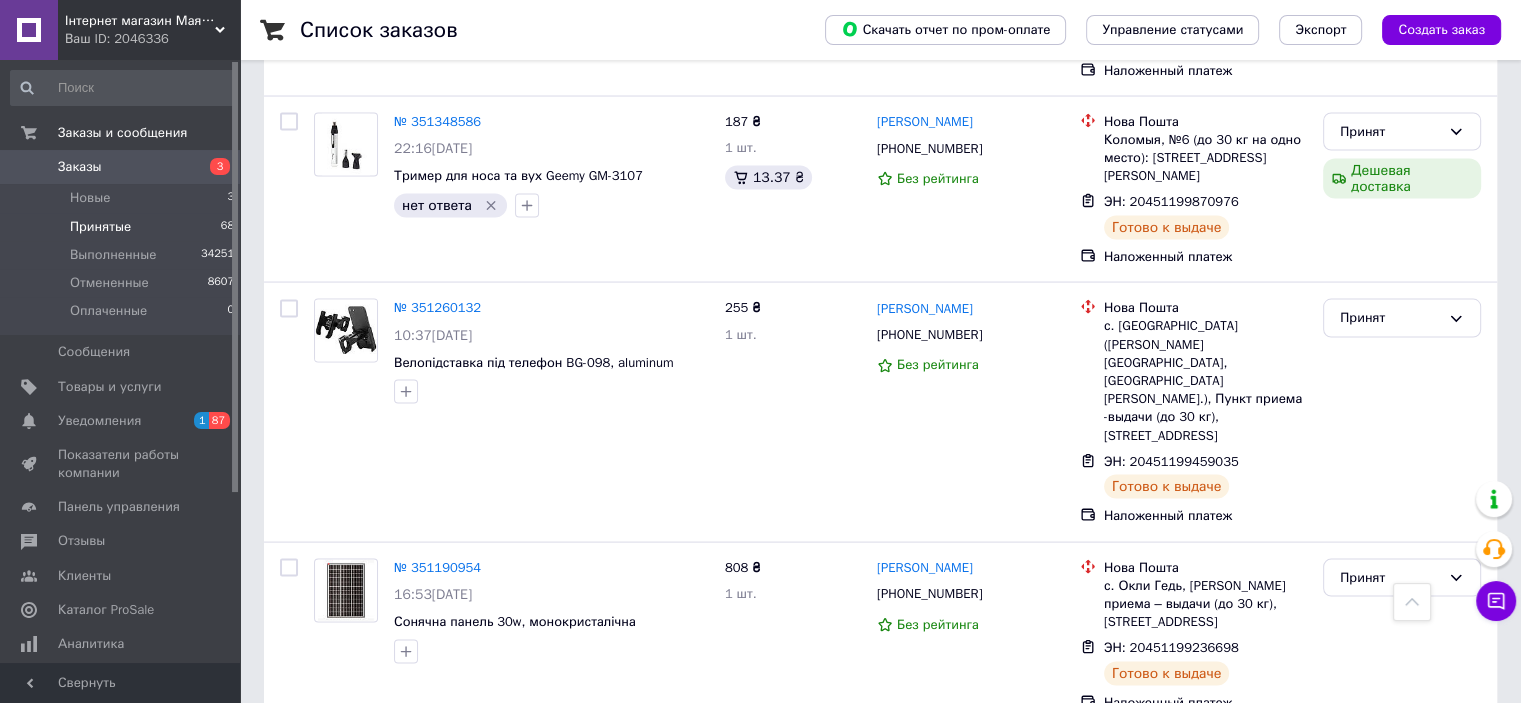 click 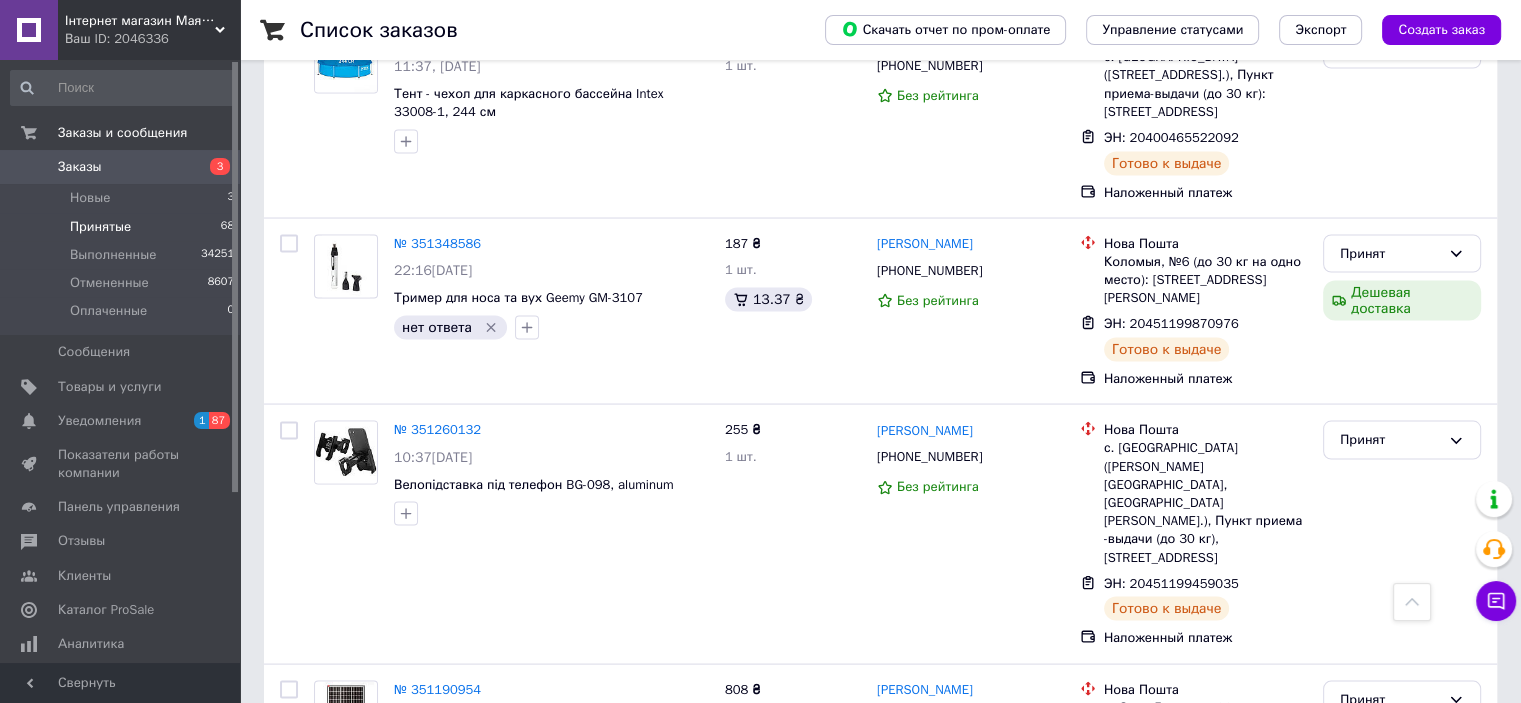scroll, scrollTop: 11518, scrollLeft: 0, axis: vertical 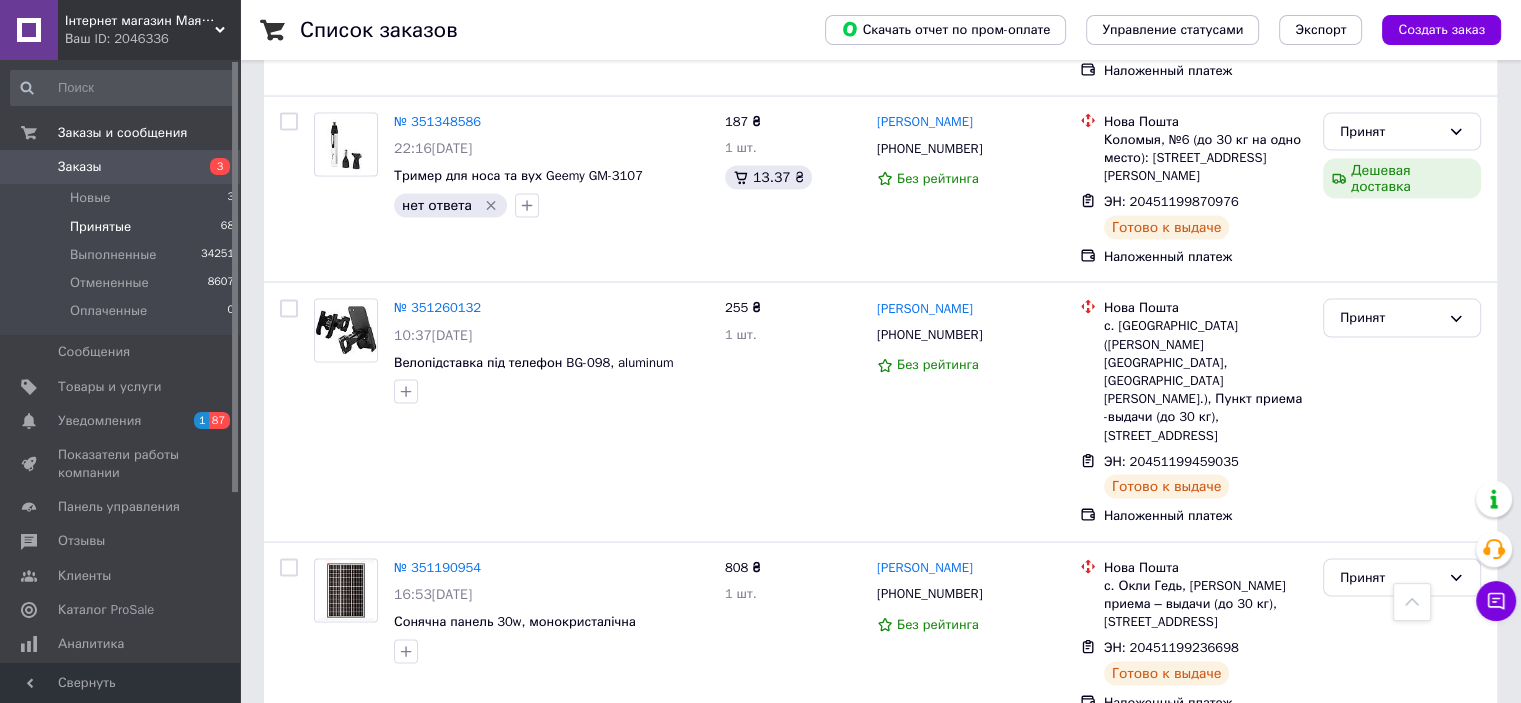 click on "Степан Гребенко" at bounding box center [925, 1164] 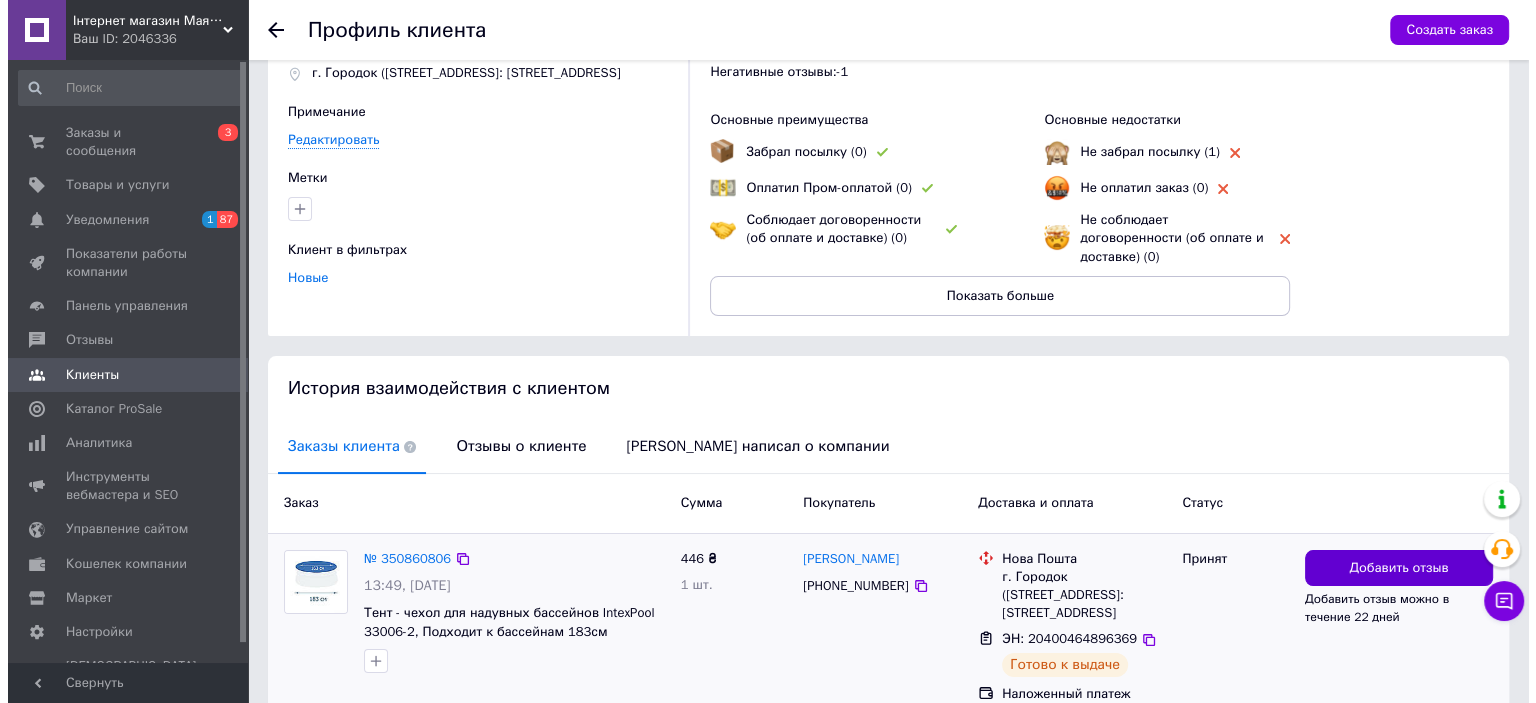 scroll, scrollTop: 100, scrollLeft: 0, axis: vertical 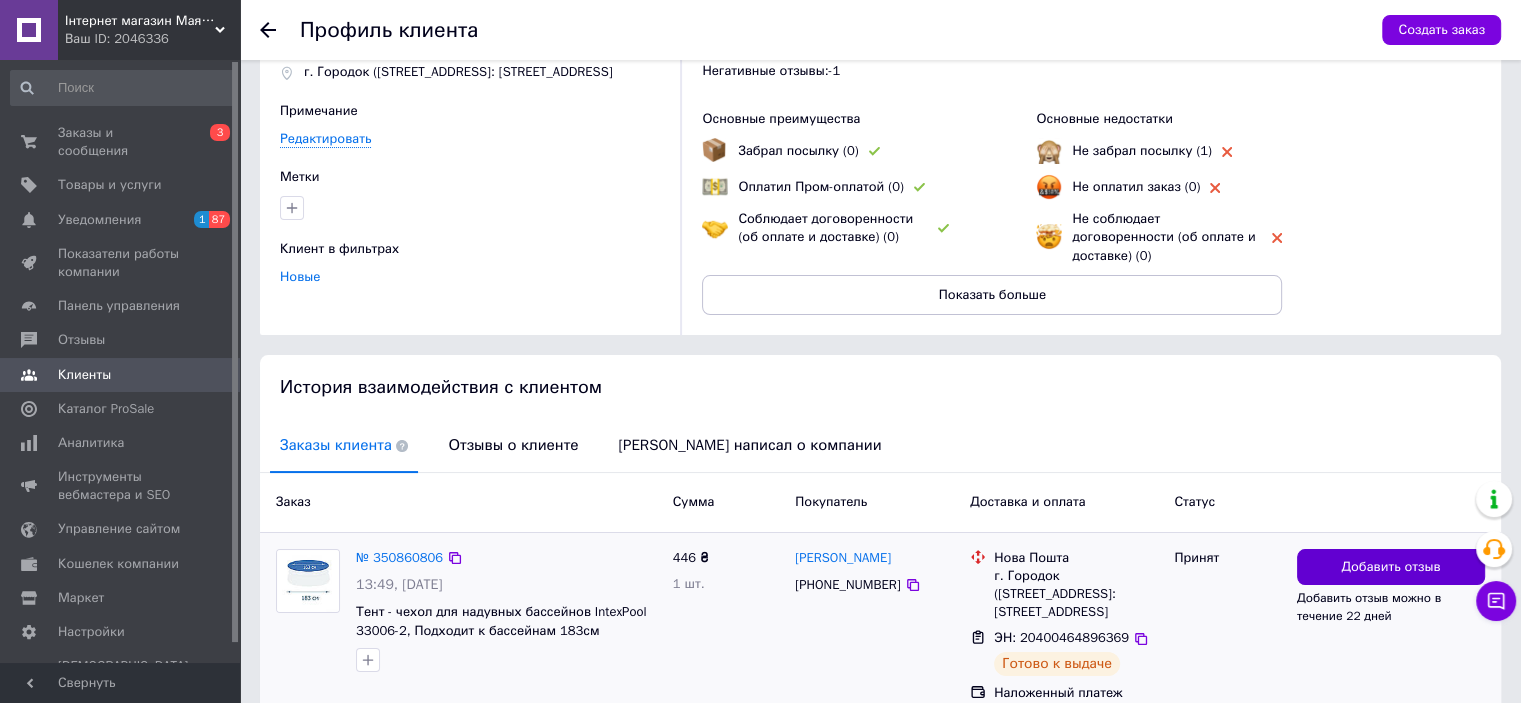 click on "Добавить отзыв" at bounding box center (1390, 567) 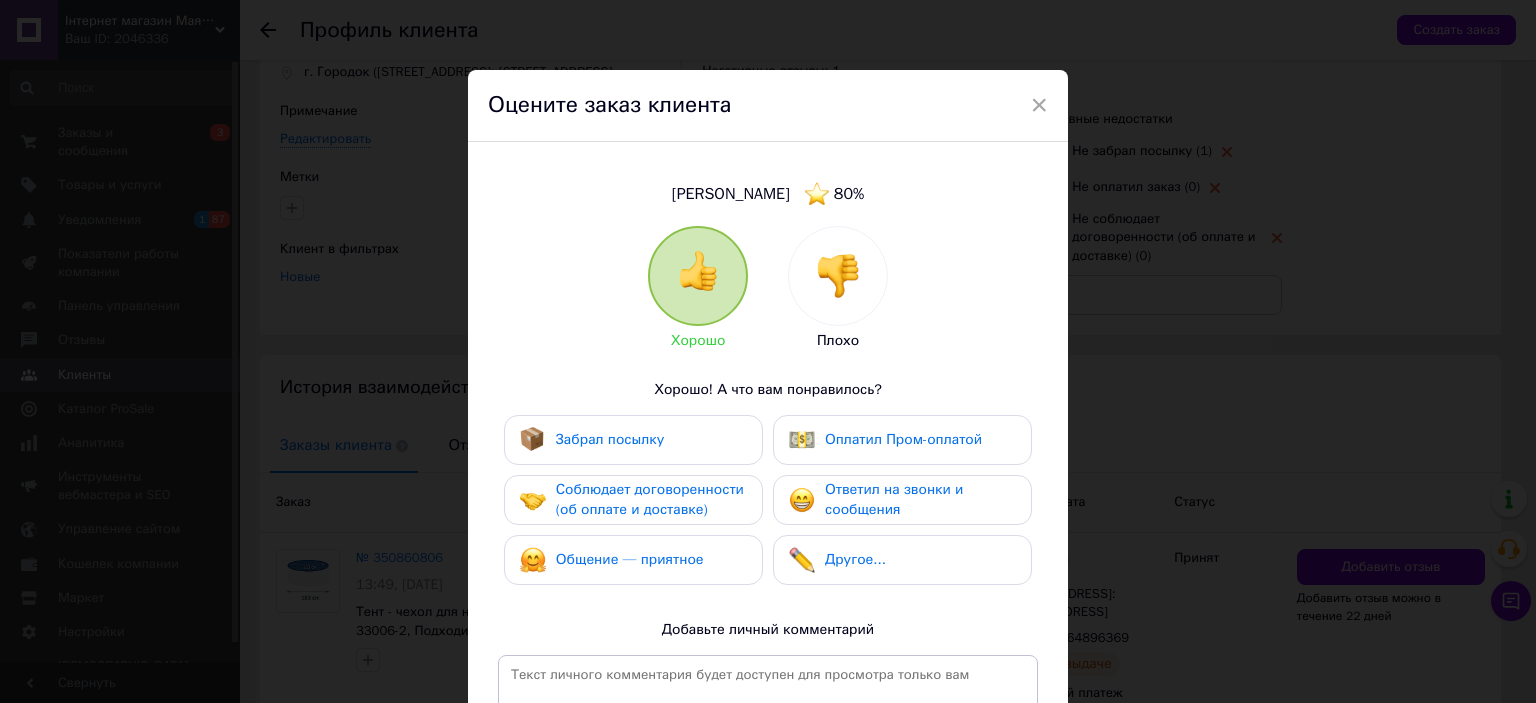click at bounding box center [838, 276] 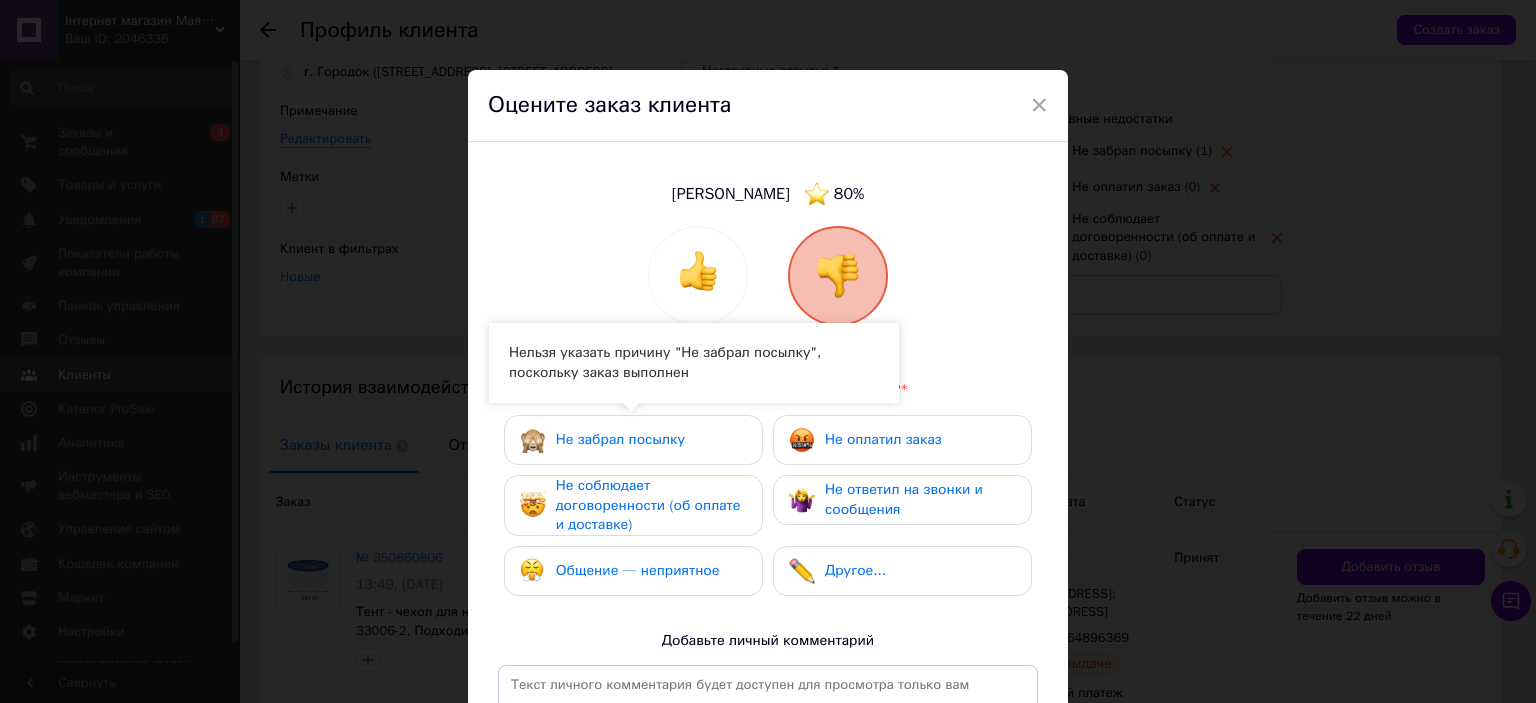 click on "Не соблюдает договоренности (об оплате и доставке)" at bounding box center [651, 505] 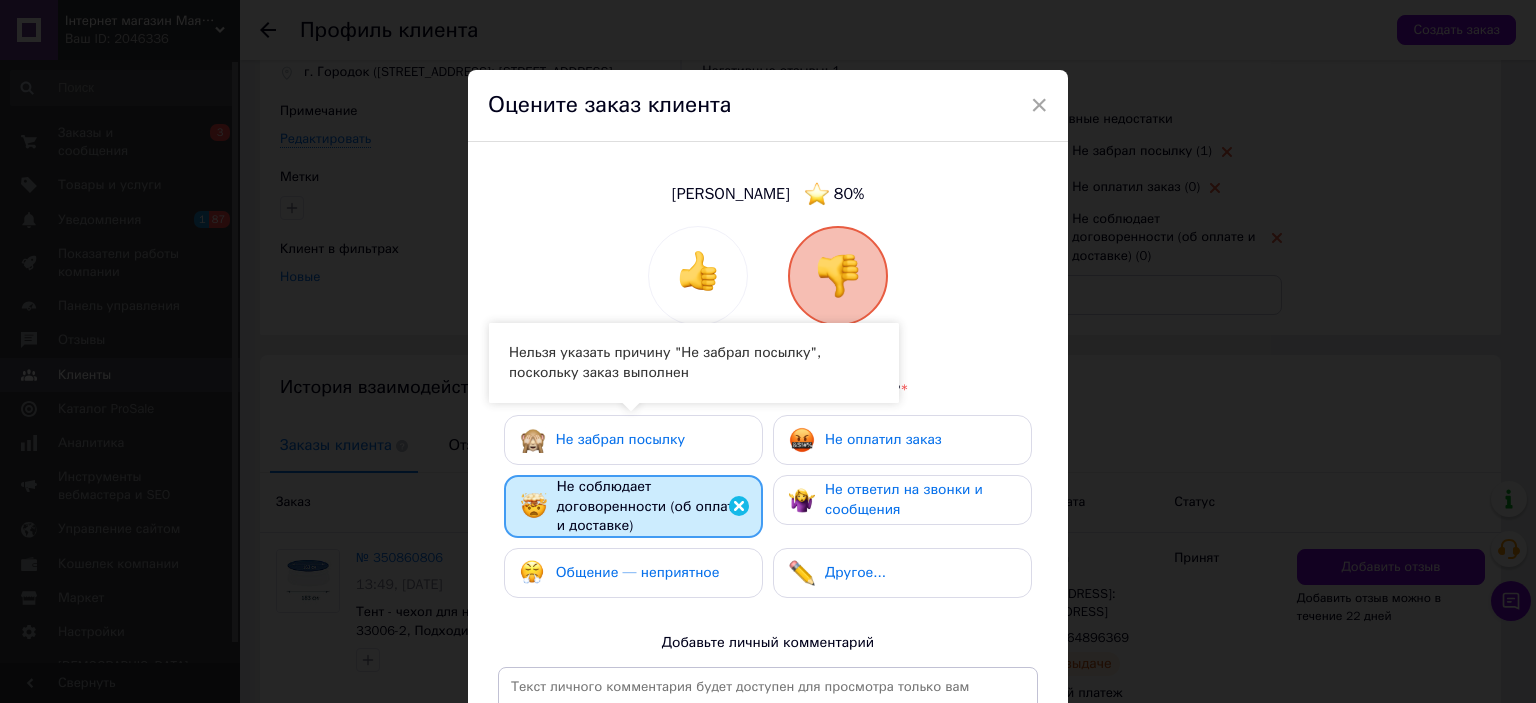 drag, startPoint x: 656, startPoint y: 583, endPoint x: 649, endPoint y: 536, distance: 47.518417 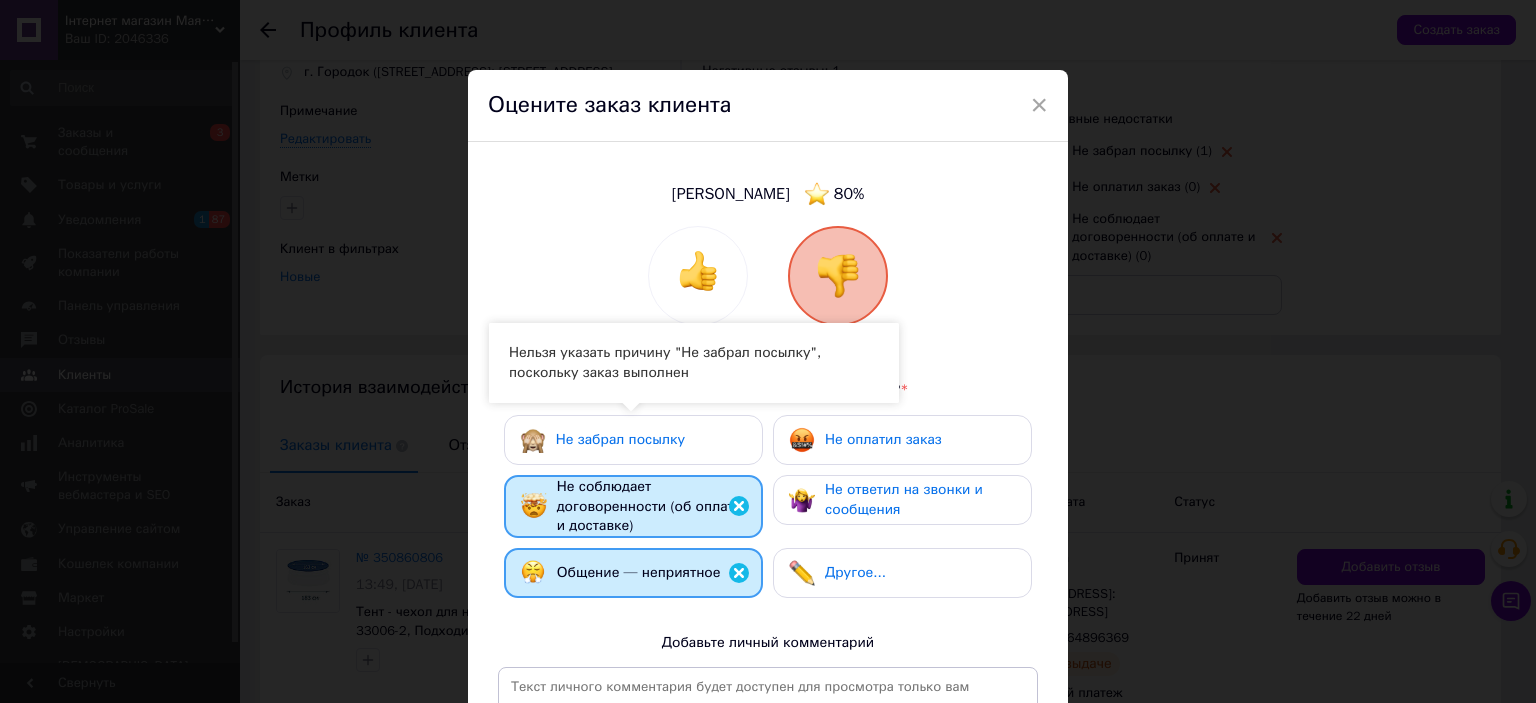 click on "Не забрал посылку" at bounding box center [620, 439] 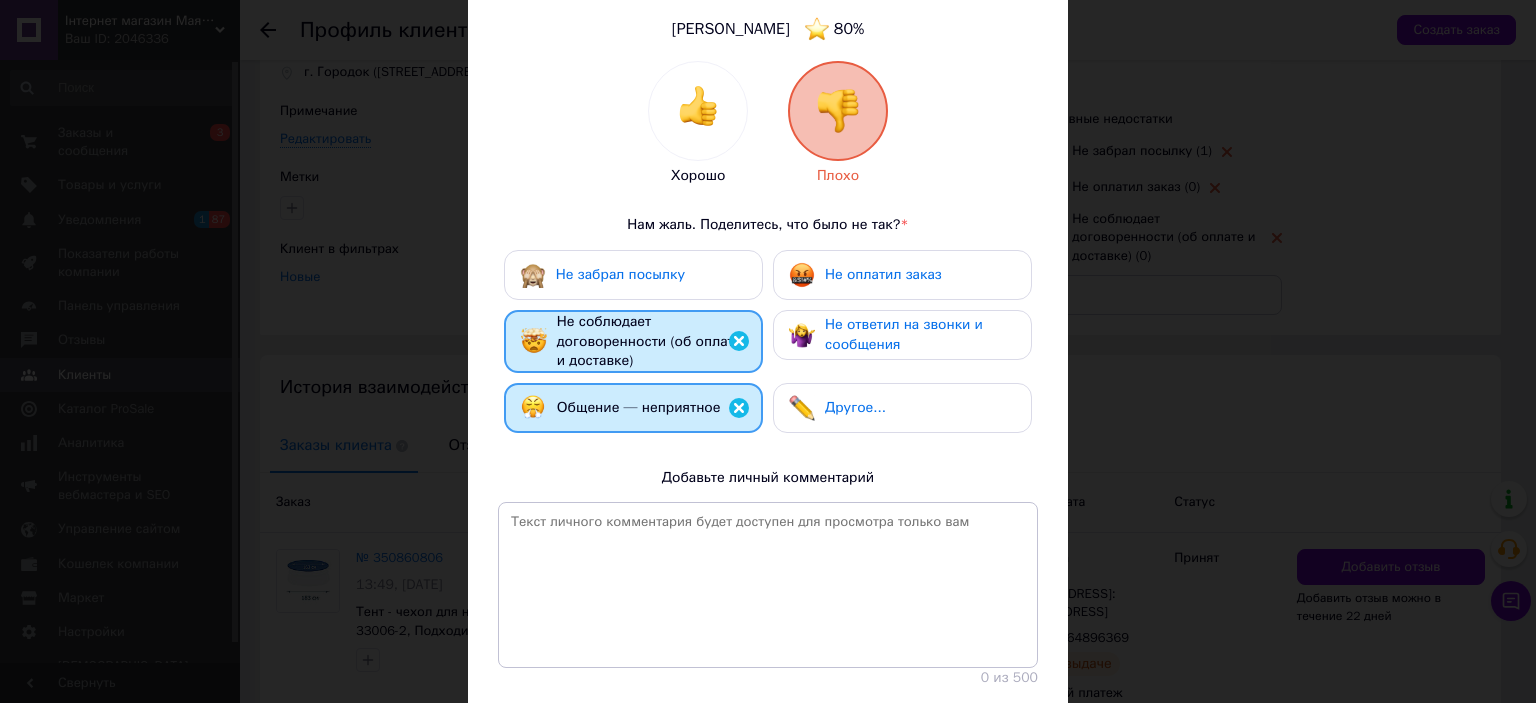 scroll, scrollTop: 200, scrollLeft: 0, axis: vertical 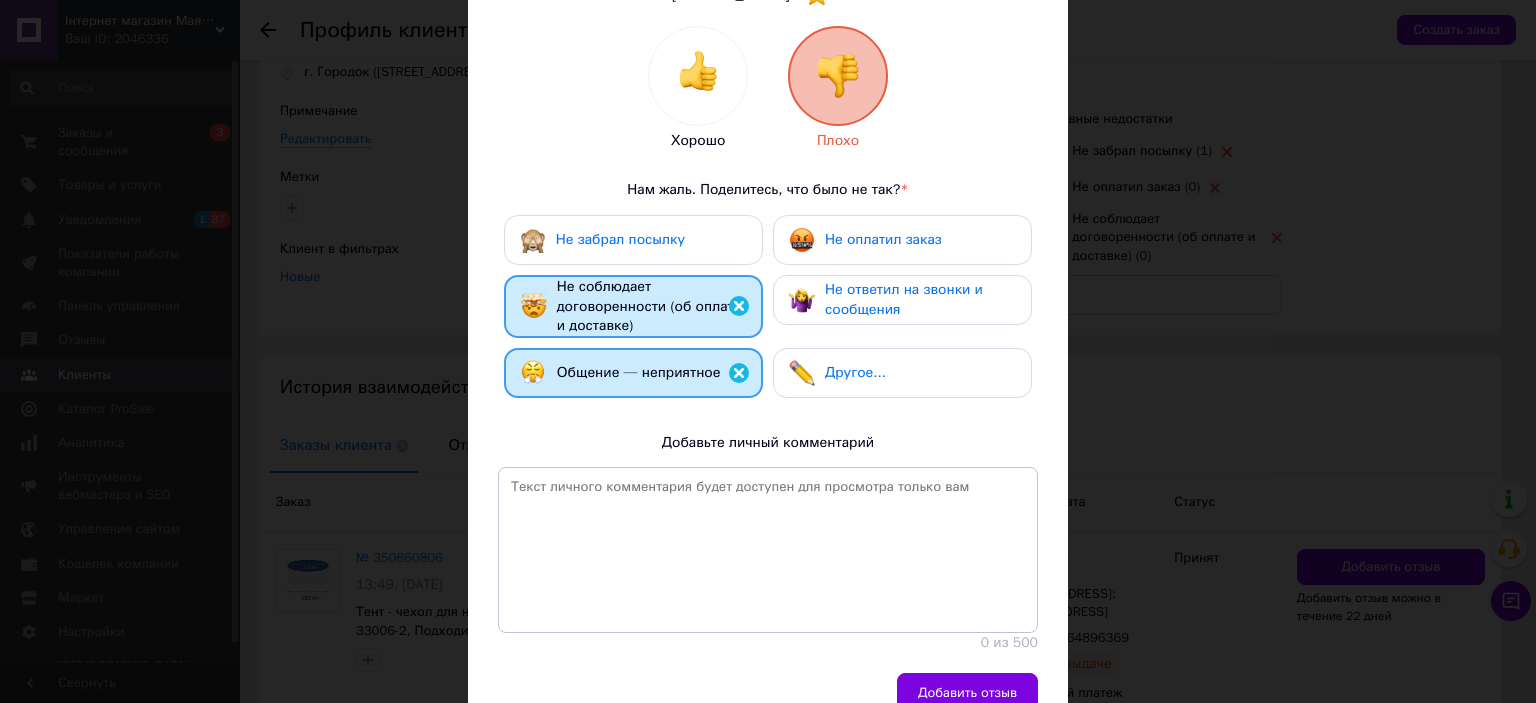 click on "Добавить отзыв" at bounding box center (967, 693) 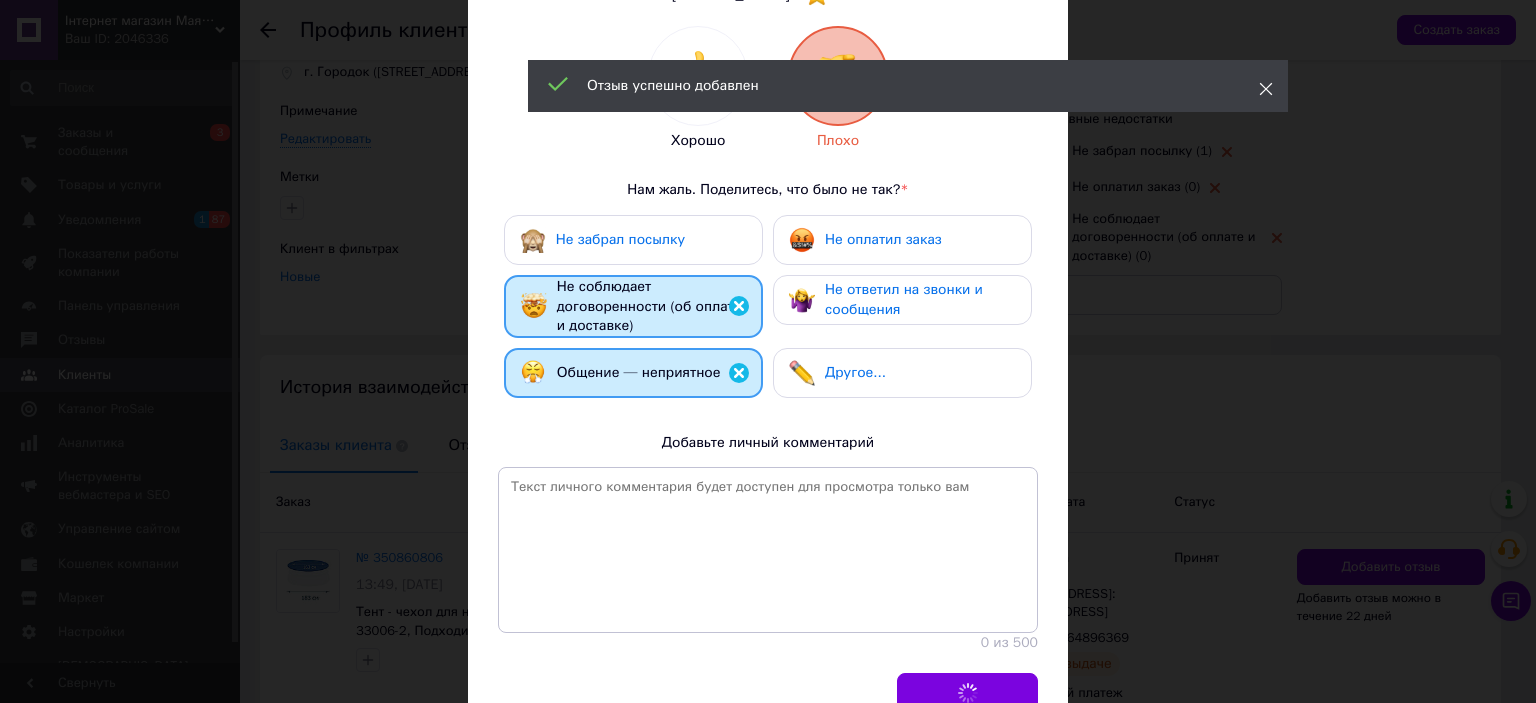 click 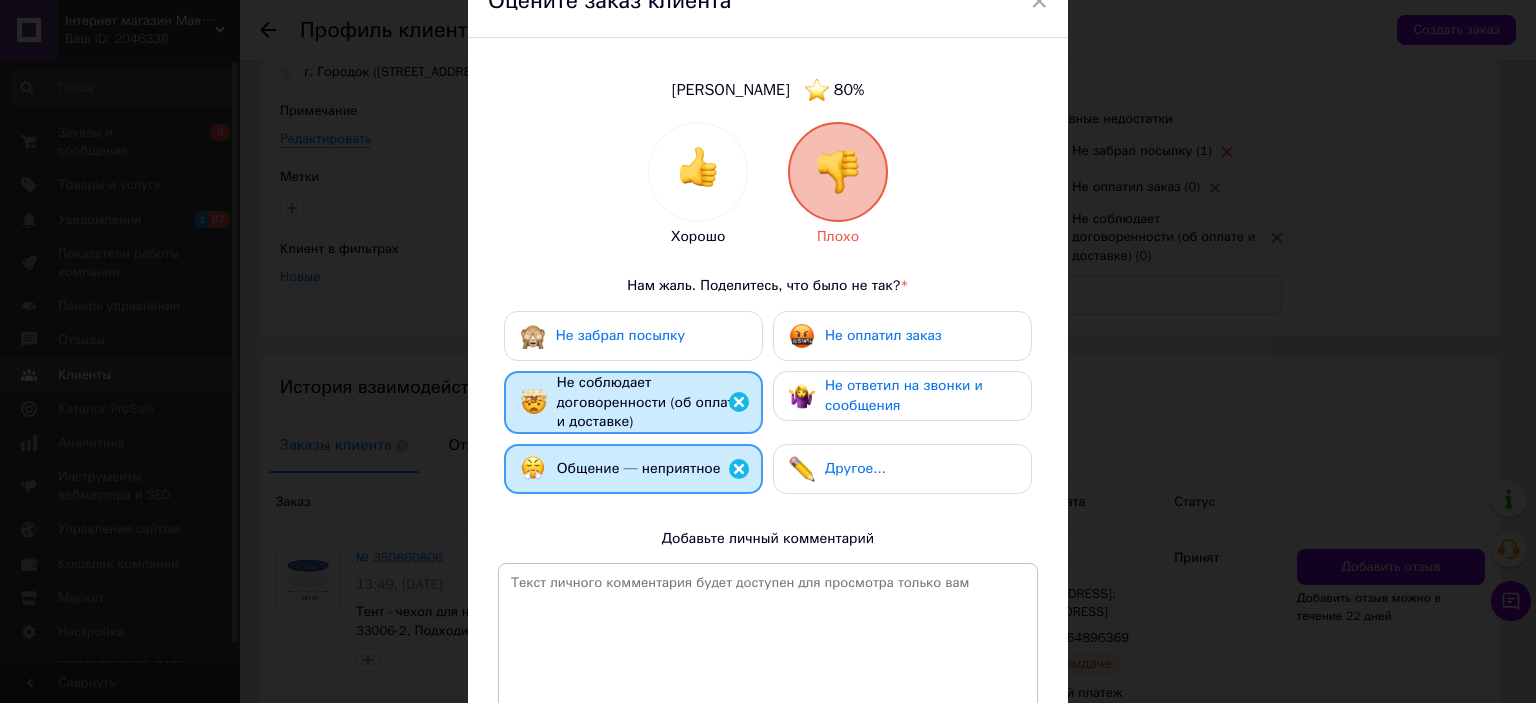 scroll, scrollTop: 0, scrollLeft: 0, axis: both 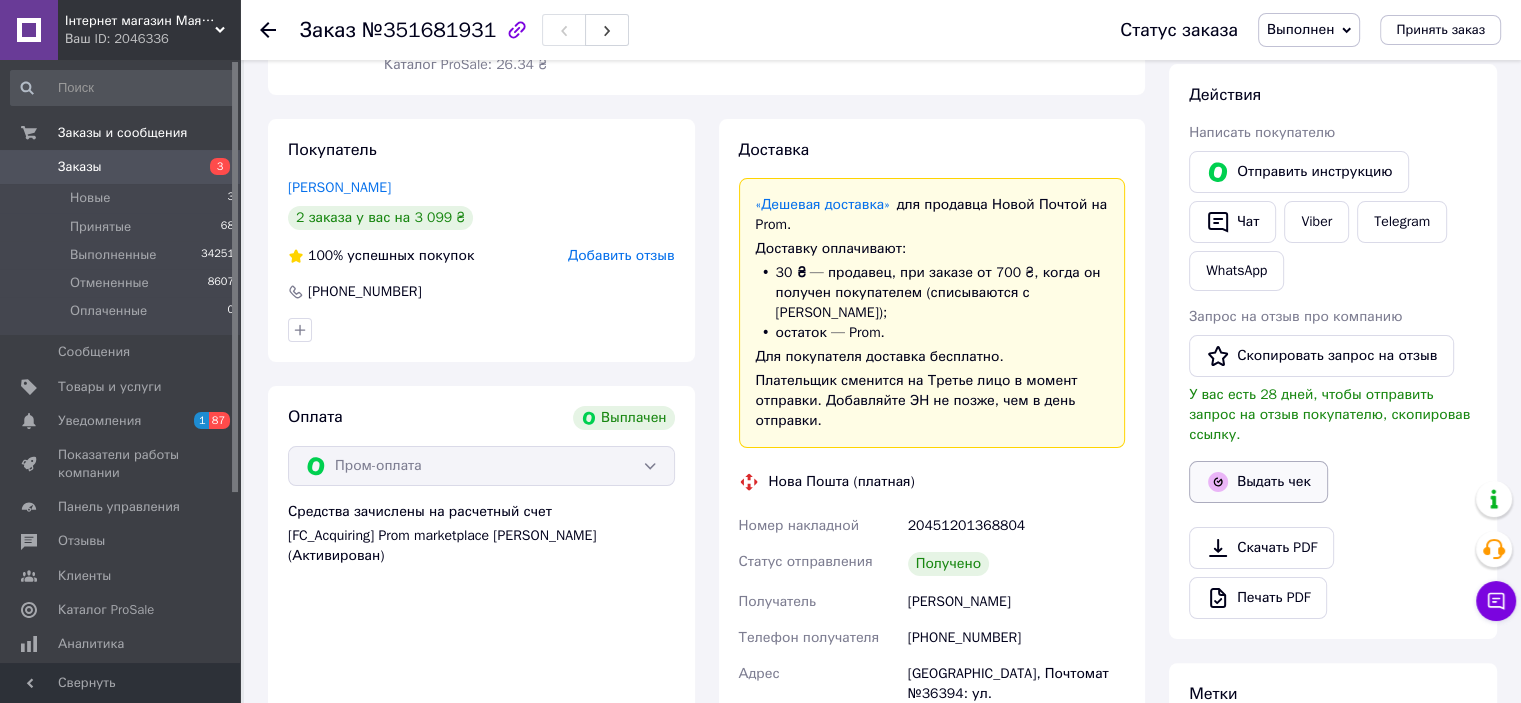 click on "Выдать чек" at bounding box center [1258, 482] 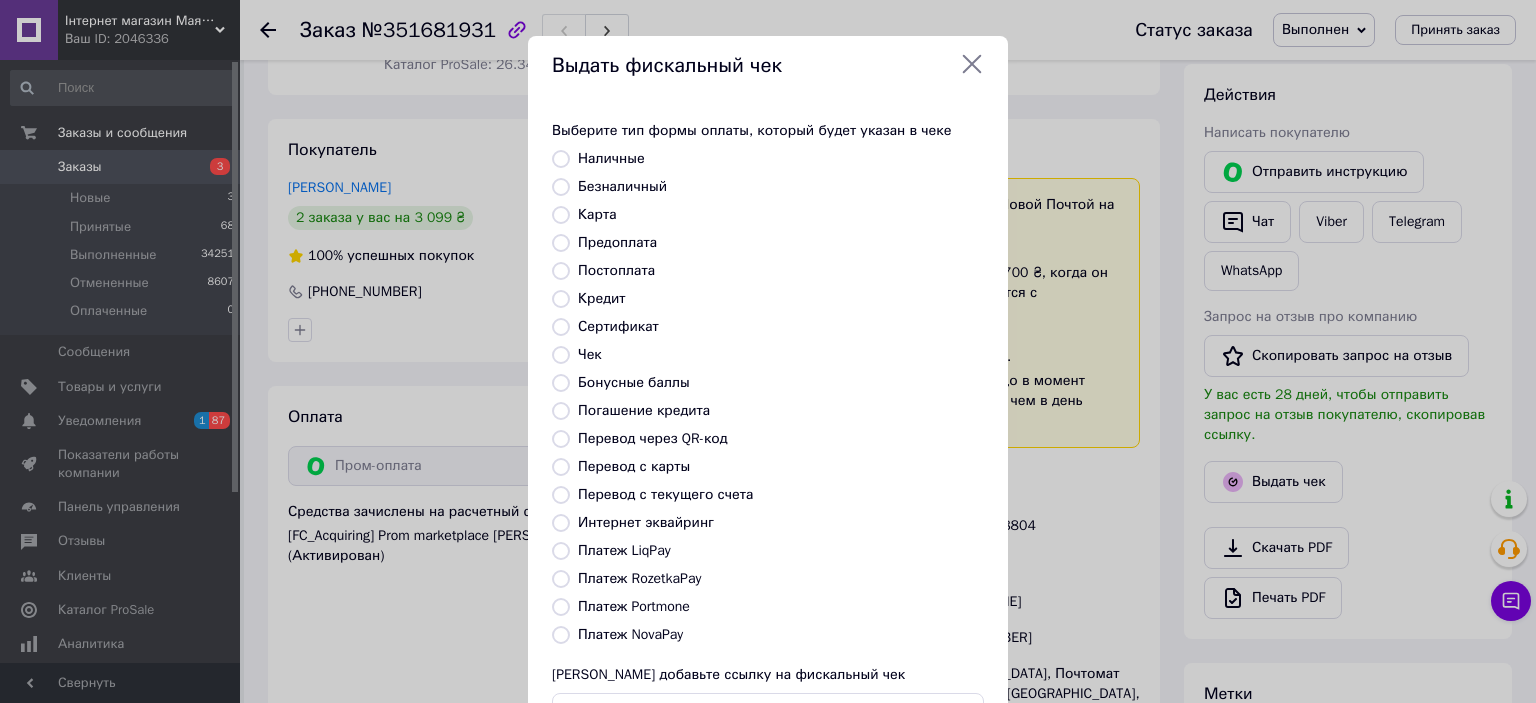 click on "Платеж RozetkaPay" at bounding box center [639, 578] 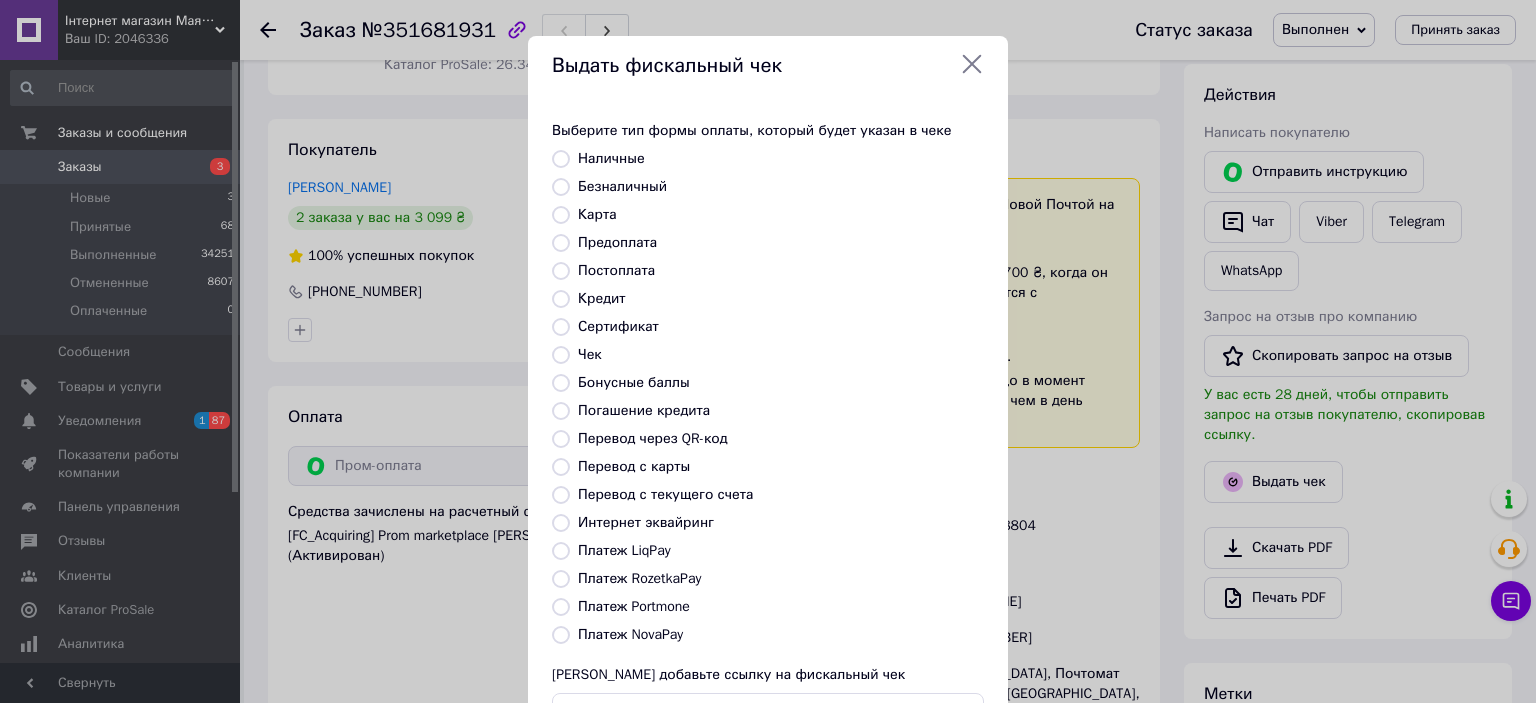 radio on "true" 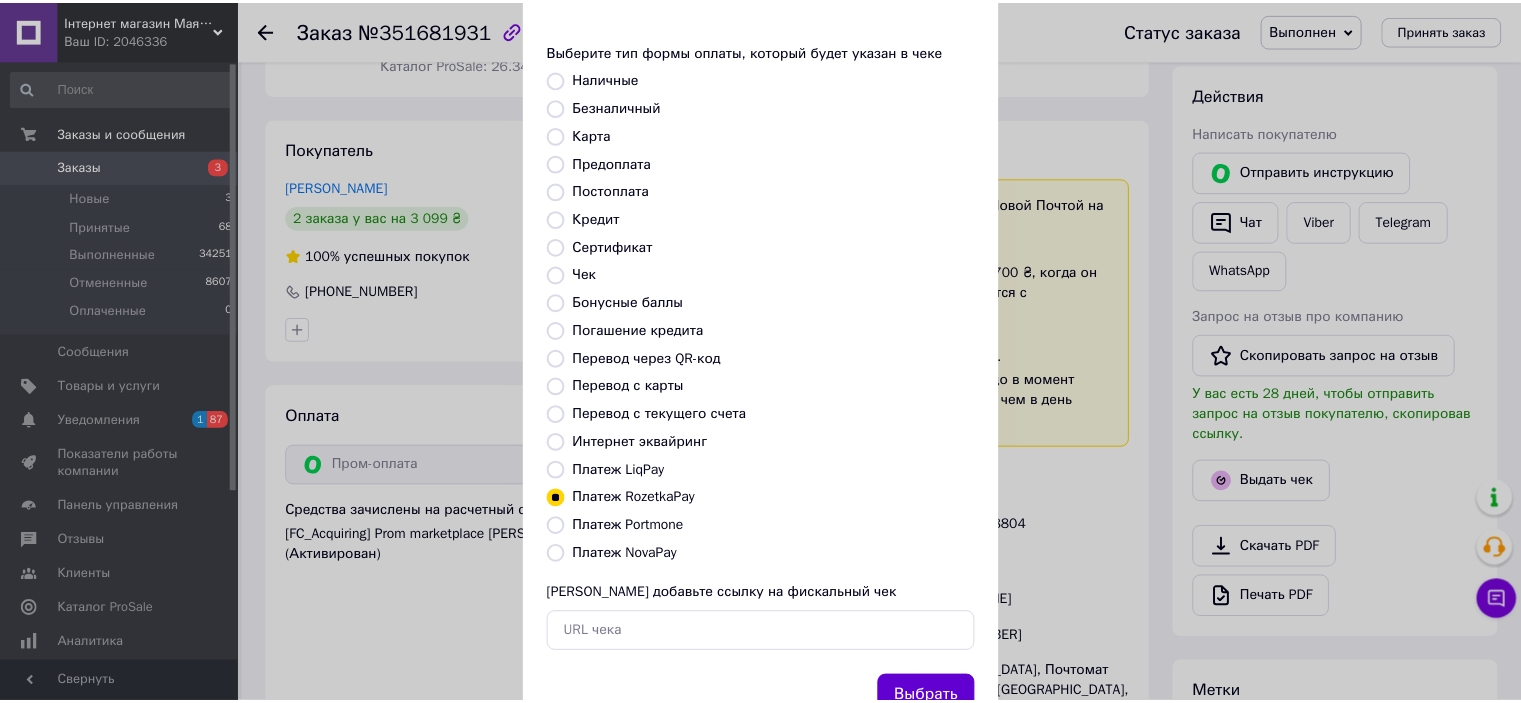 scroll, scrollTop: 155, scrollLeft: 0, axis: vertical 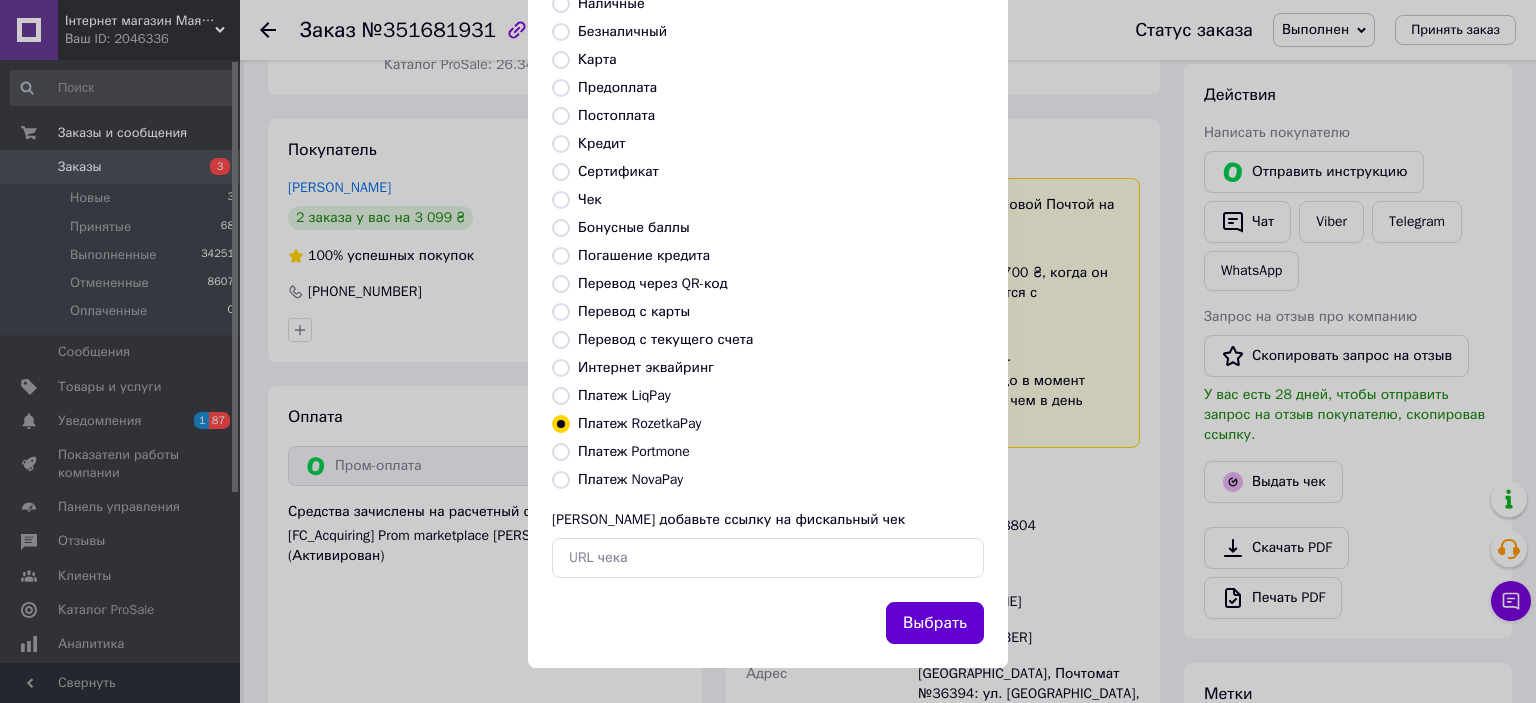 click on "Выбрать" at bounding box center (935, 623) 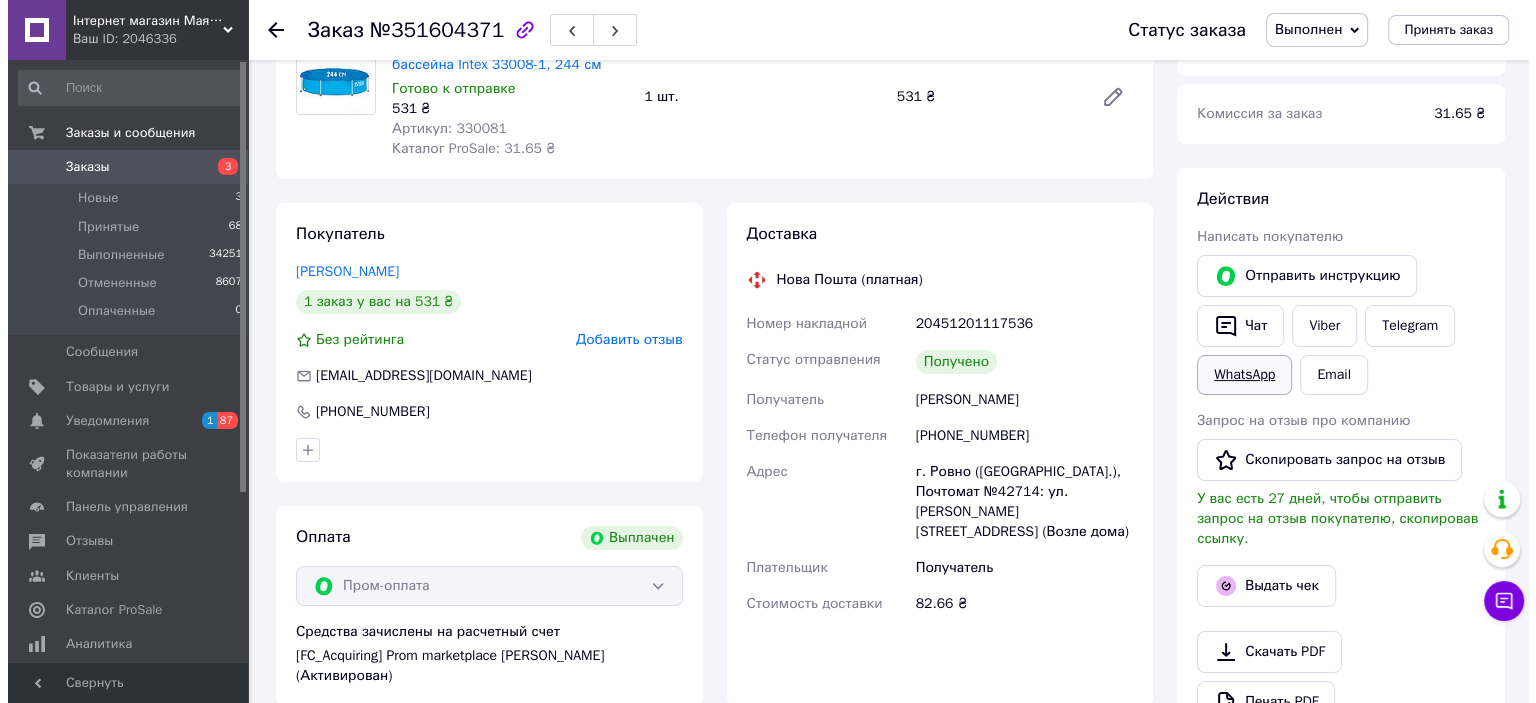 scroll, scrollTop: 200, scrollLeft: 0, axis: vertical 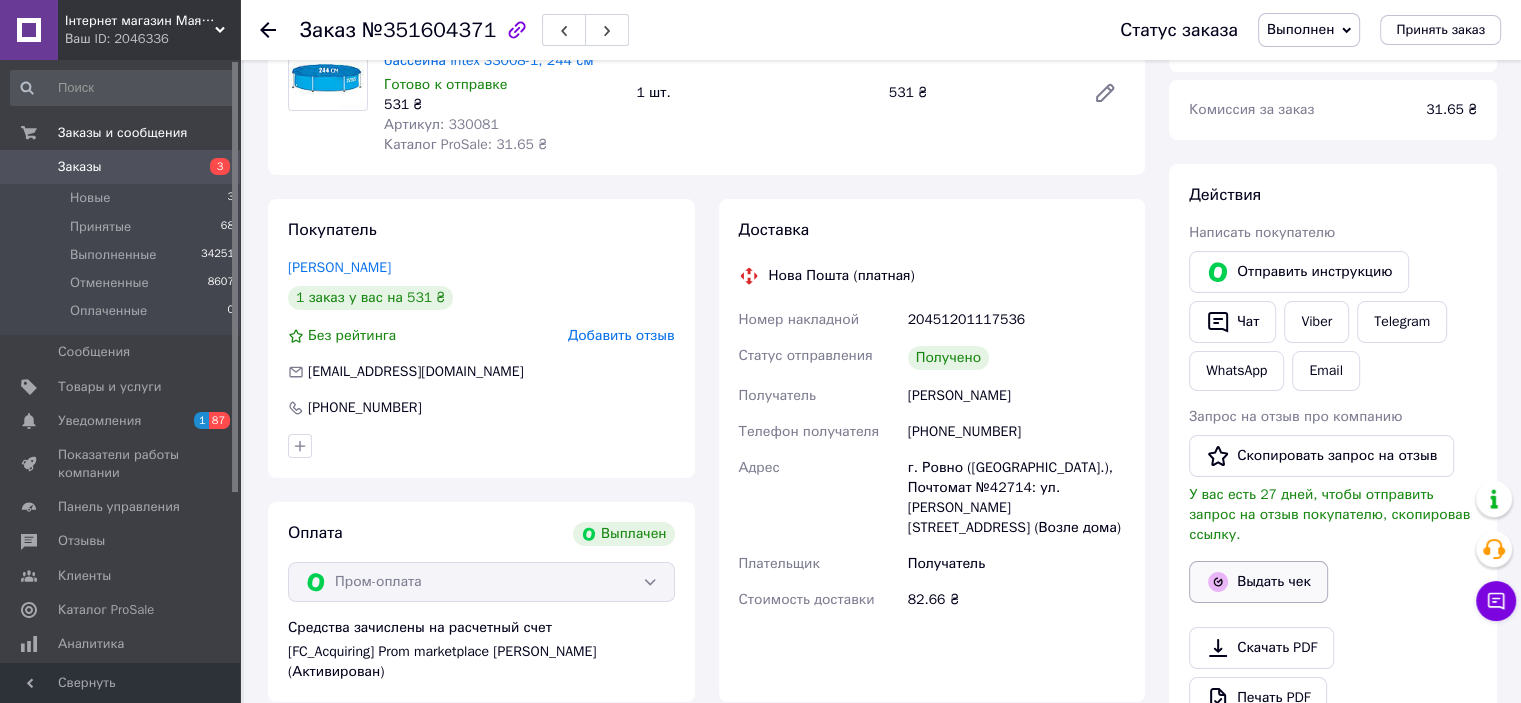 click on "Выдать чек" at bounding box center [1258, 582] 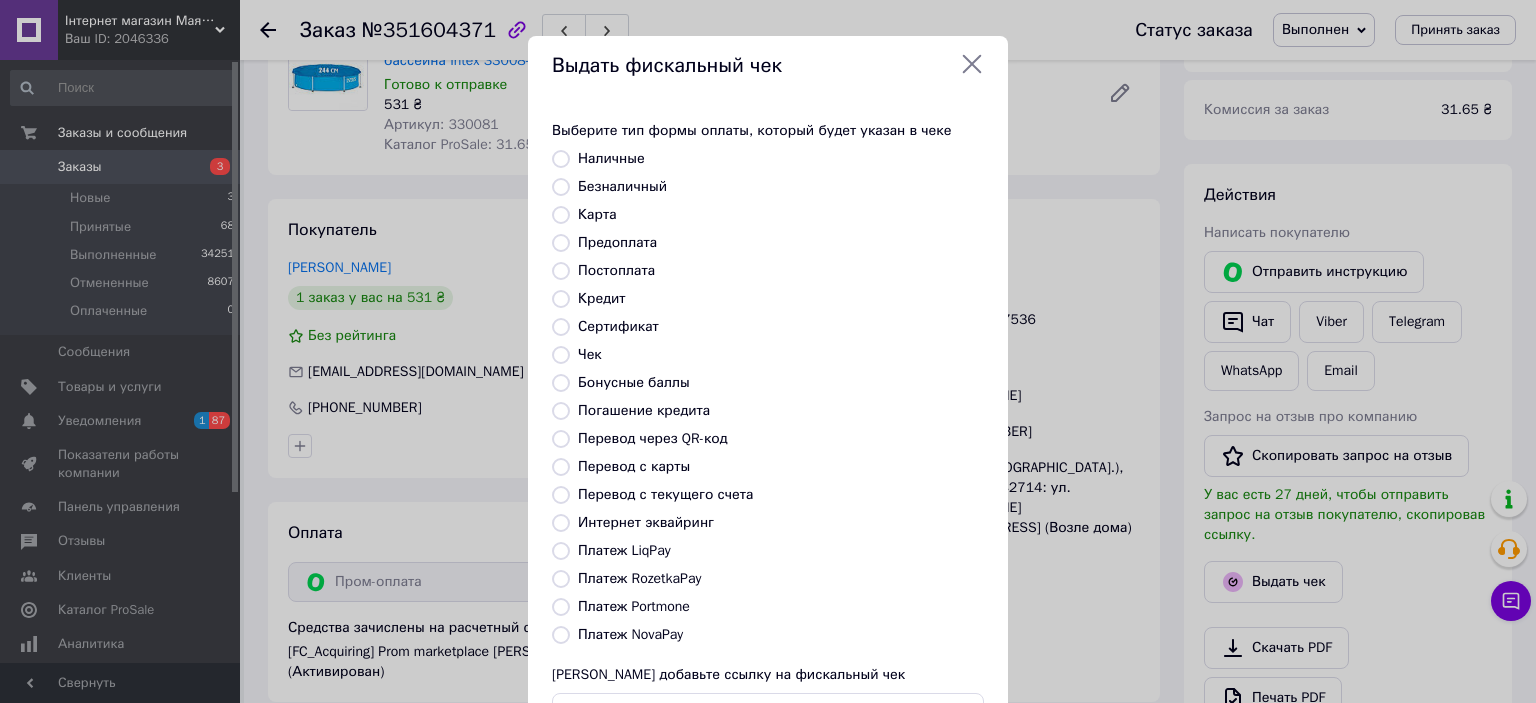 drag, startPoint x: 644, startPoint y: 574, endPoint x: 738, endPoint y: 574, distance: 94 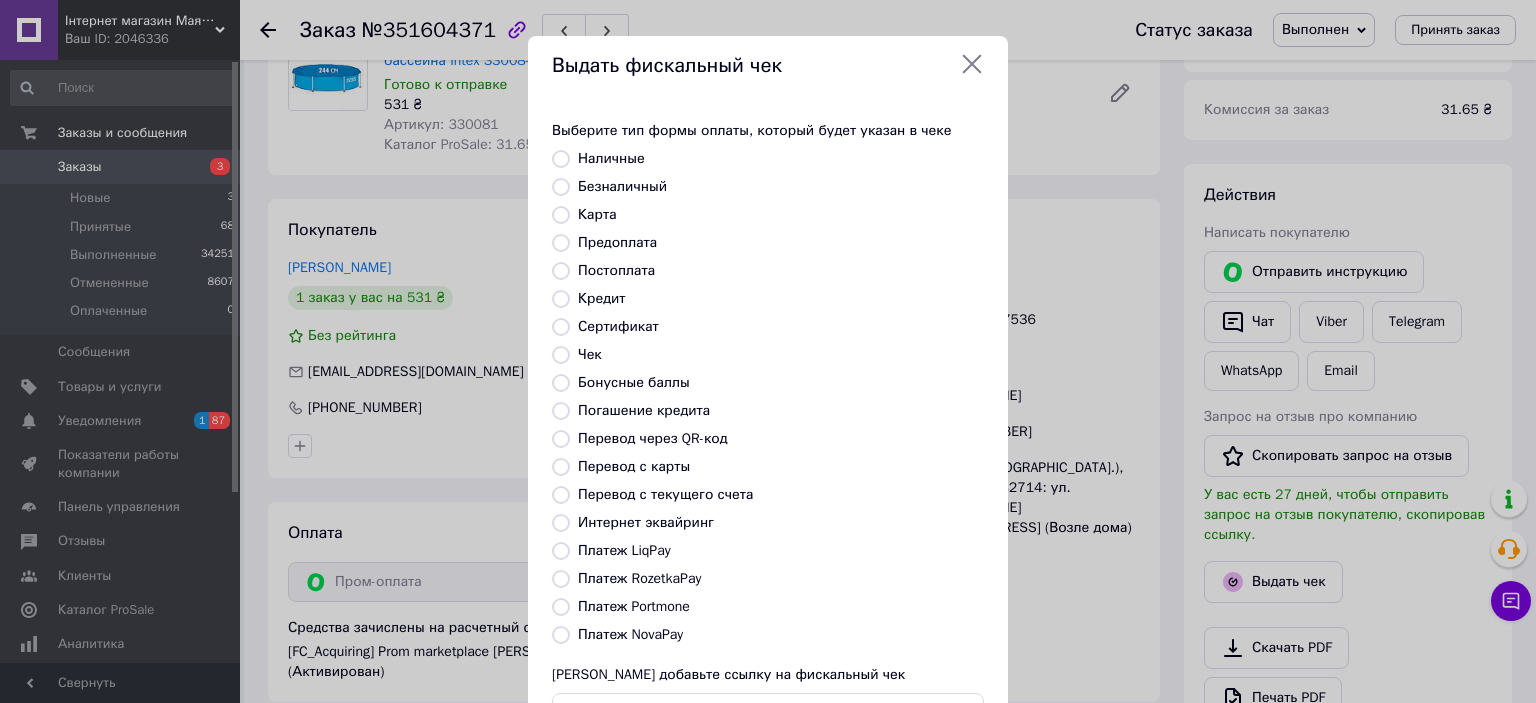 radio on "true" 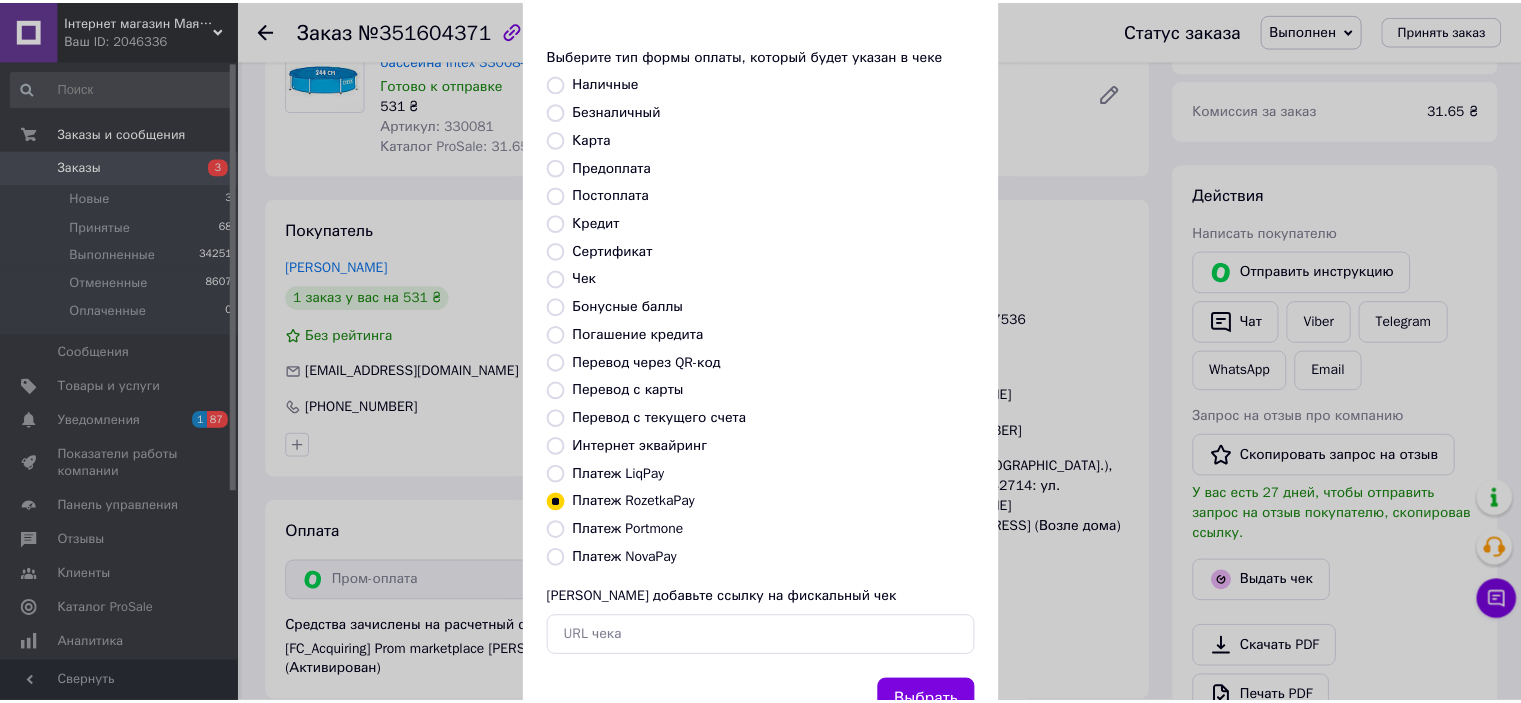 scroll, scrollTop: 155, scrollLeft: 0, axis: vertical 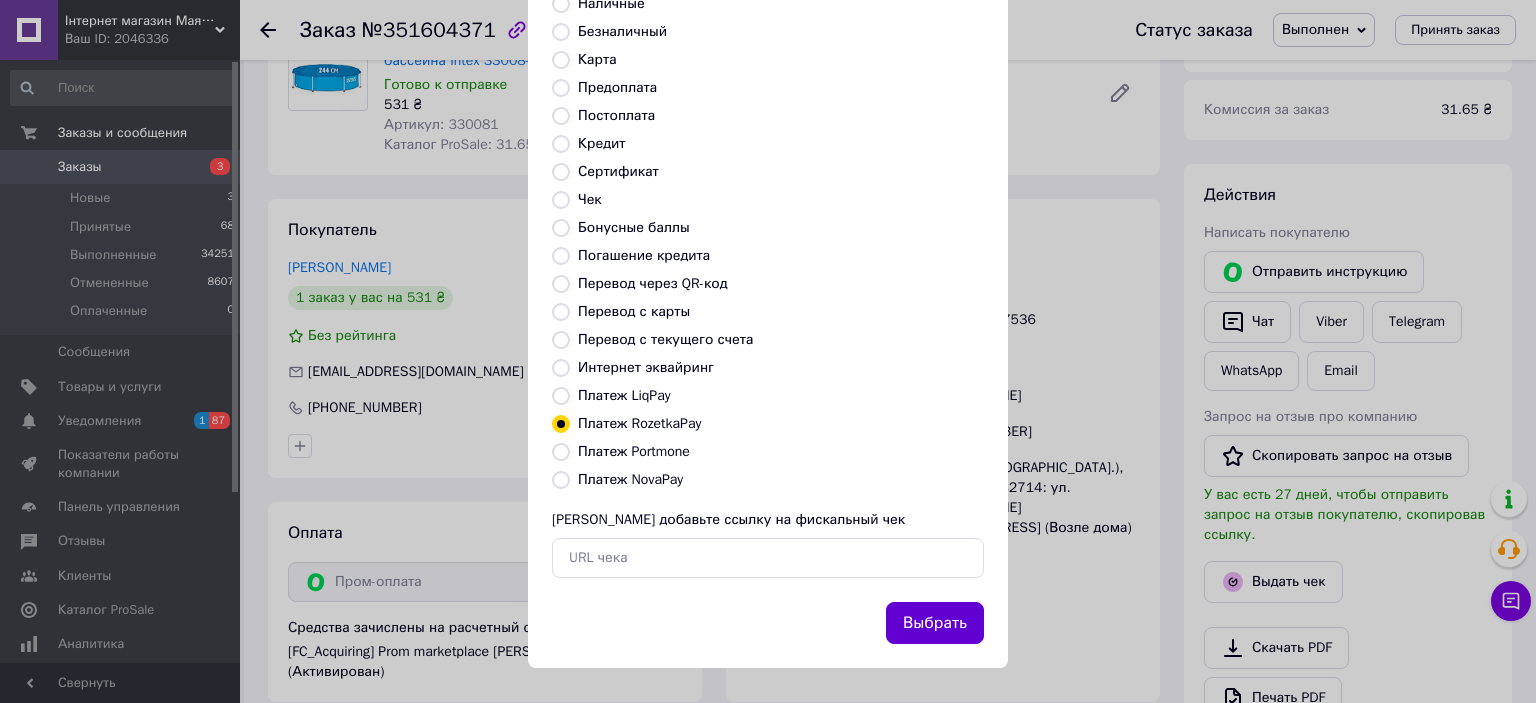 click on "Выбрать" at bounding box center (935, 623) 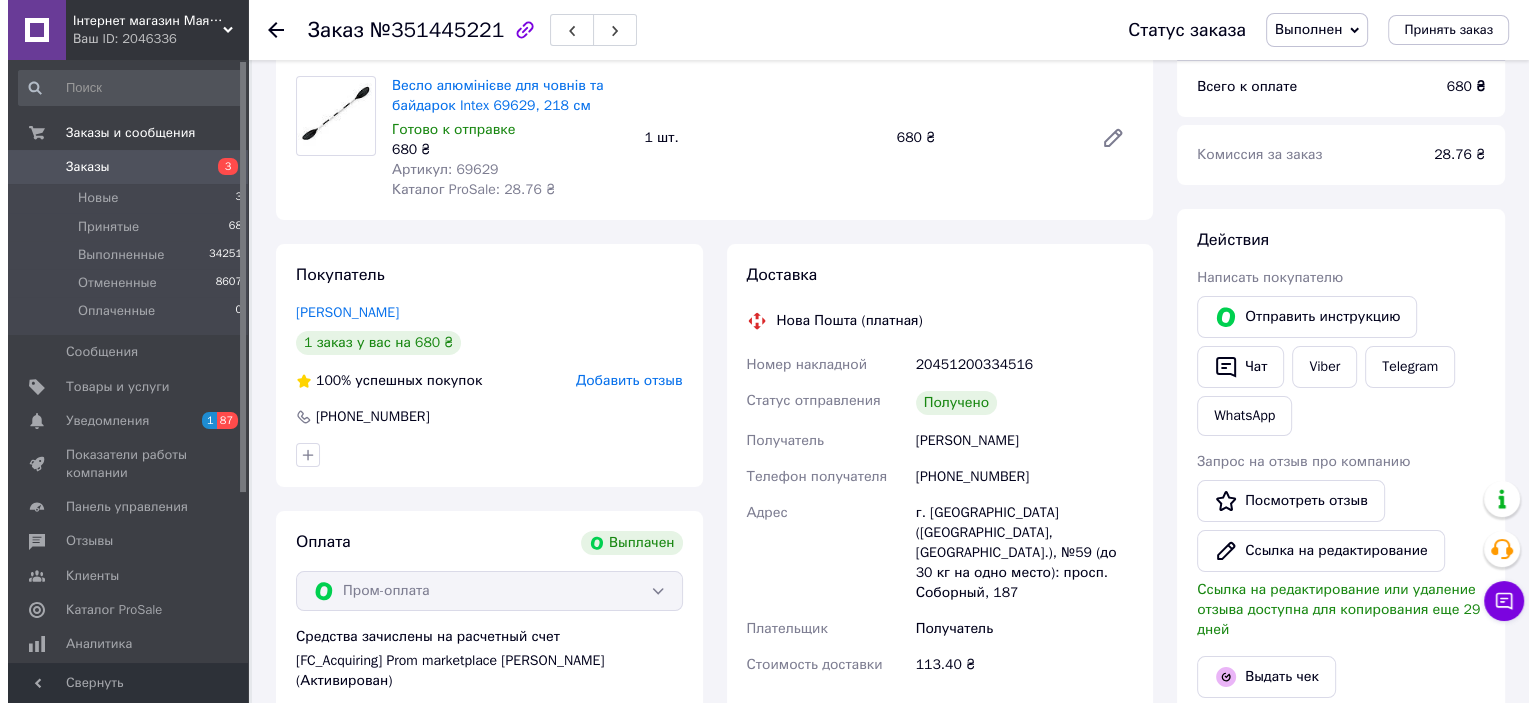 scroll, scrollTop: 400, scrollLeft: 0, axis: vertical 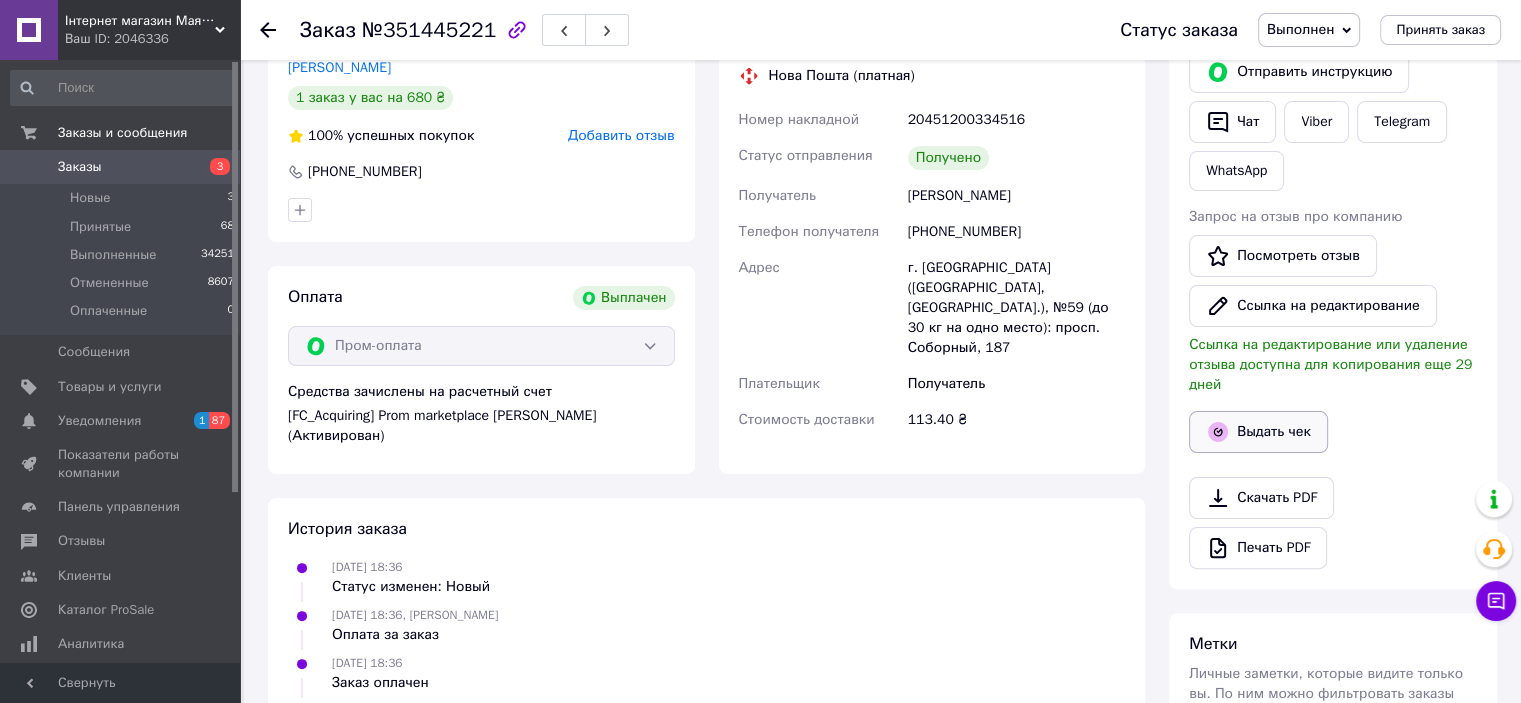 click on "Выдать чек" at bounding box center [1258, 432] 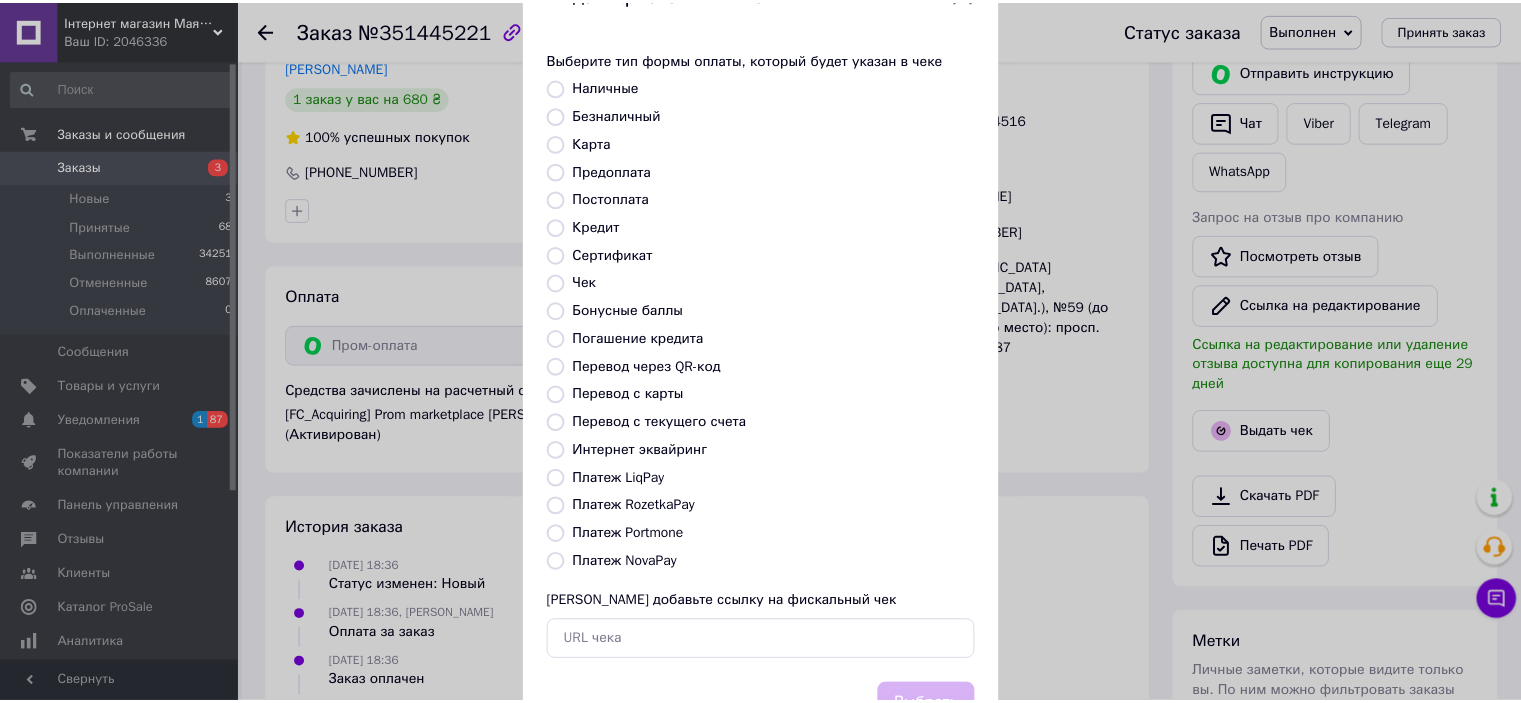 scroll, scrollTop: 155, scrollLeft: 0, axis: vertical 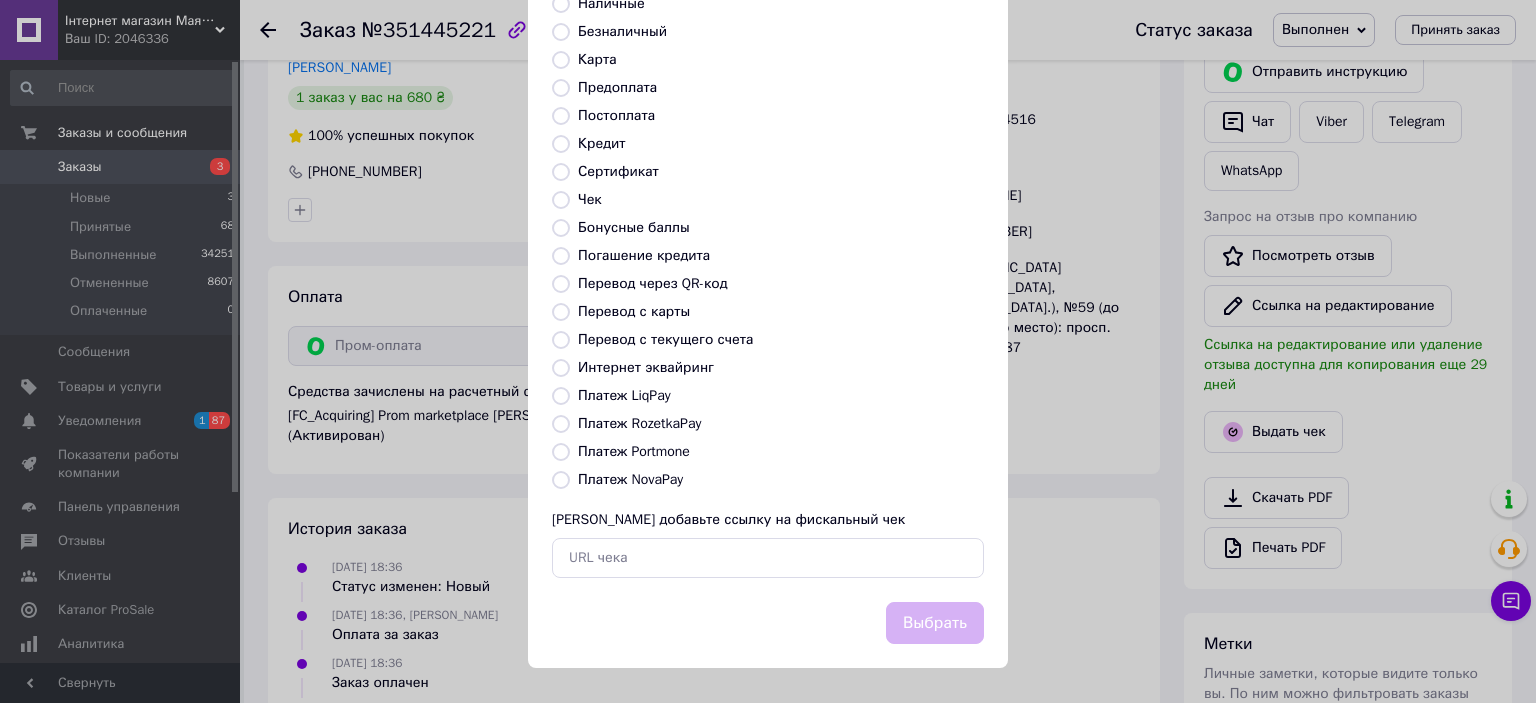 click on "Платеж RozetkaPay" at bounding box center [639, 423] 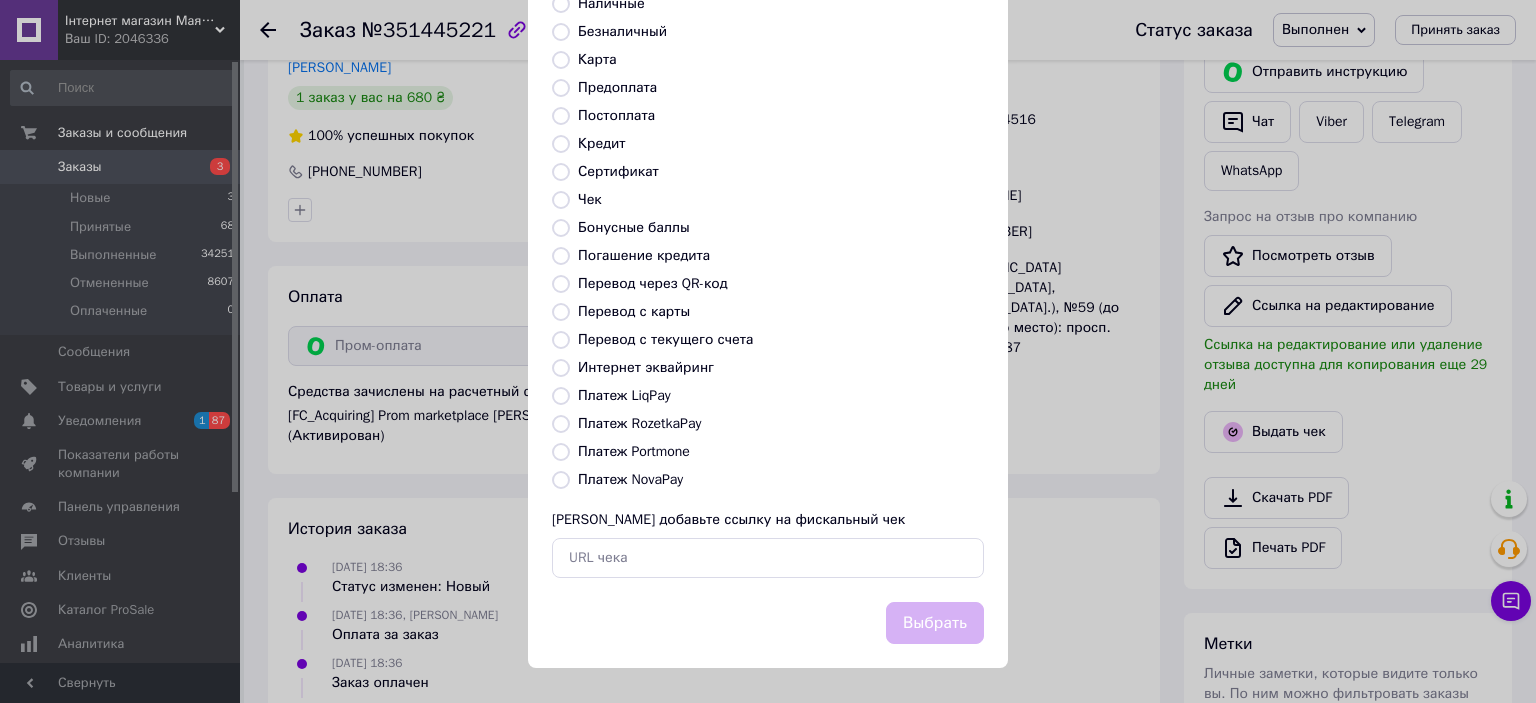 radio on "true" 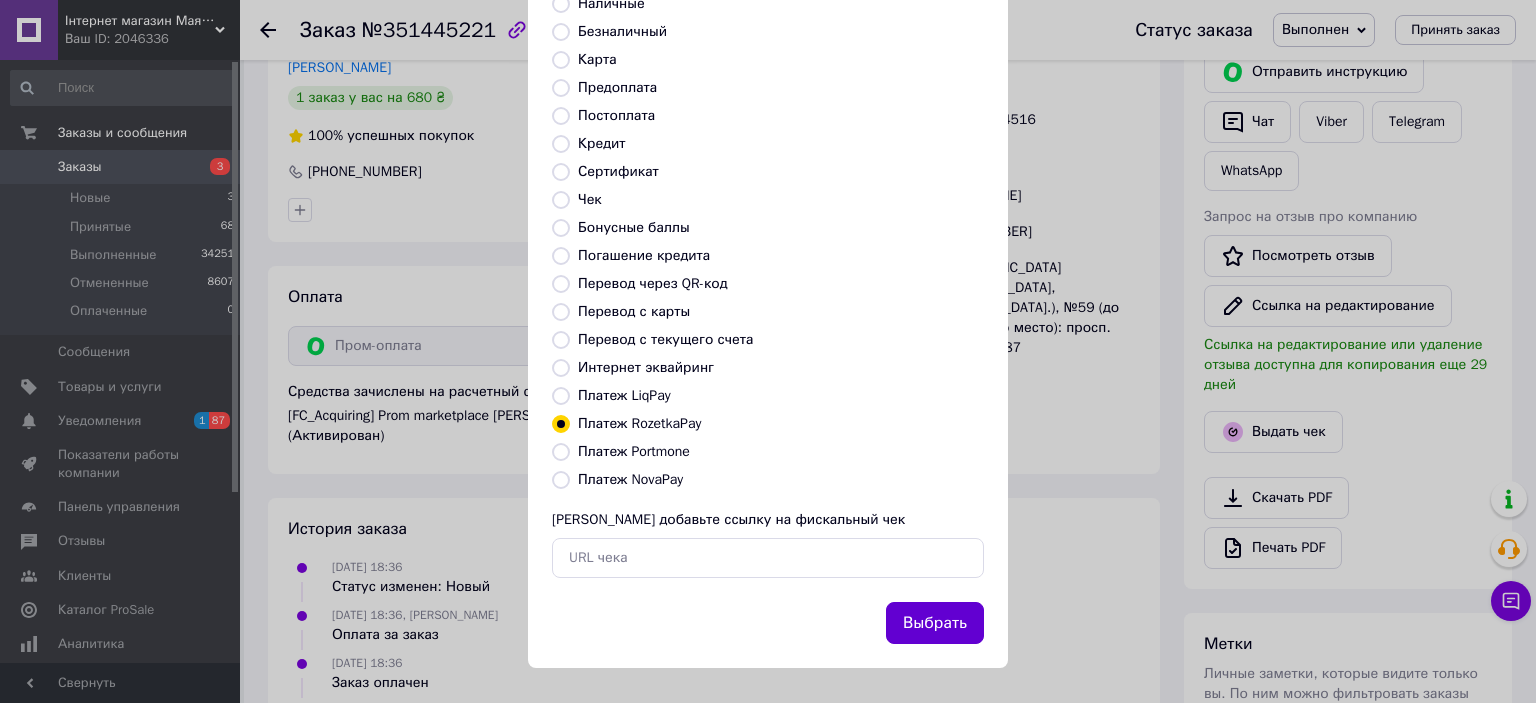 click on "Выбрать" at bounding box center (935, 623) 